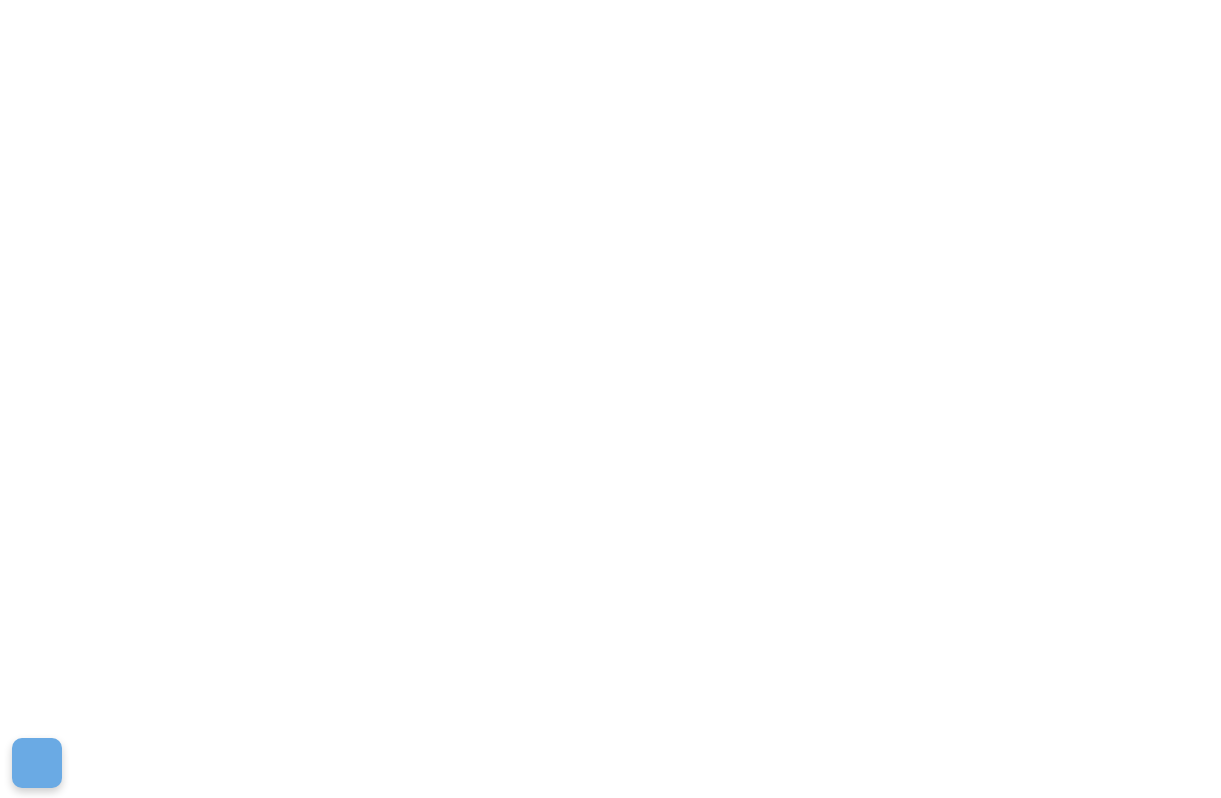 scroll, scrollTop: 0, scrollLeft: 0, axis: both 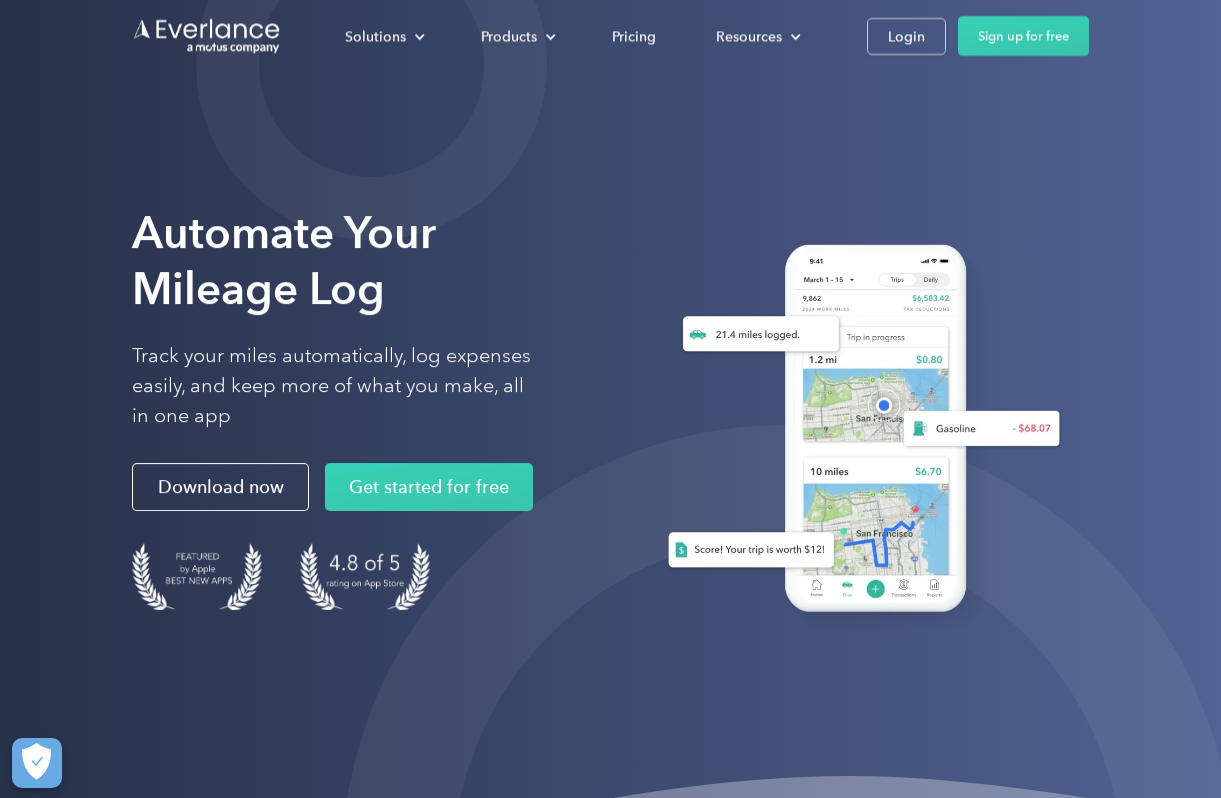 click on "Solutions For companies Easy vehicle reimbursements For self-employed Maximize tax deductions For partners Reward your contractors For Companies For Self-Employed For Partners Products Mileage tracking Automatic mileage logs FAVR program Fixed & Variable Rate reimbursement design & management Driver checkup License, insurance and MVR verification Expense tracking Automatic transaction logs CPM program Cents Per Mile reimbursement management Everlance Payments Hands-free mileage payments Deduction finder Tax deduction review Accountable plan Monthly allowance management HR Integrations Automate population management Pricing Resources About us Learn about Motus Resource hub Business mileage hub IRS mileage rate Help center Tax calculator Jobs Contact us Login Sign up for free" at bounding box center (702, 36) 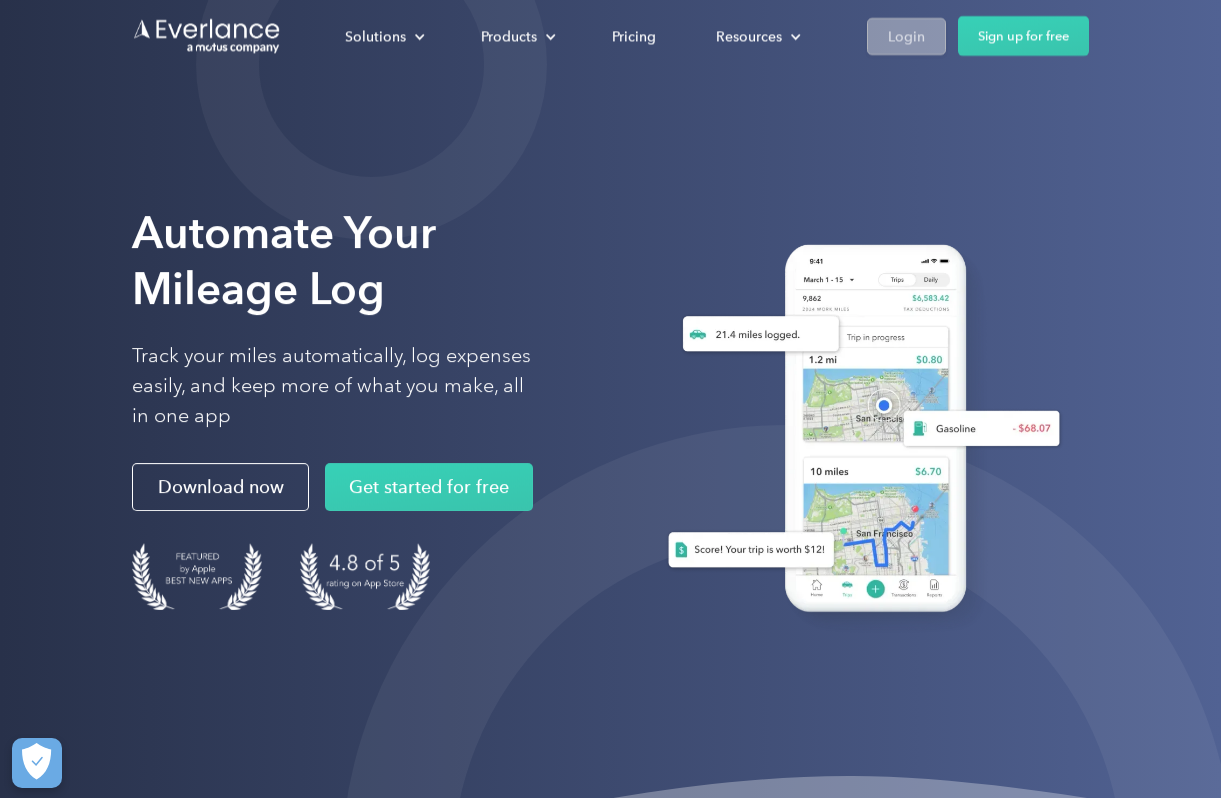 scroll, scrollTop: 0, scrollLeft: 0, axis: both 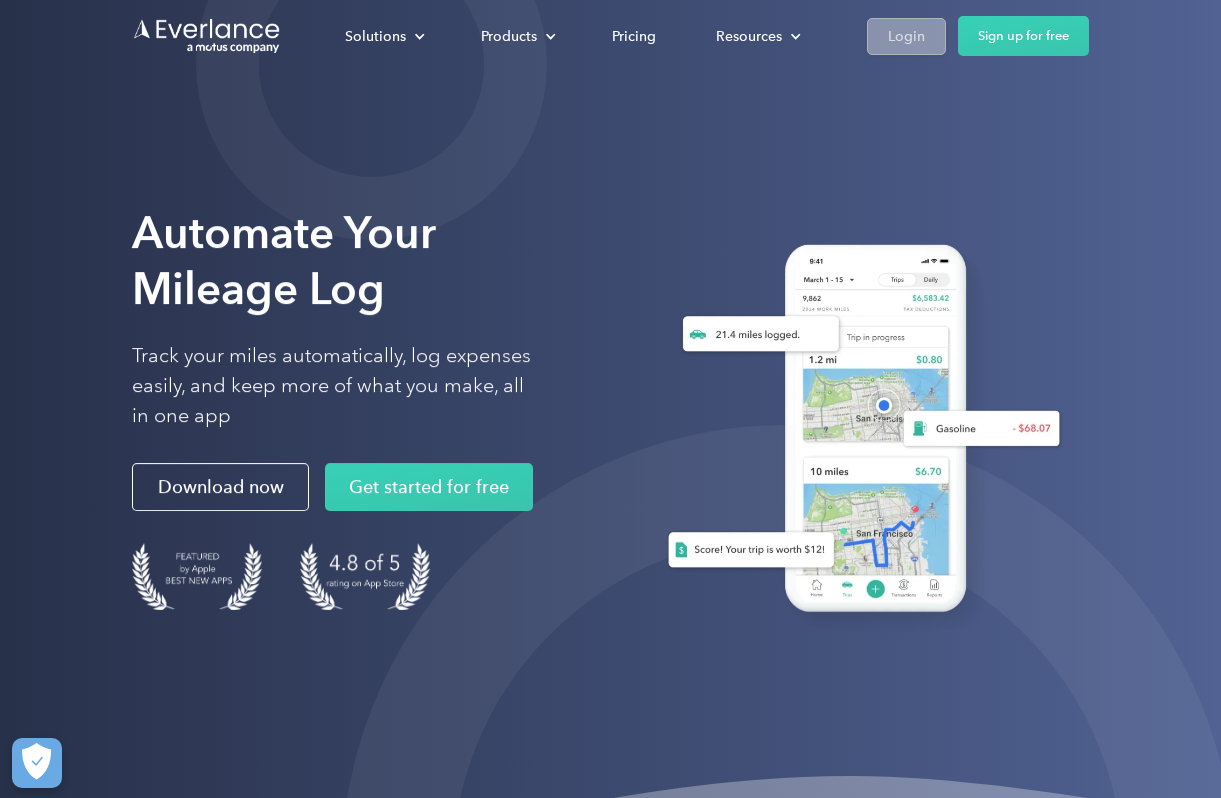 click on "Login" at bounding box center [906, 36] 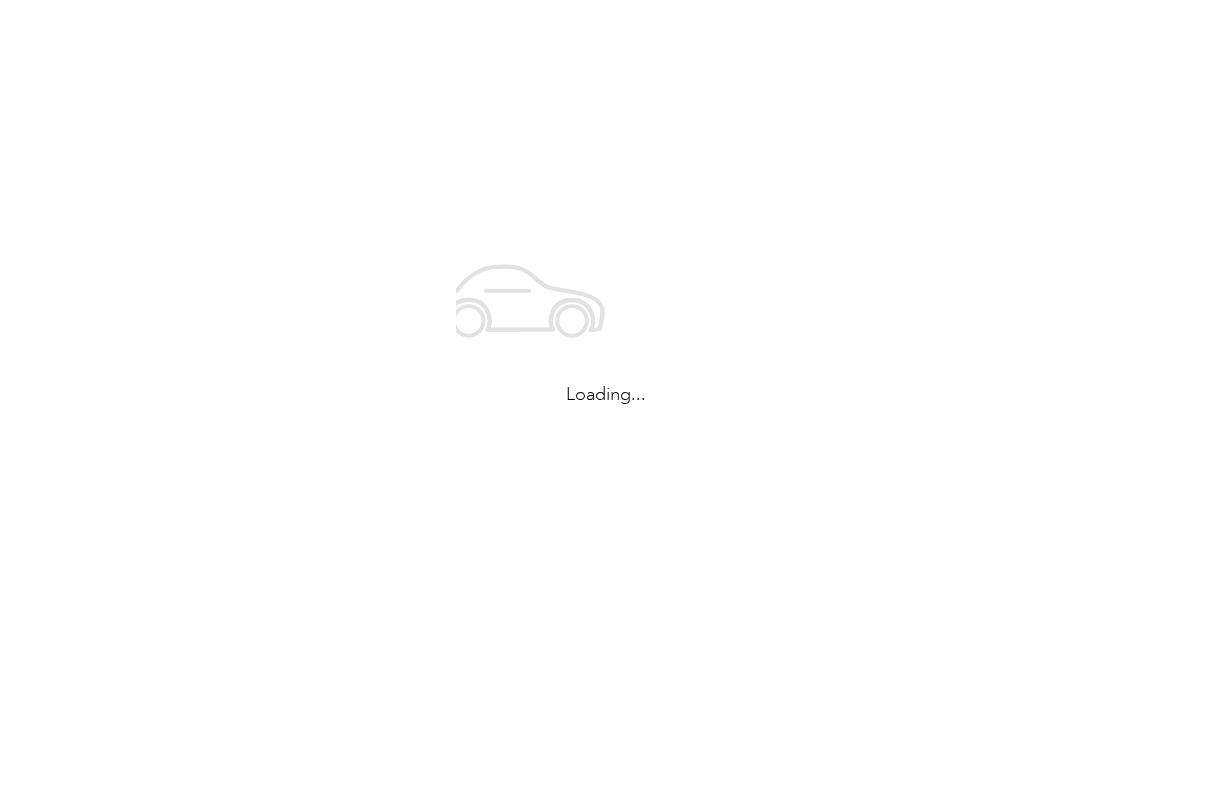 scroll, scrollTop: 0, scrollLeft: 0, axis: both 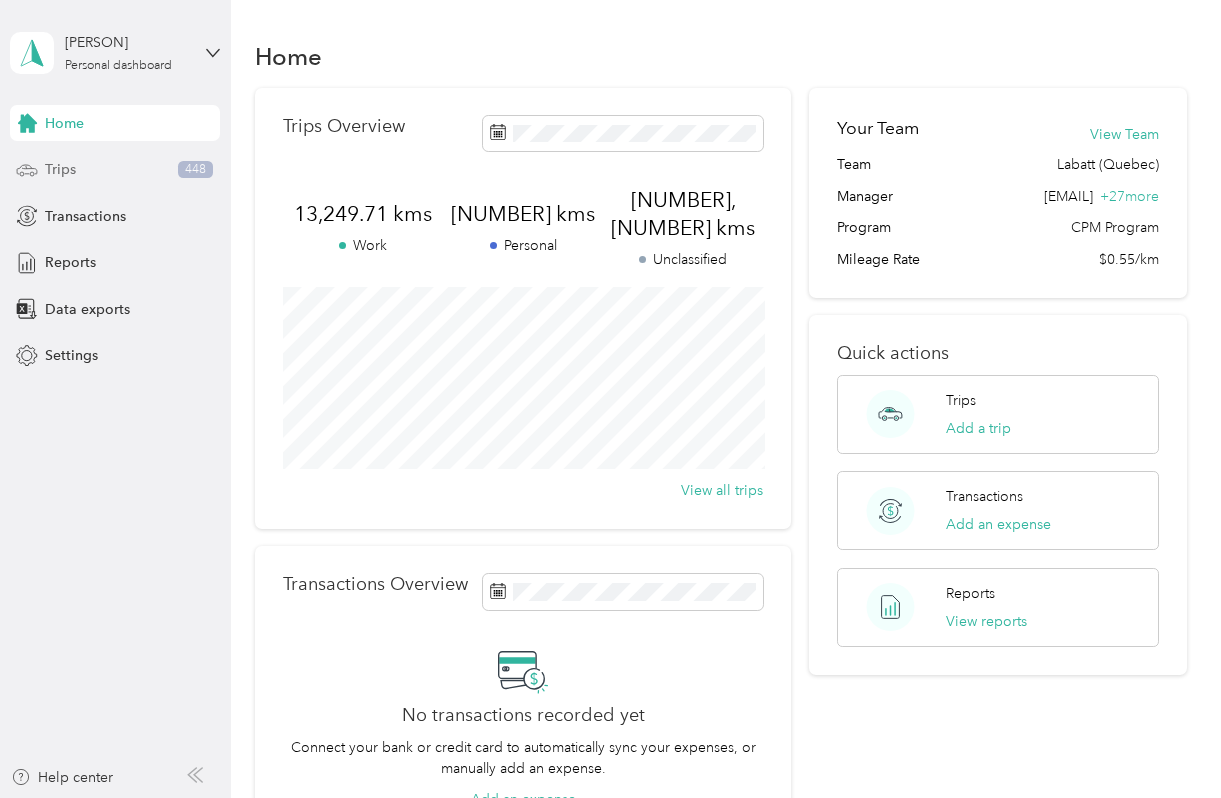 click on "Trips 448" at bounding box center [115, 170] 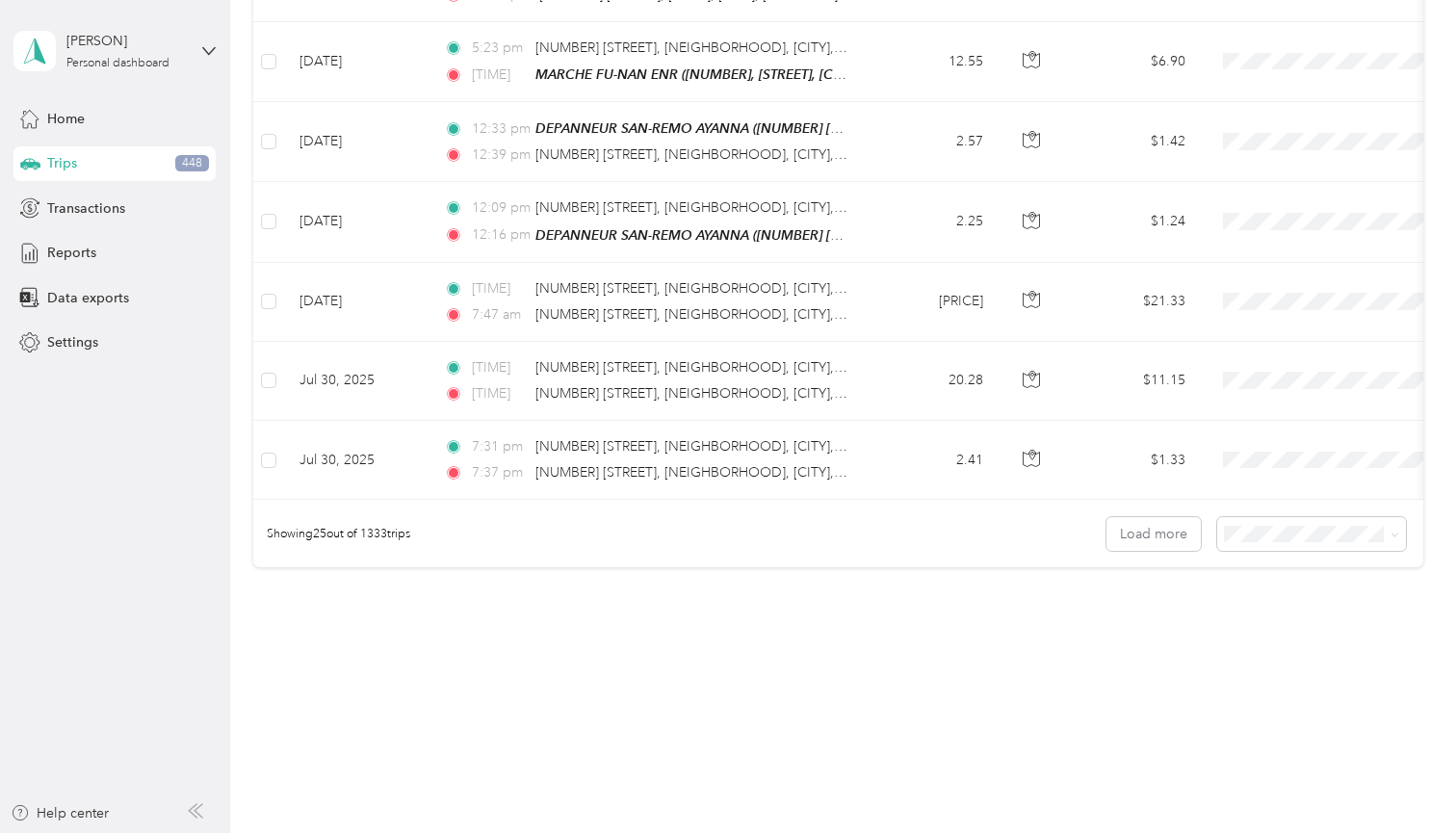 scroll, scrollTop: 1809, scrollLeft: 0, axis: vertical 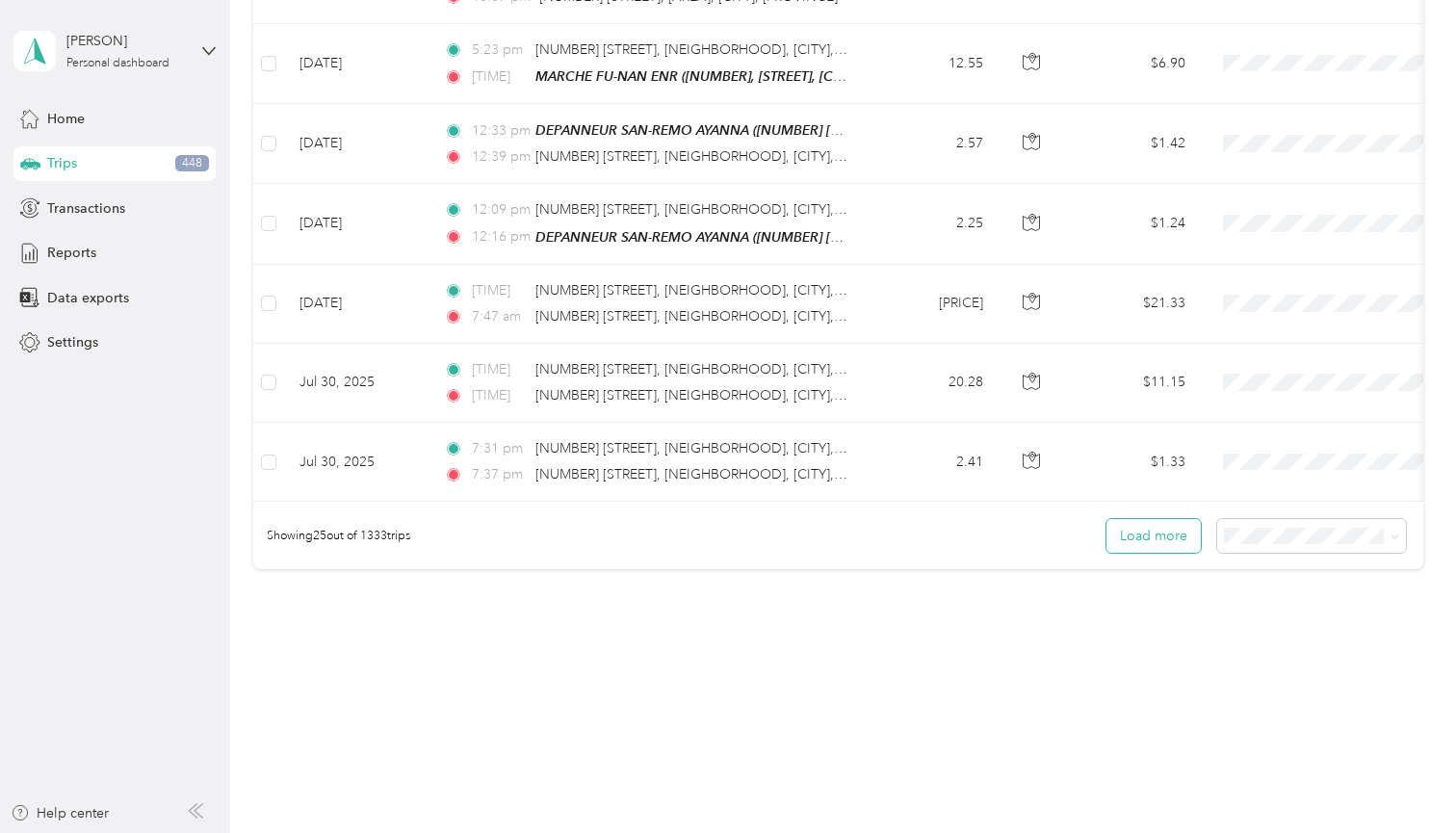 click on "Load more" at bounding box center [1154, 535] 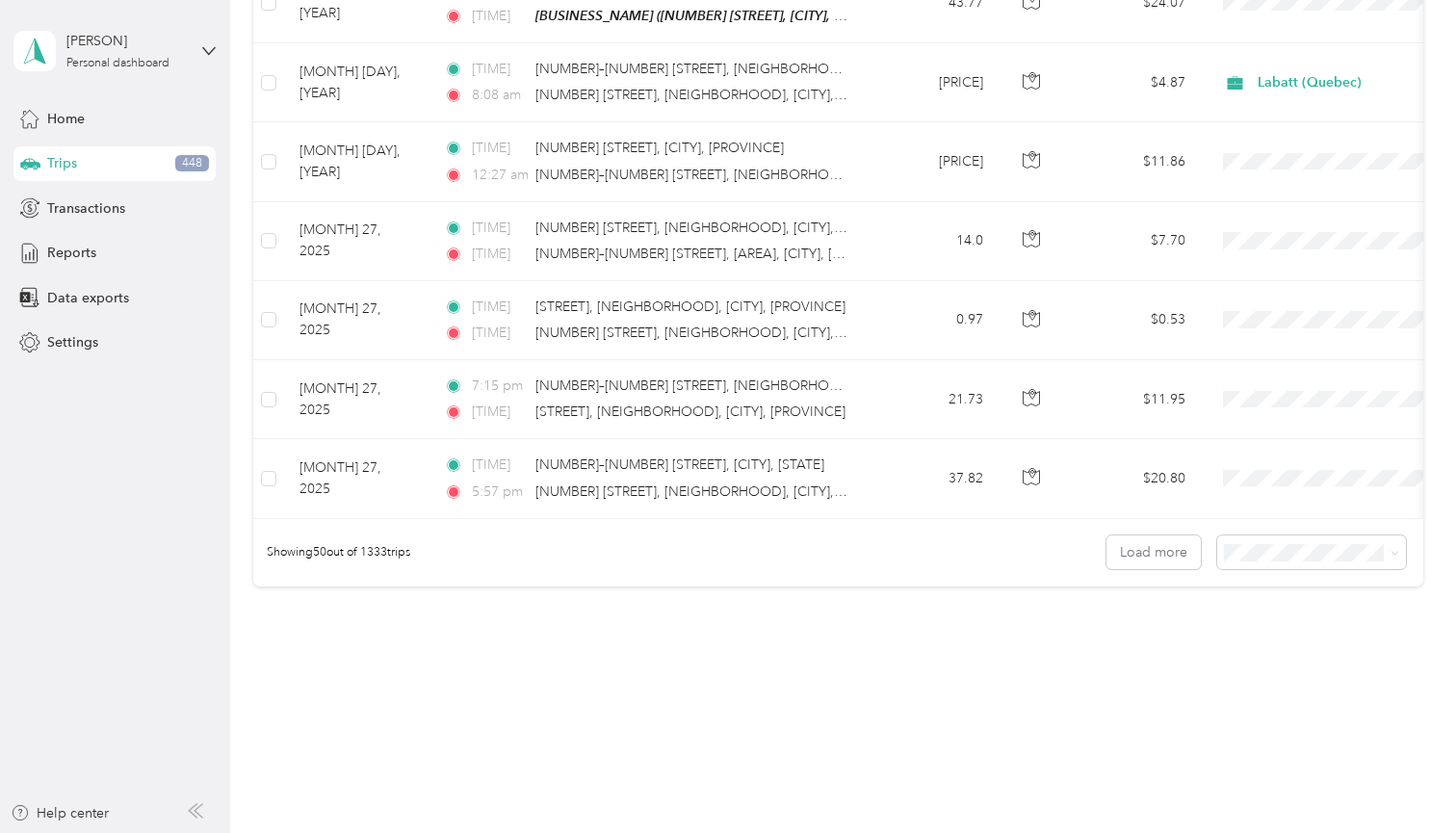 scroll, scrollTop: 3789, scrollLeft: 0, axis: vertical 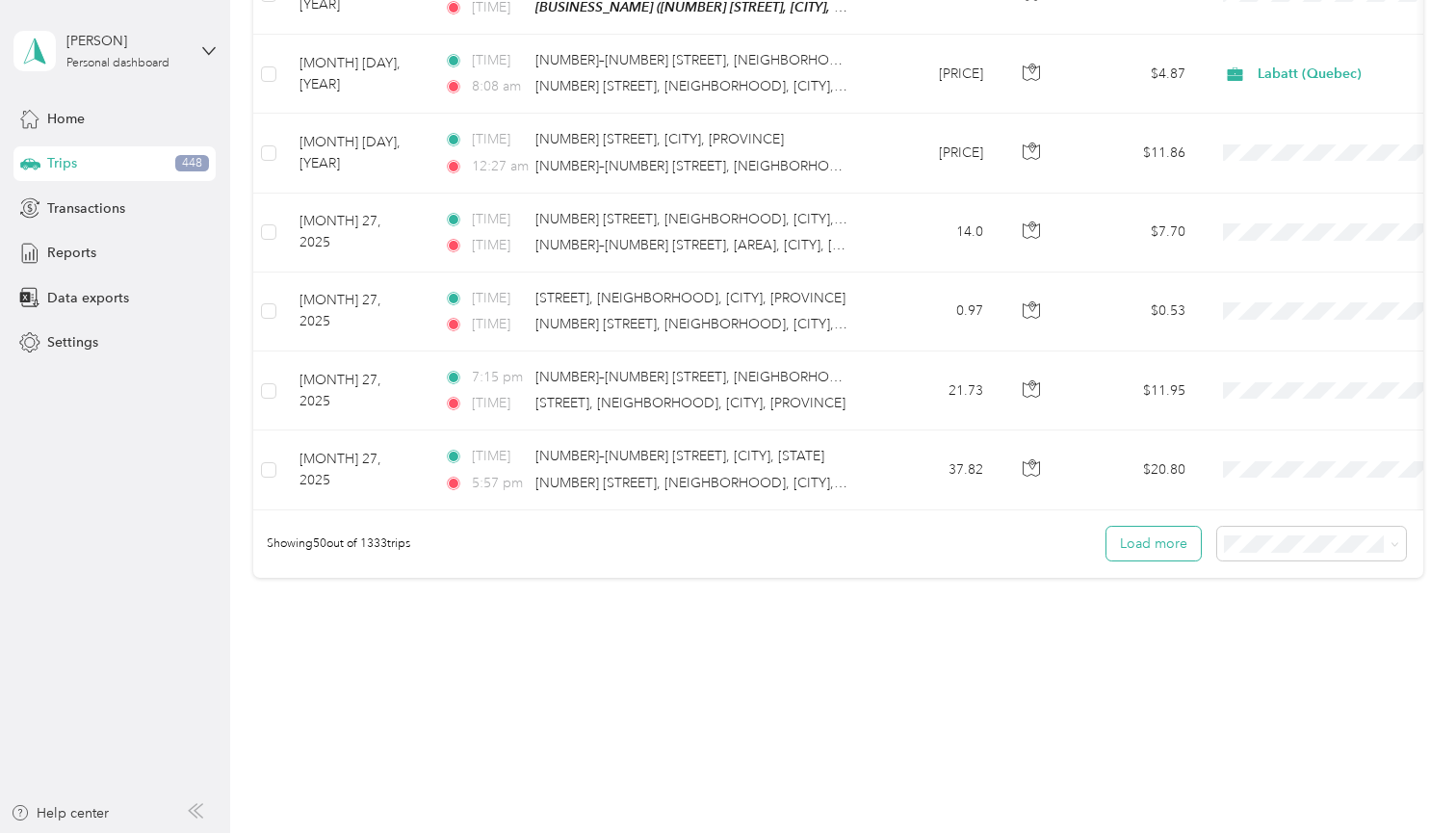 click on "Load more" at bounding box center [1154, 543] 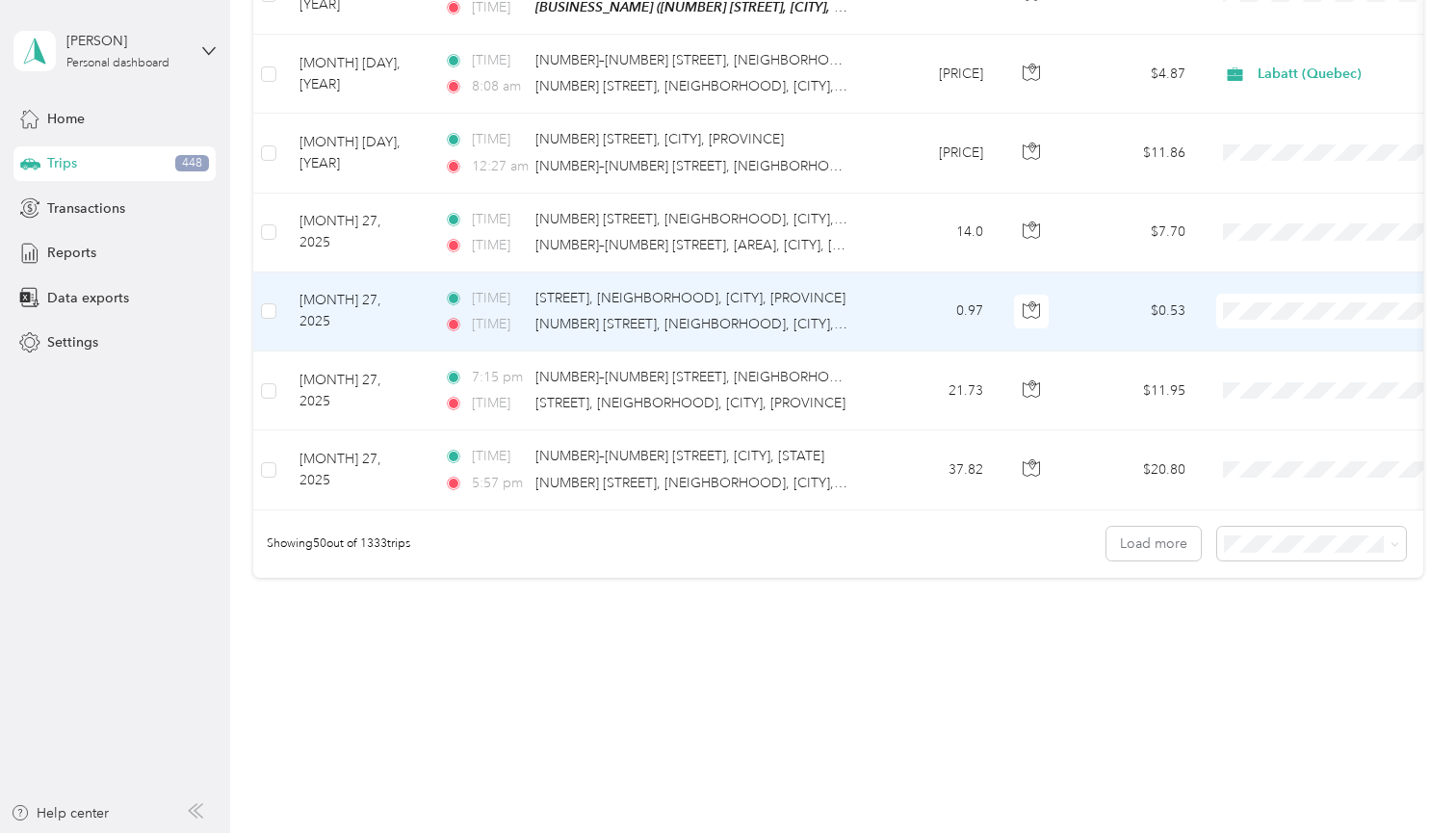 scroll, scrollTop: 0, scrollLeft: 0, axis: both 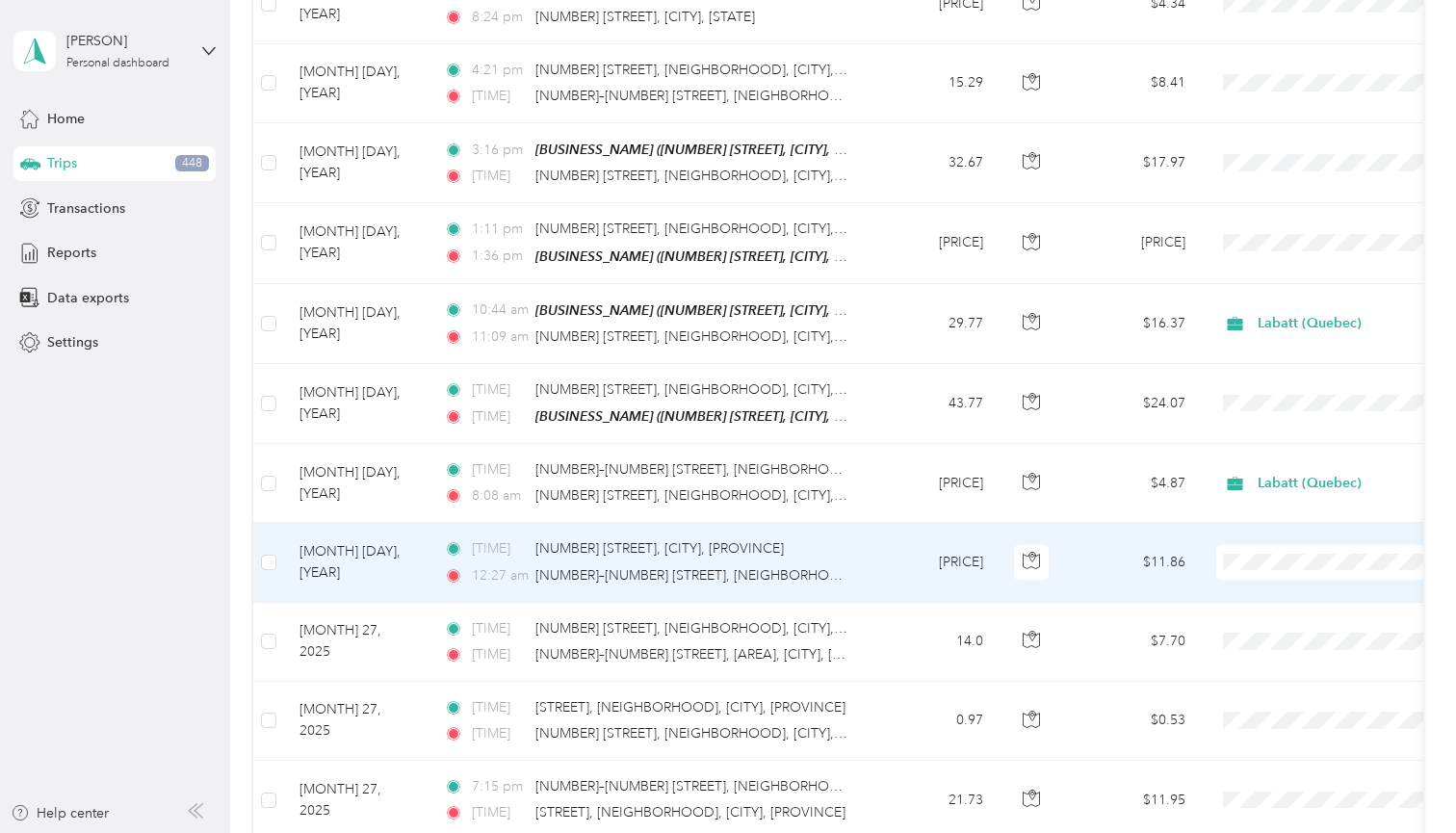 click on "Labatt (Quebec)" at bounding box center [1353, 583] 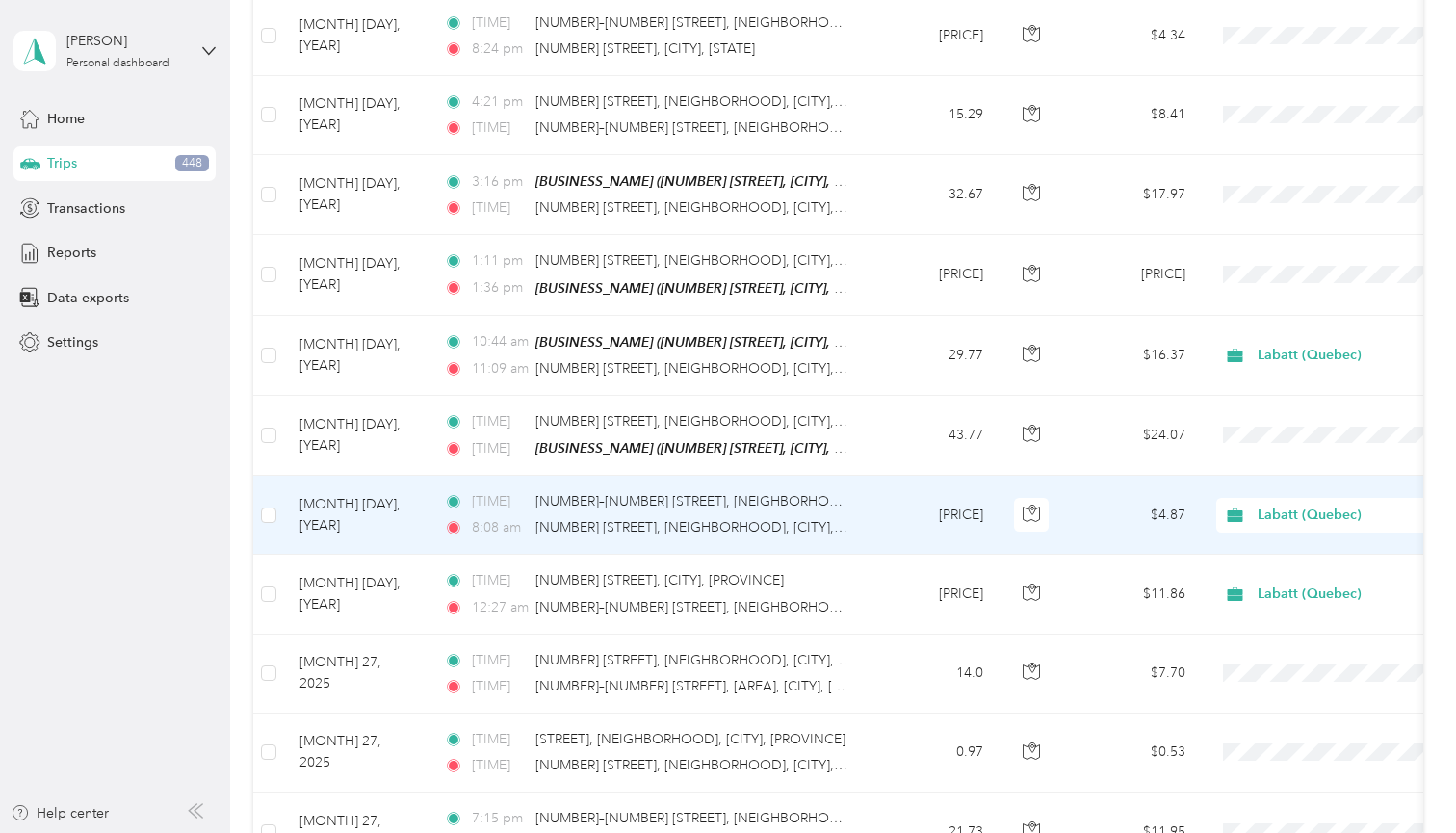 scroll, scrollTop: 3357, scrollLeft: 0, axis: vertical 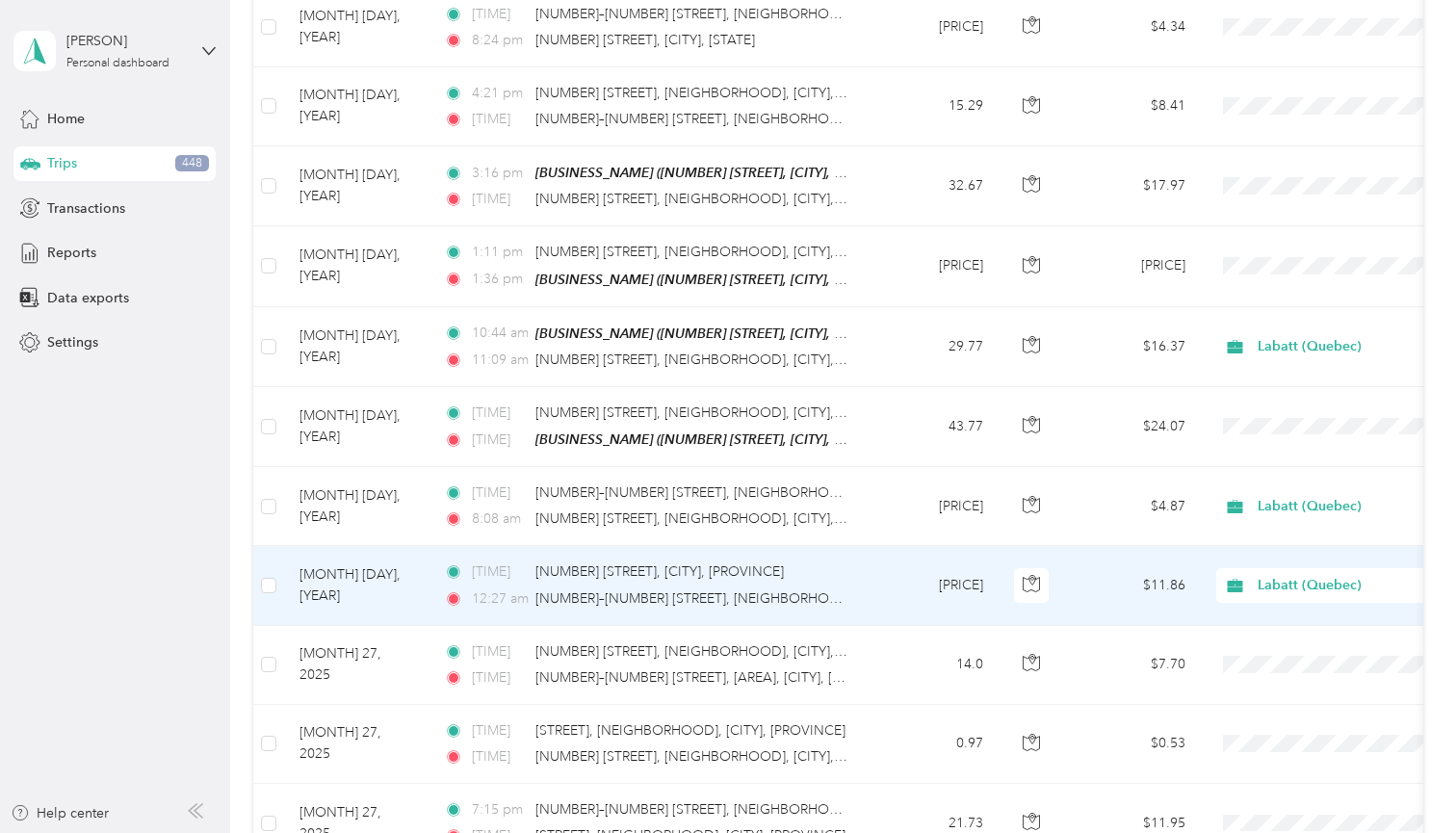 click on "Labatt (Quebec)" at bounding box center [1345, 586] 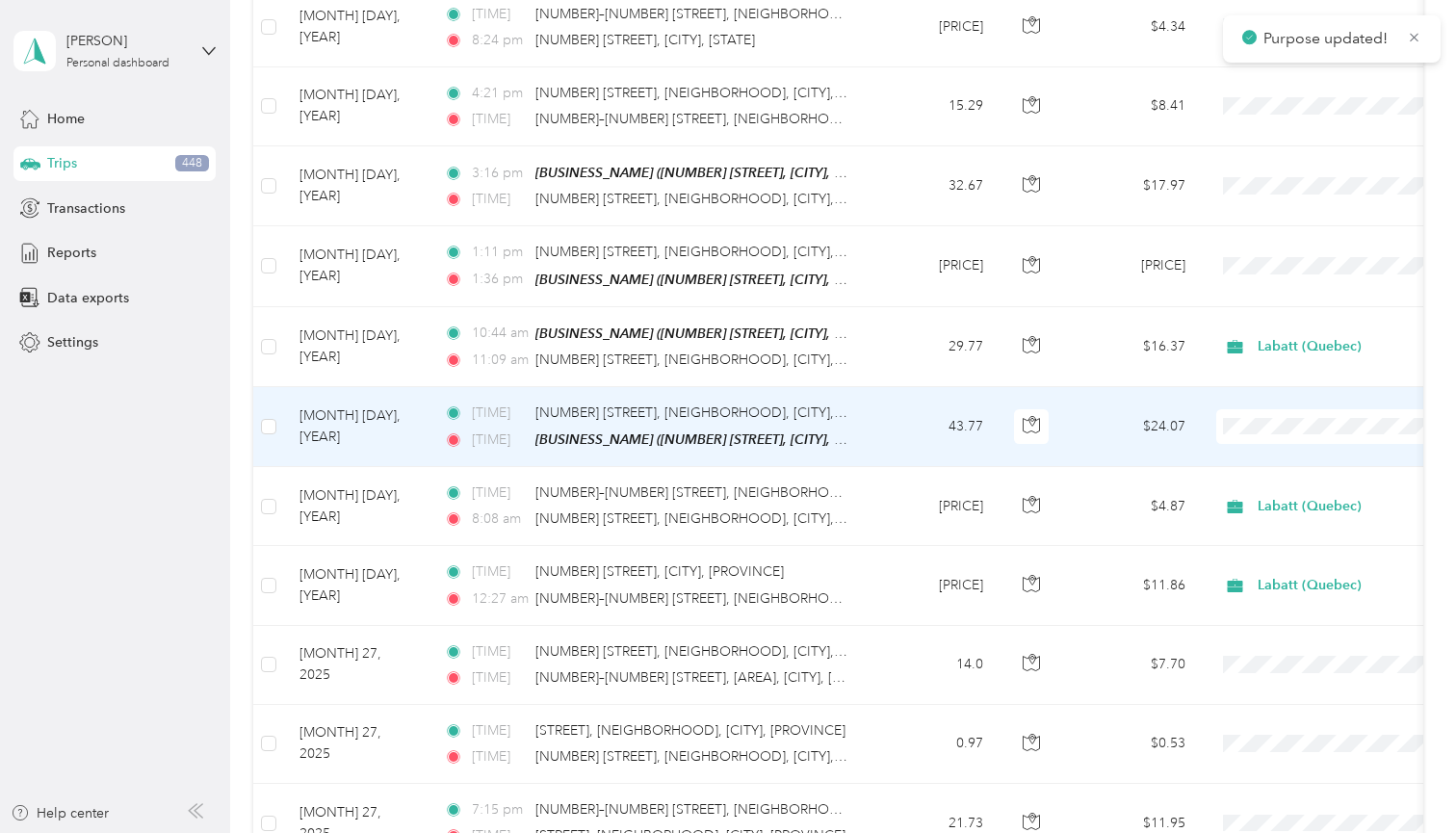 click on "Labatt (Quebec)" at bounding box center (1353, 446) 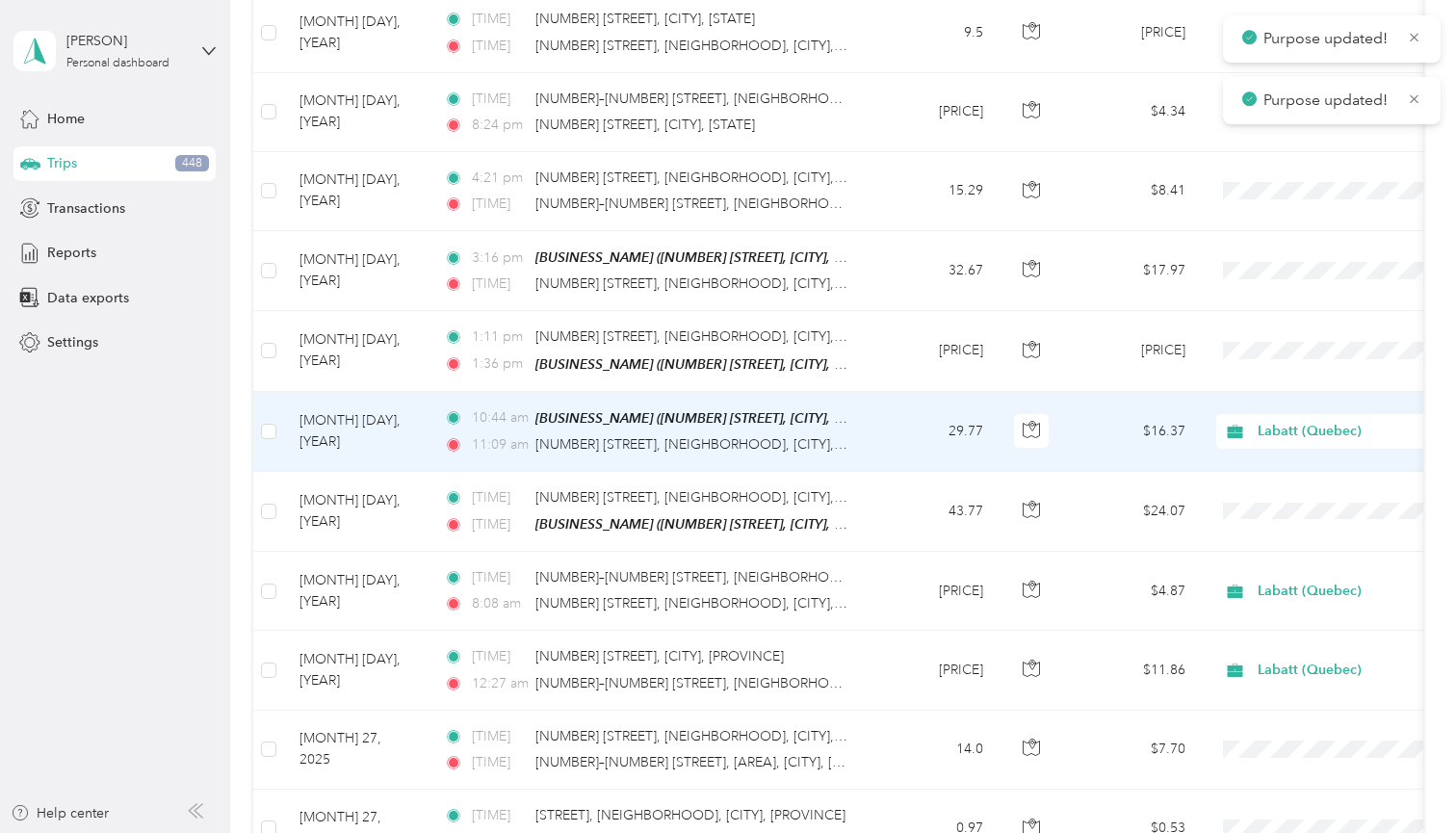 scroll, scrollTop: 3206, scrollLeft: 0, axis: vertical 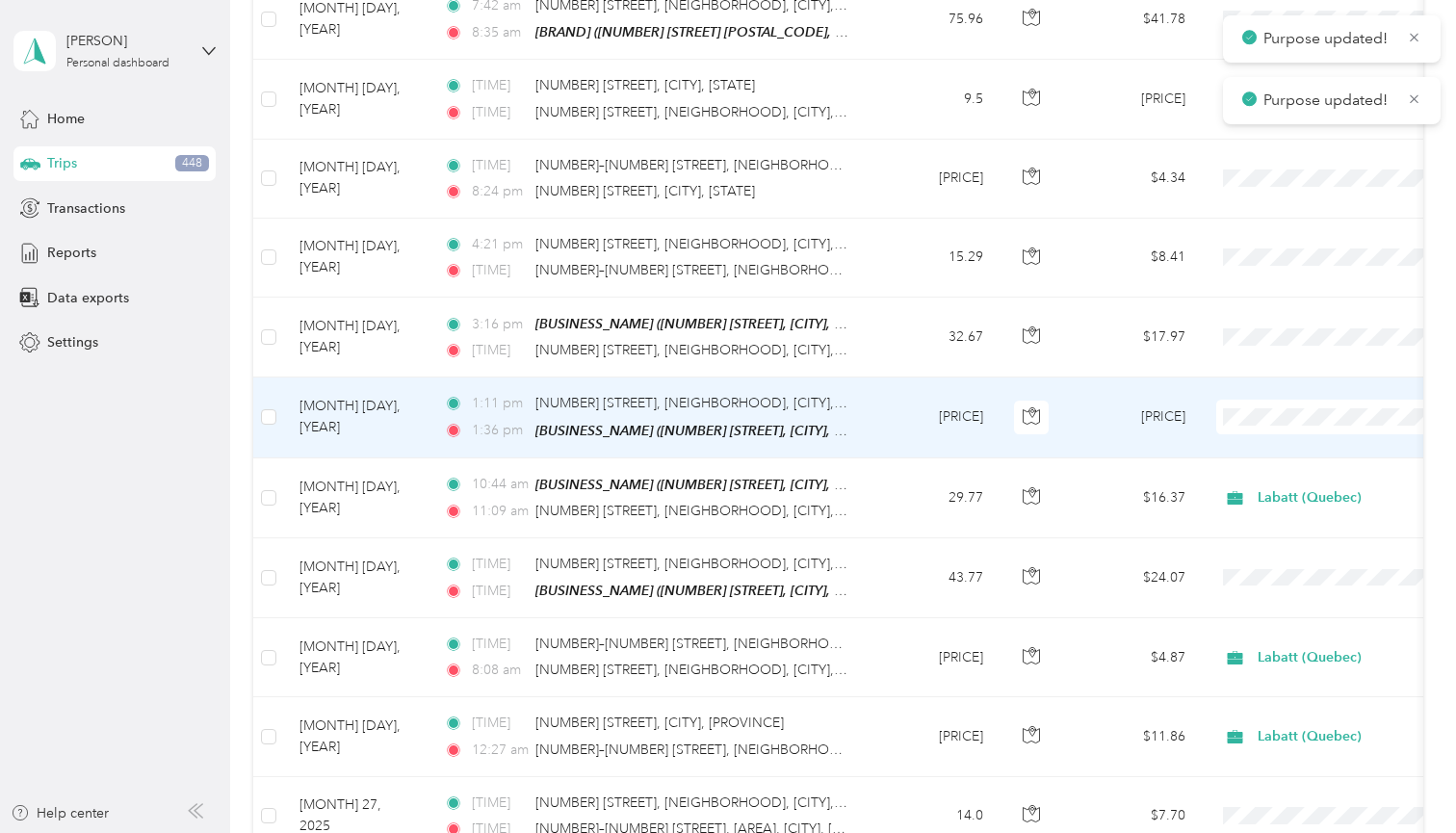 click at bounding box center [1336, 417] 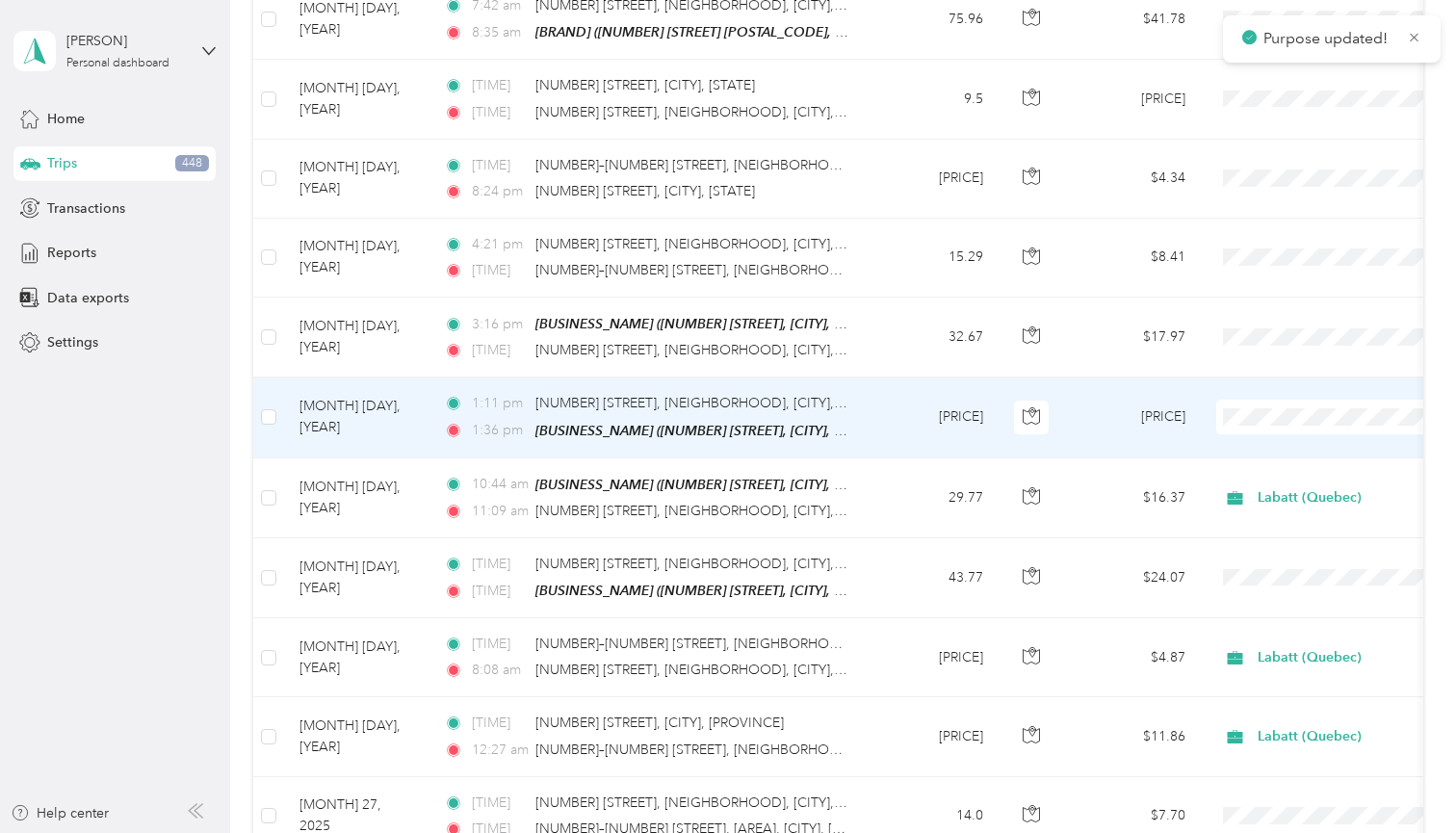 click on "Labatt (Quebec)" at bounding box center [1353, 440] 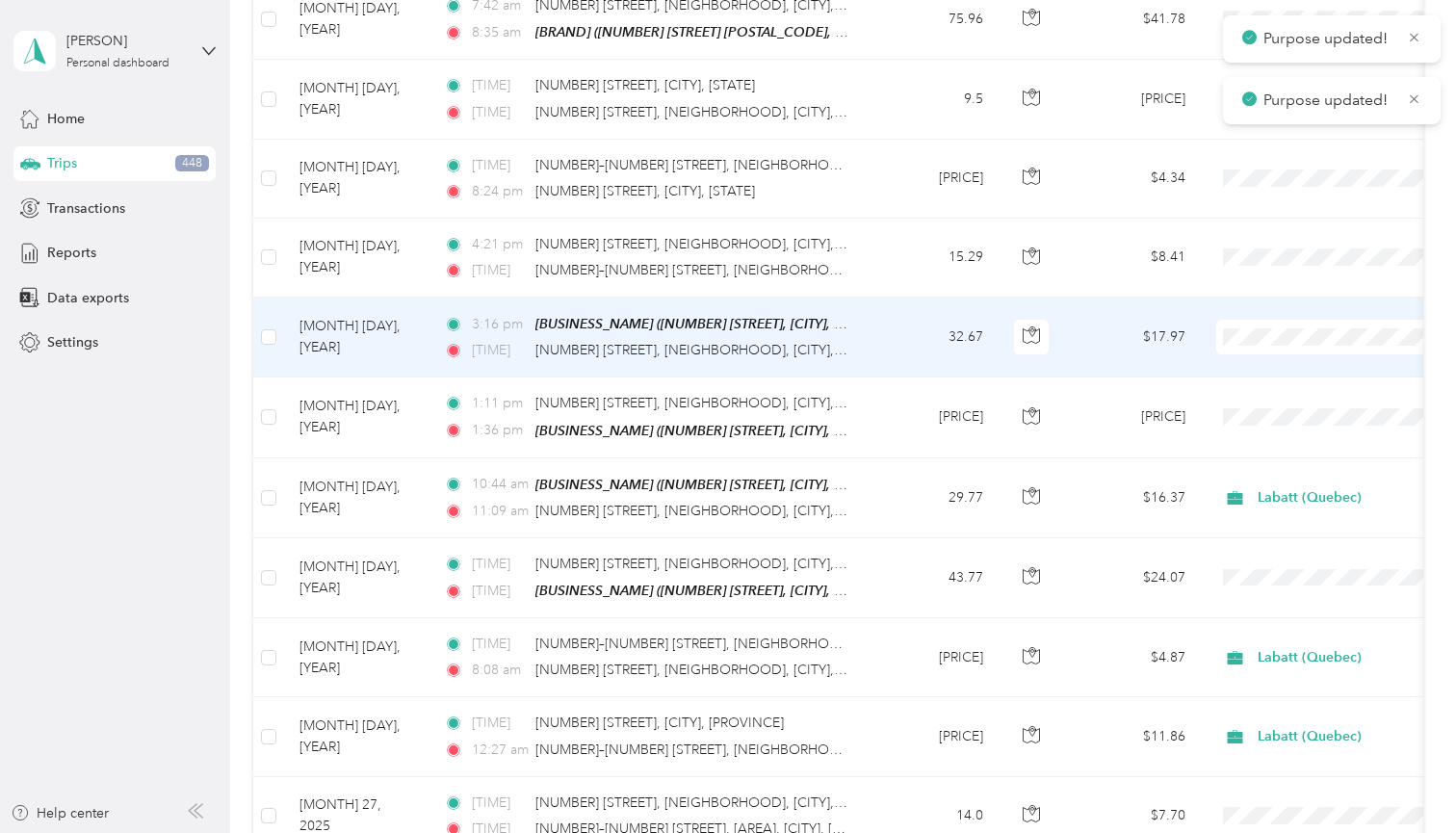 scroll, scrollTop: 3131, scrollLeft: 0, axis: vertical 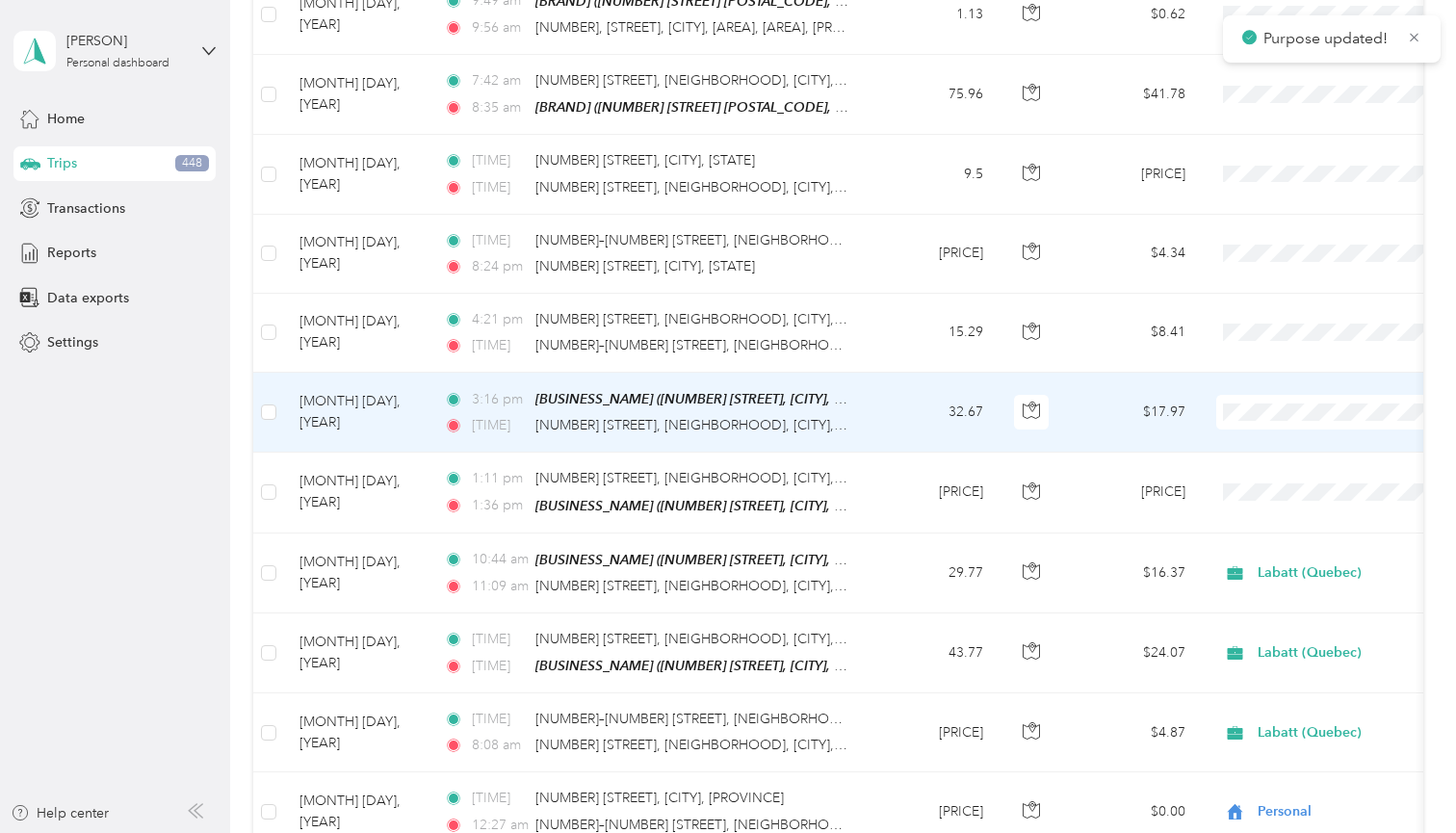 click on "Labatt (Quebec)" at bounding box center (1353, 435) 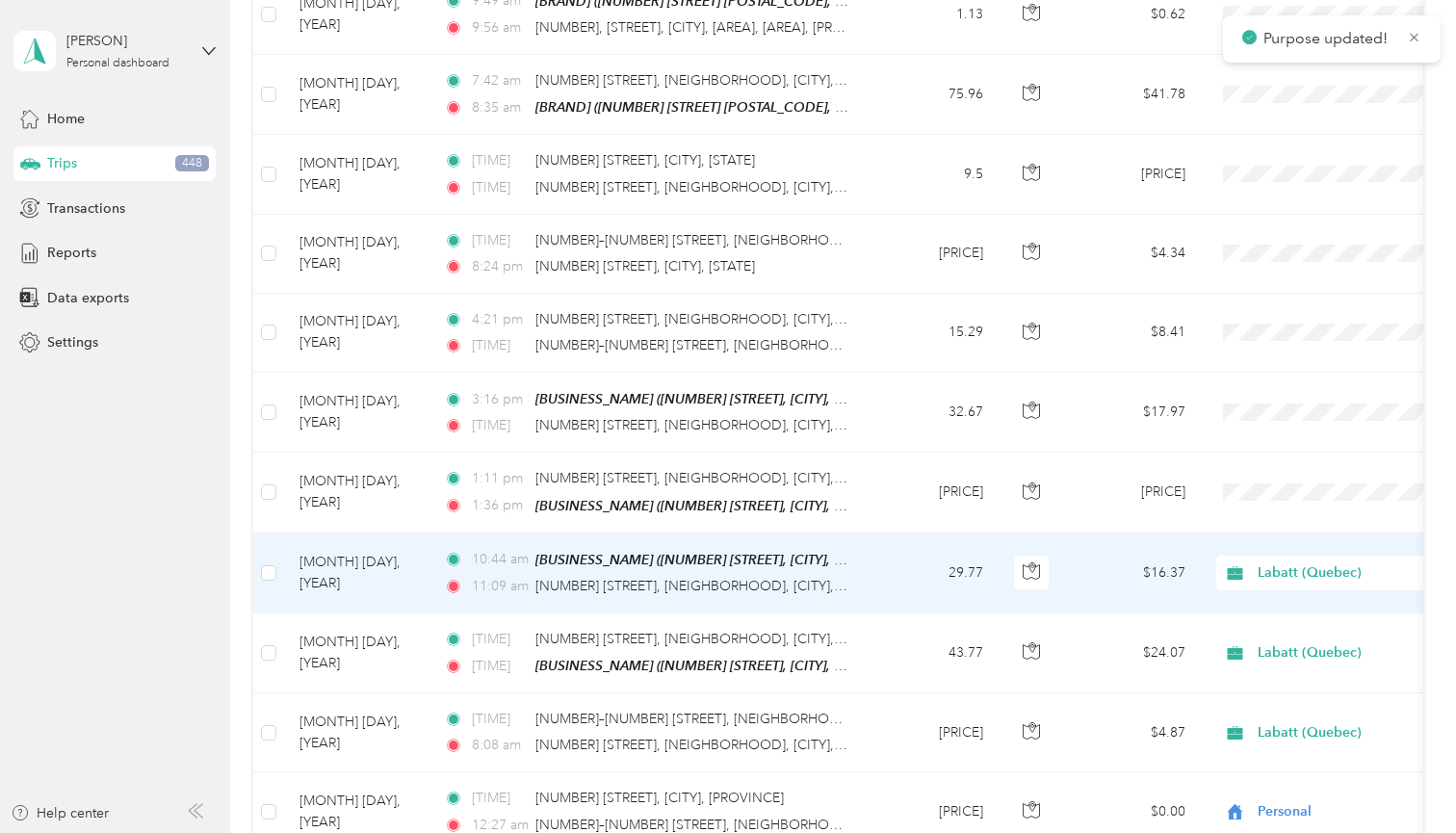 scroll, scrollTop: 3006, scrollLeft: 0, axis: vertical 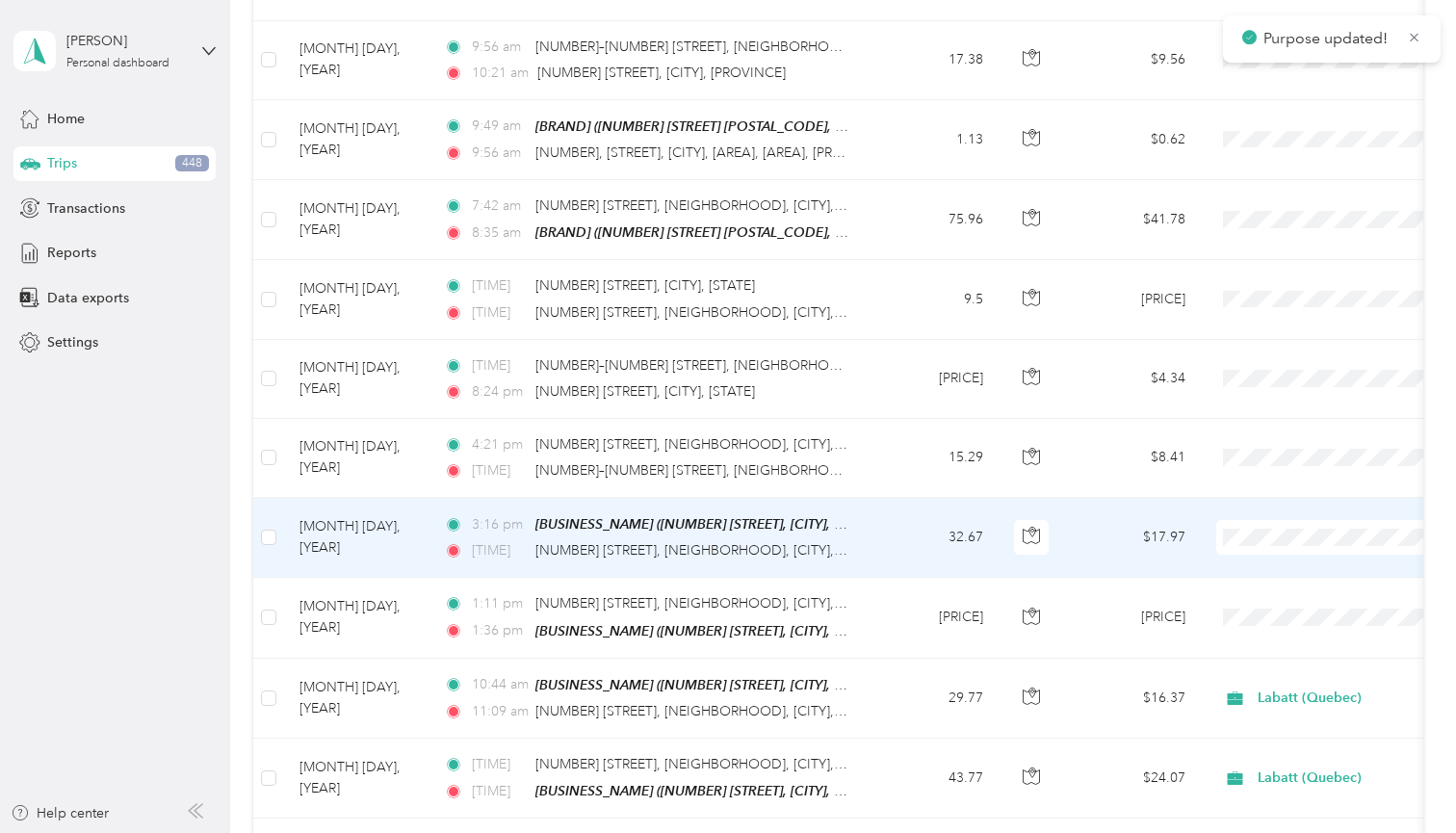 click on "Labatt (Quebec)" at bounding box center (1337, 561) 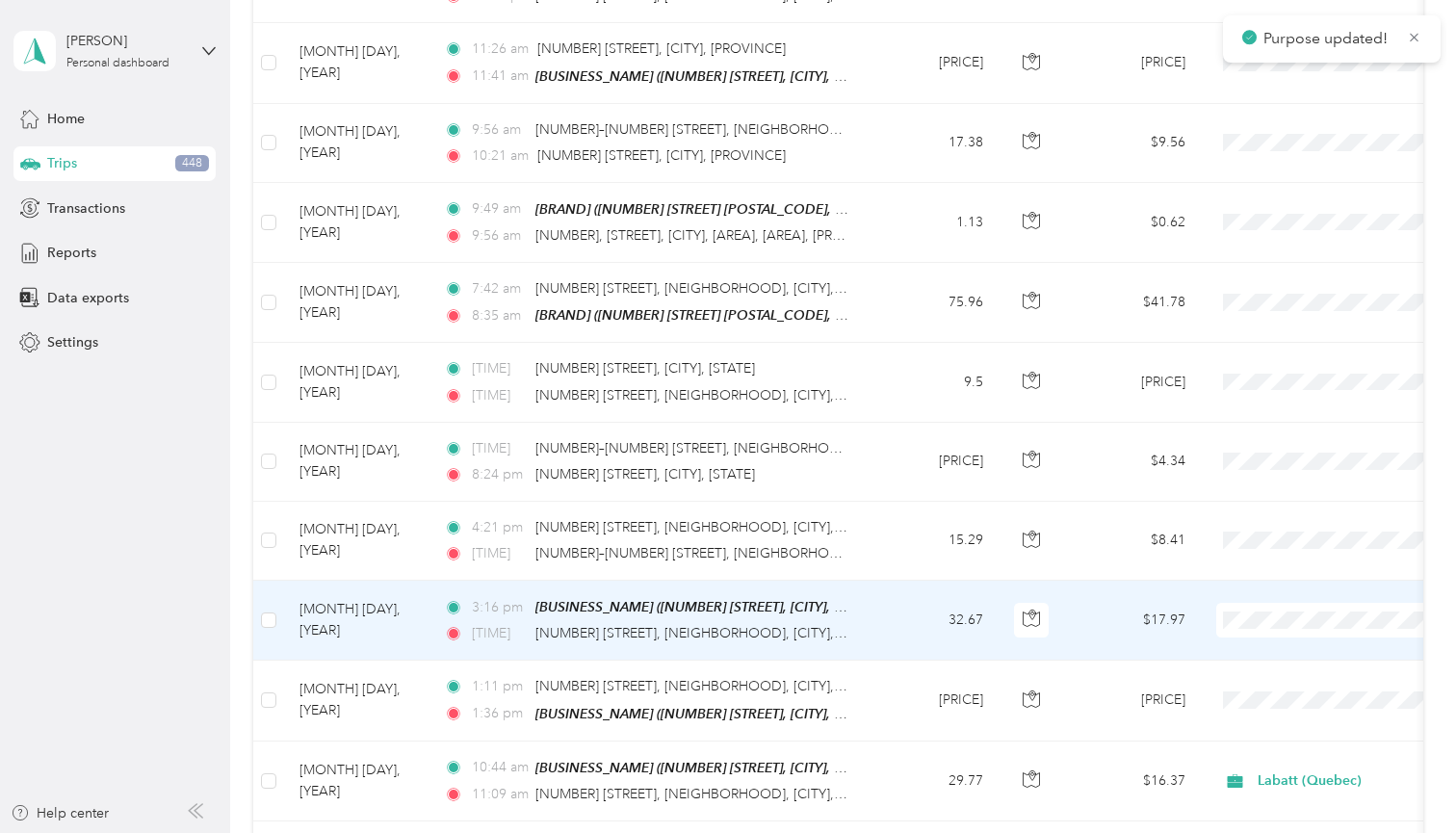 scroll, scrollTop: 2910, scrollLeft: 0, axis: vertical 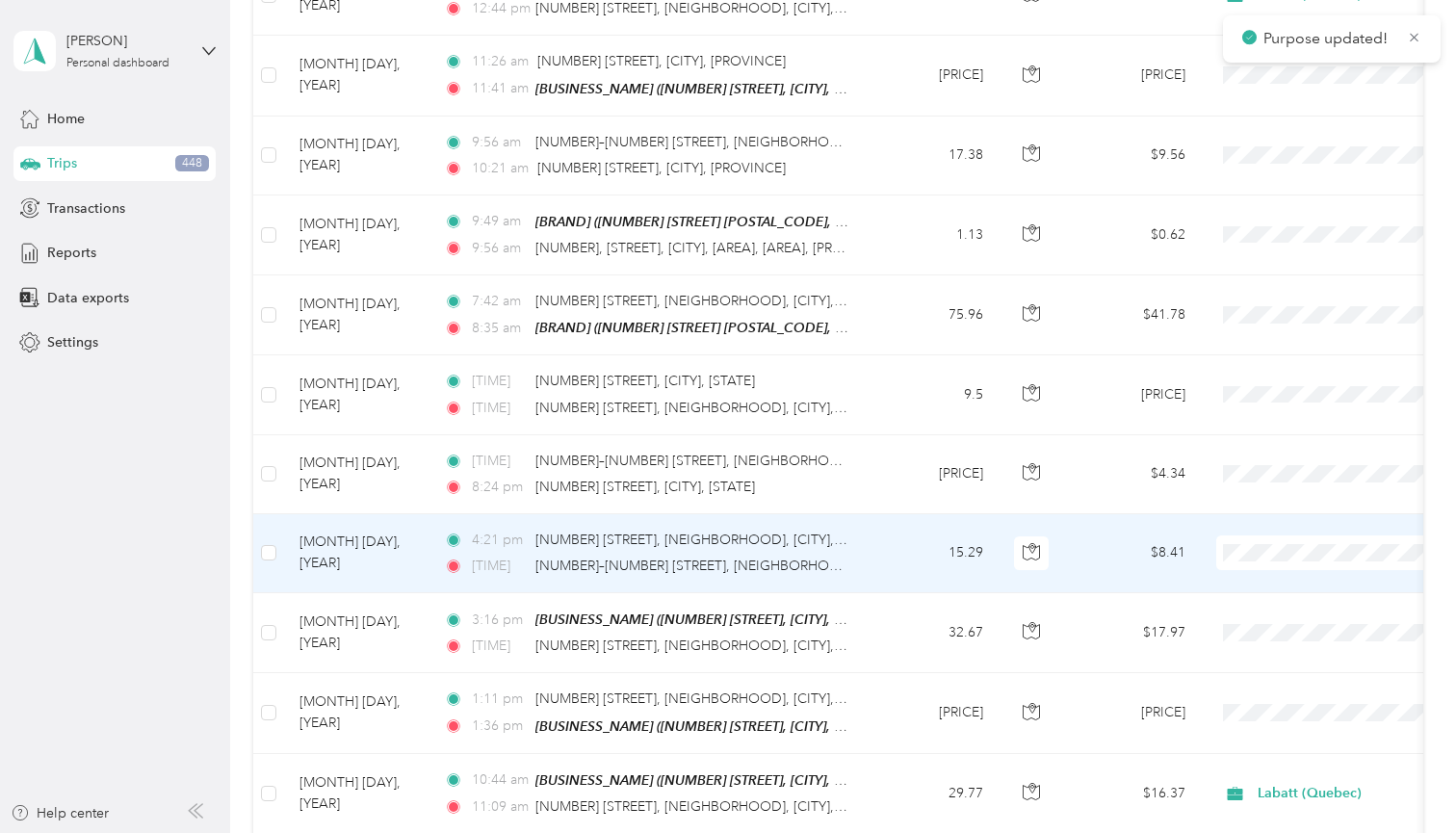 click 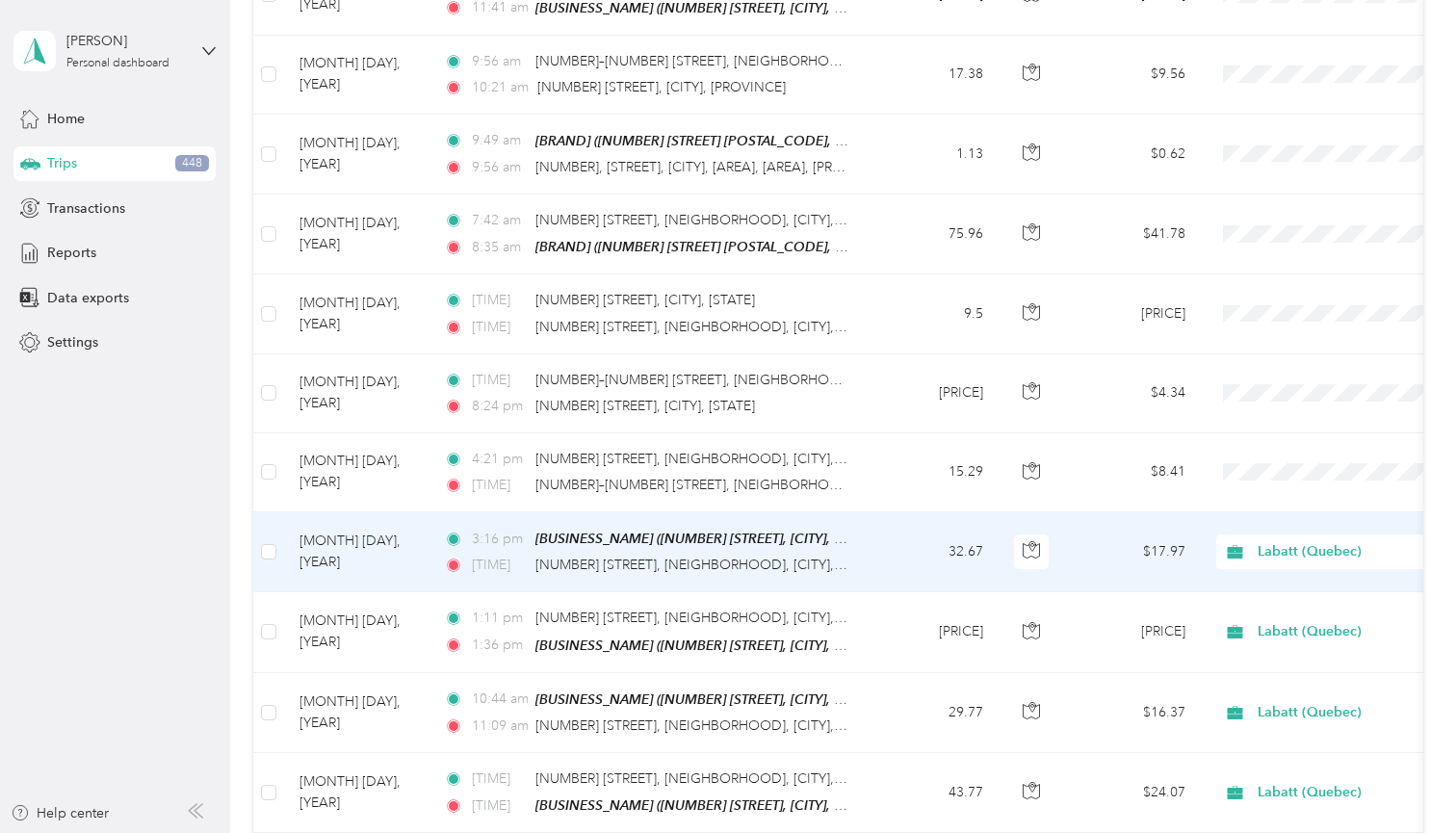 scroll, scrollTop: 3005, scrollLeft: 0, axis: vertical 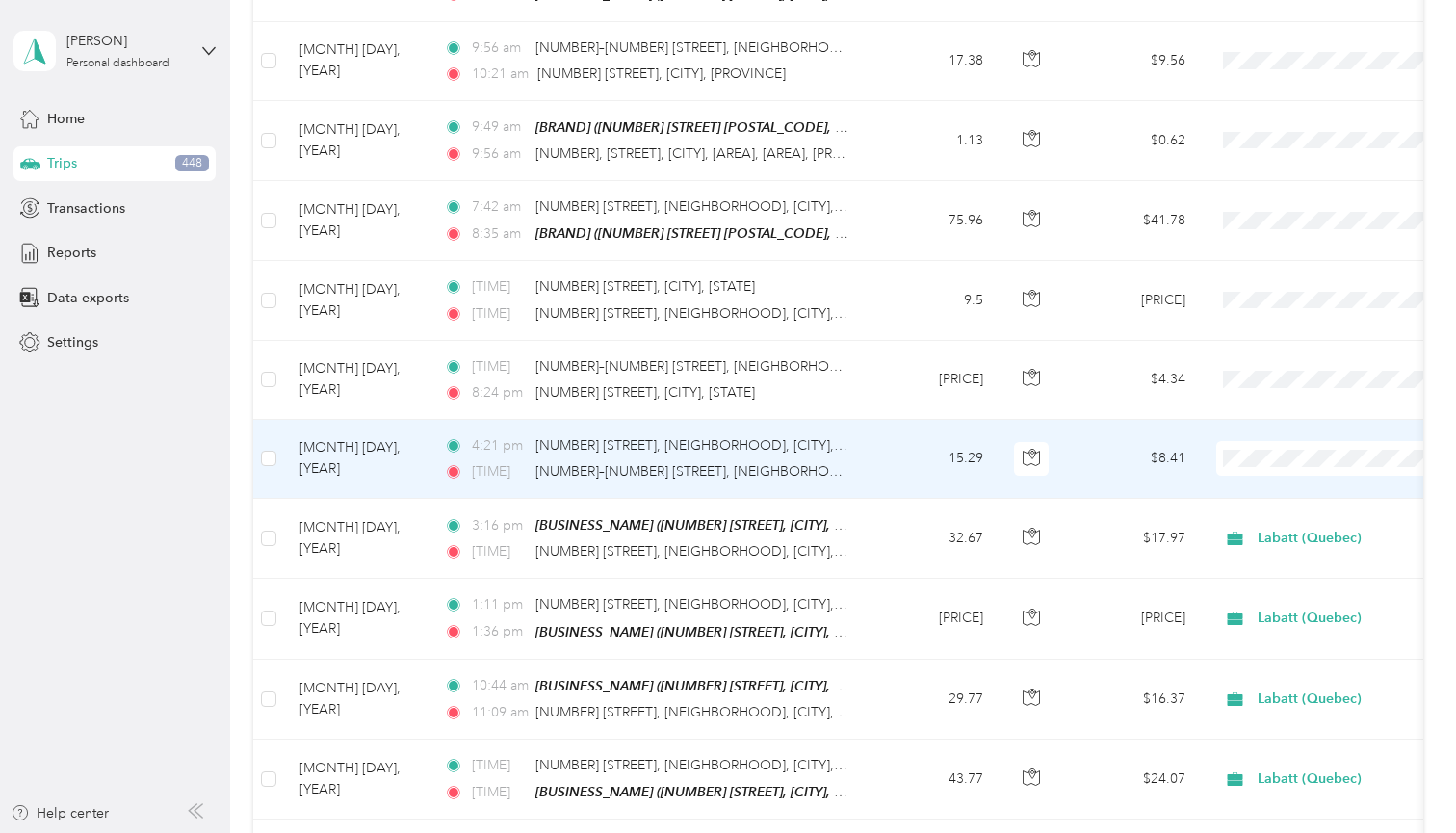 click on "Labatt (Quebec)" at bounding box center (1353, 482) 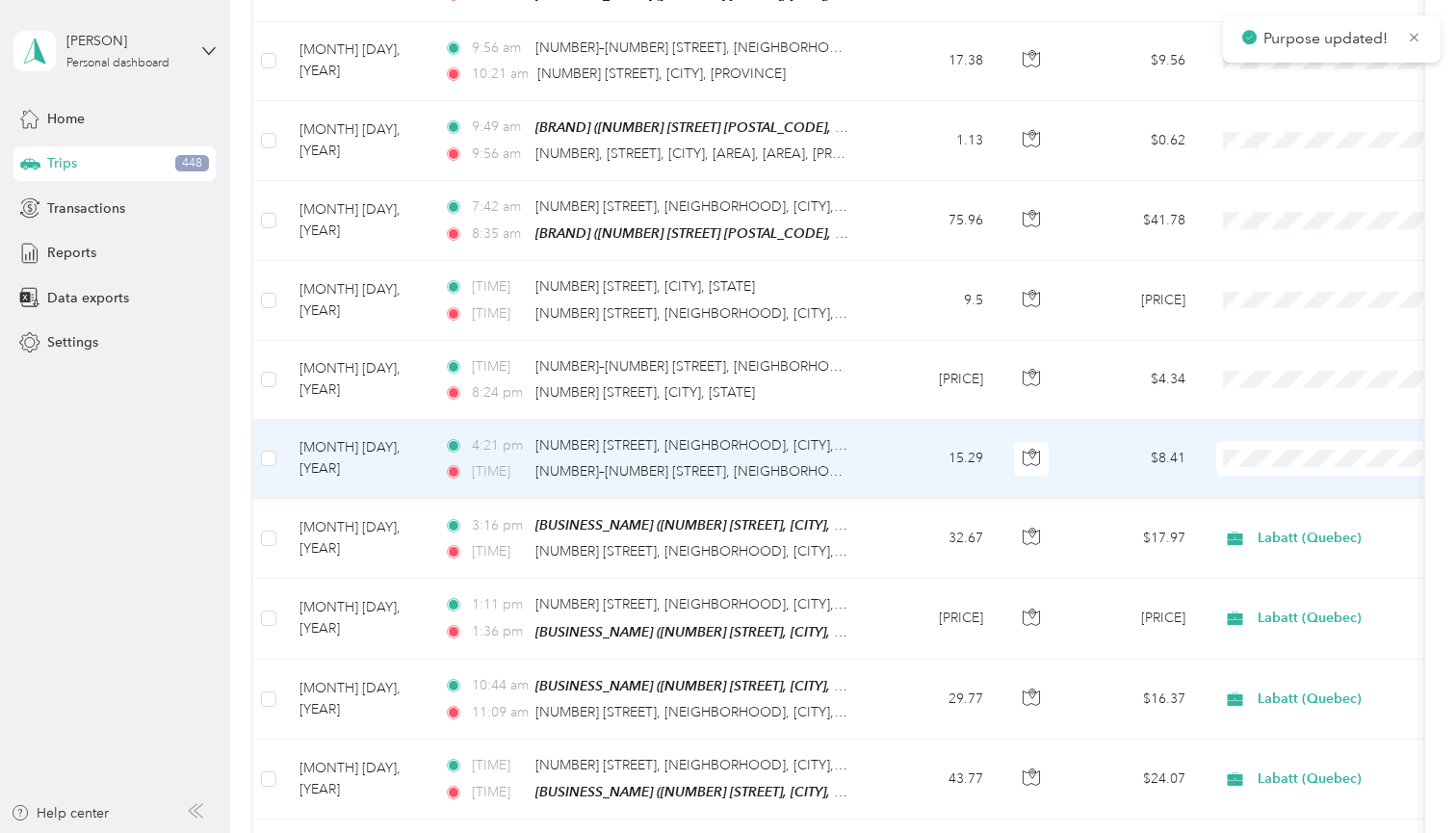 click on "Labatt (Quebec)" at bounding box center (1353, 482) 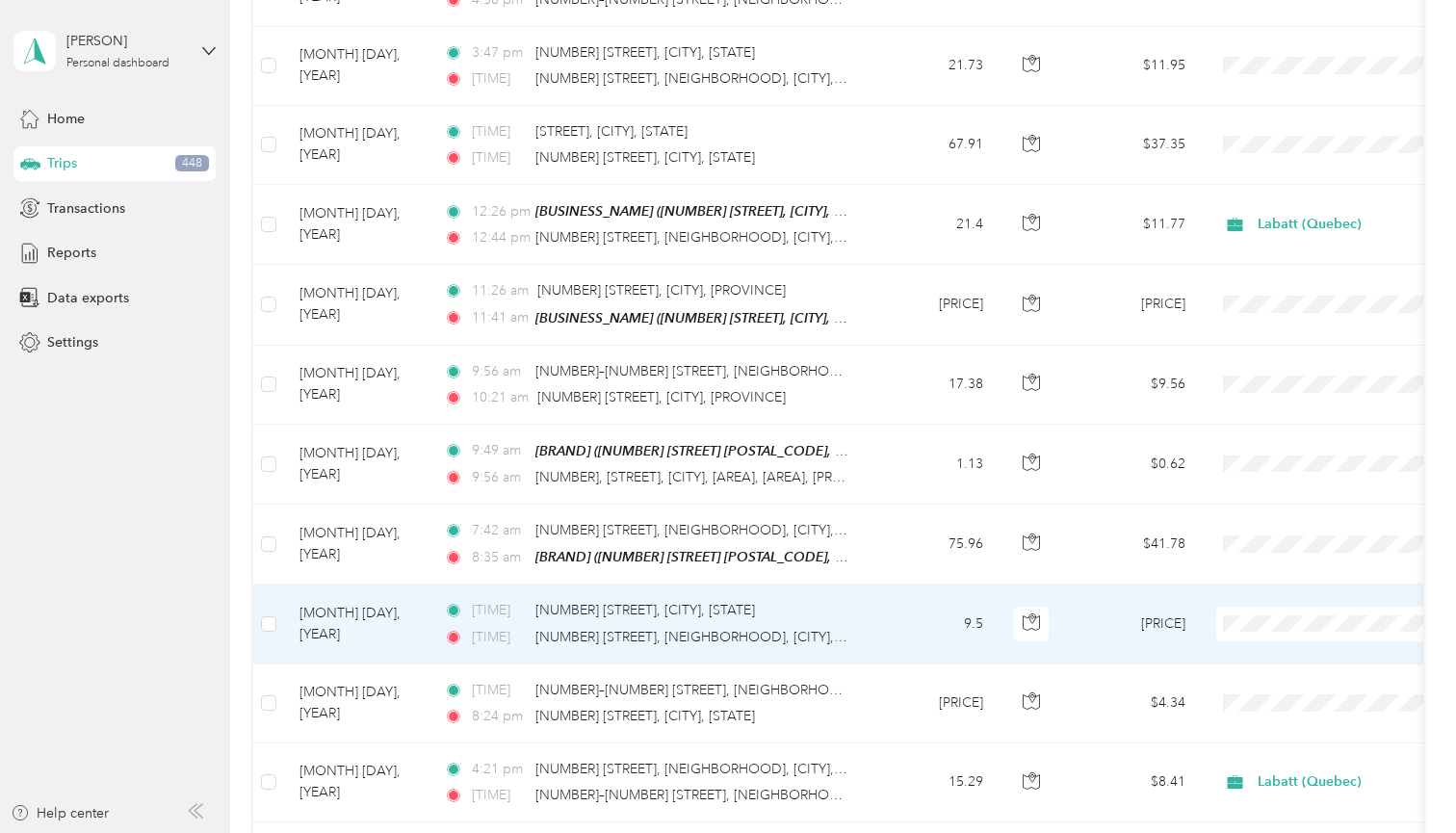 scroll, scrollTop: 2660, scrollLeft: 0, axis: vertical 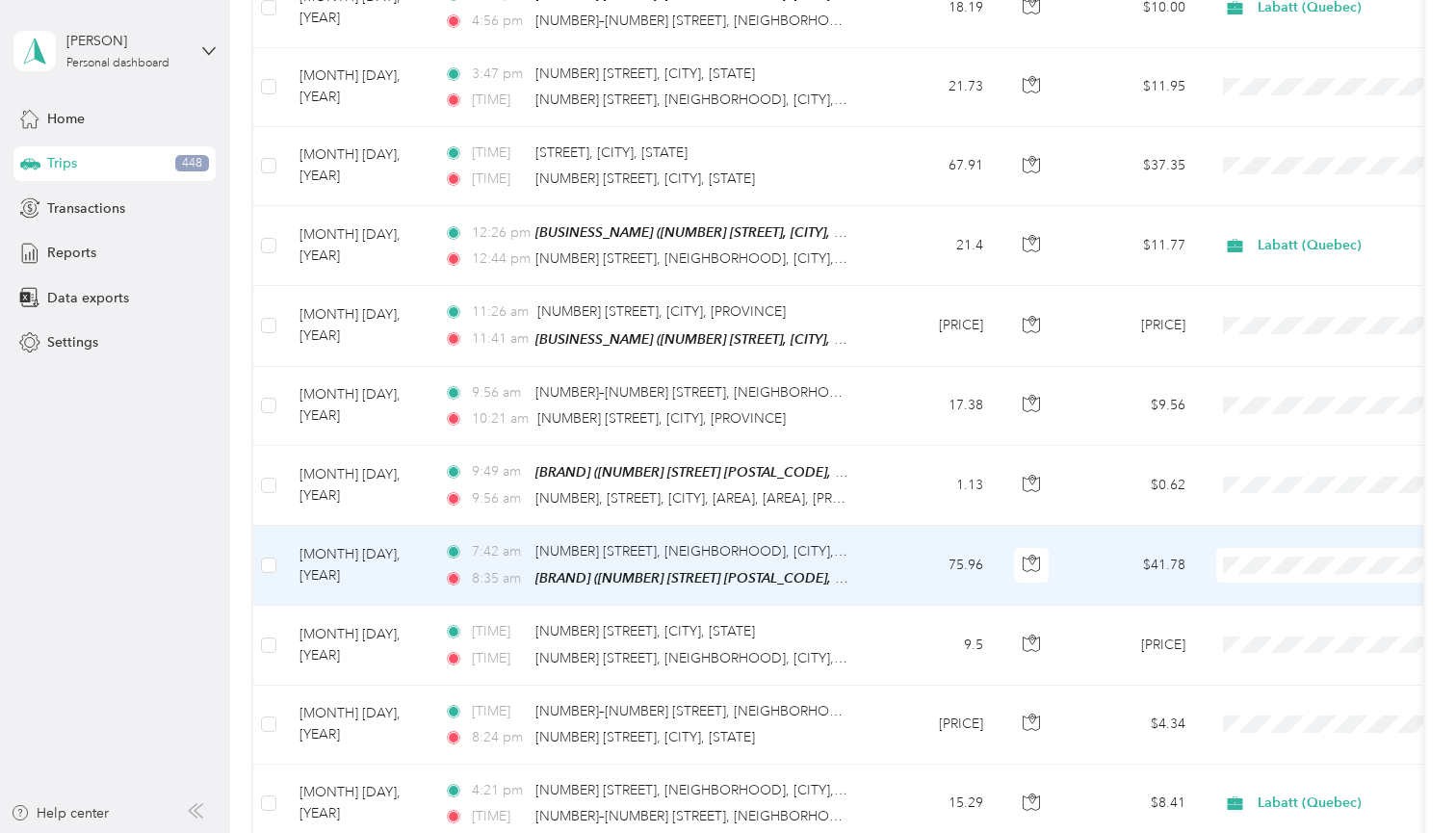 click on "Labatt (Quebec)" at bounding box center [1353, 590] 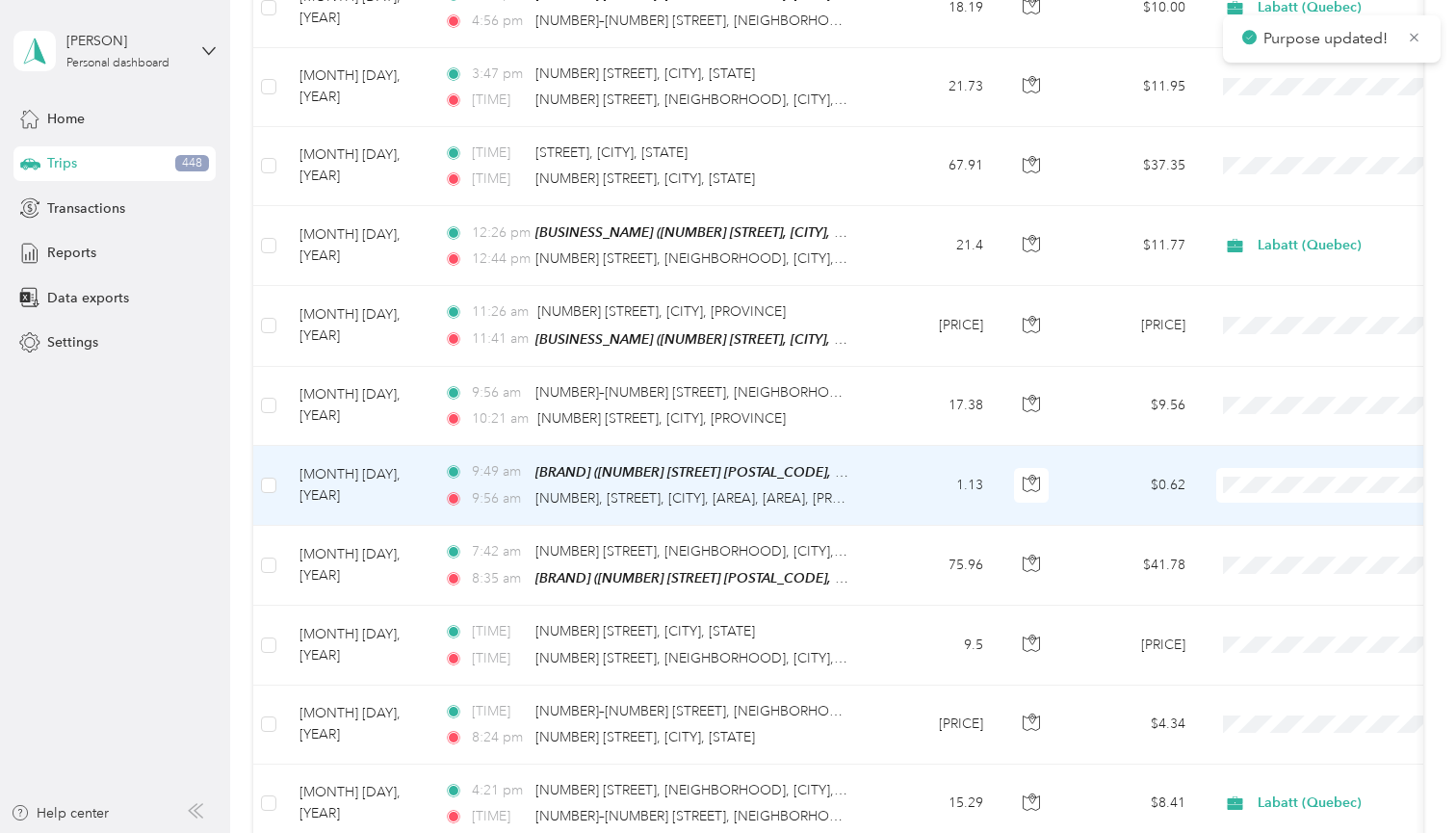 click on "Labatt (Quebec)" at bounding box center [1353, 510] 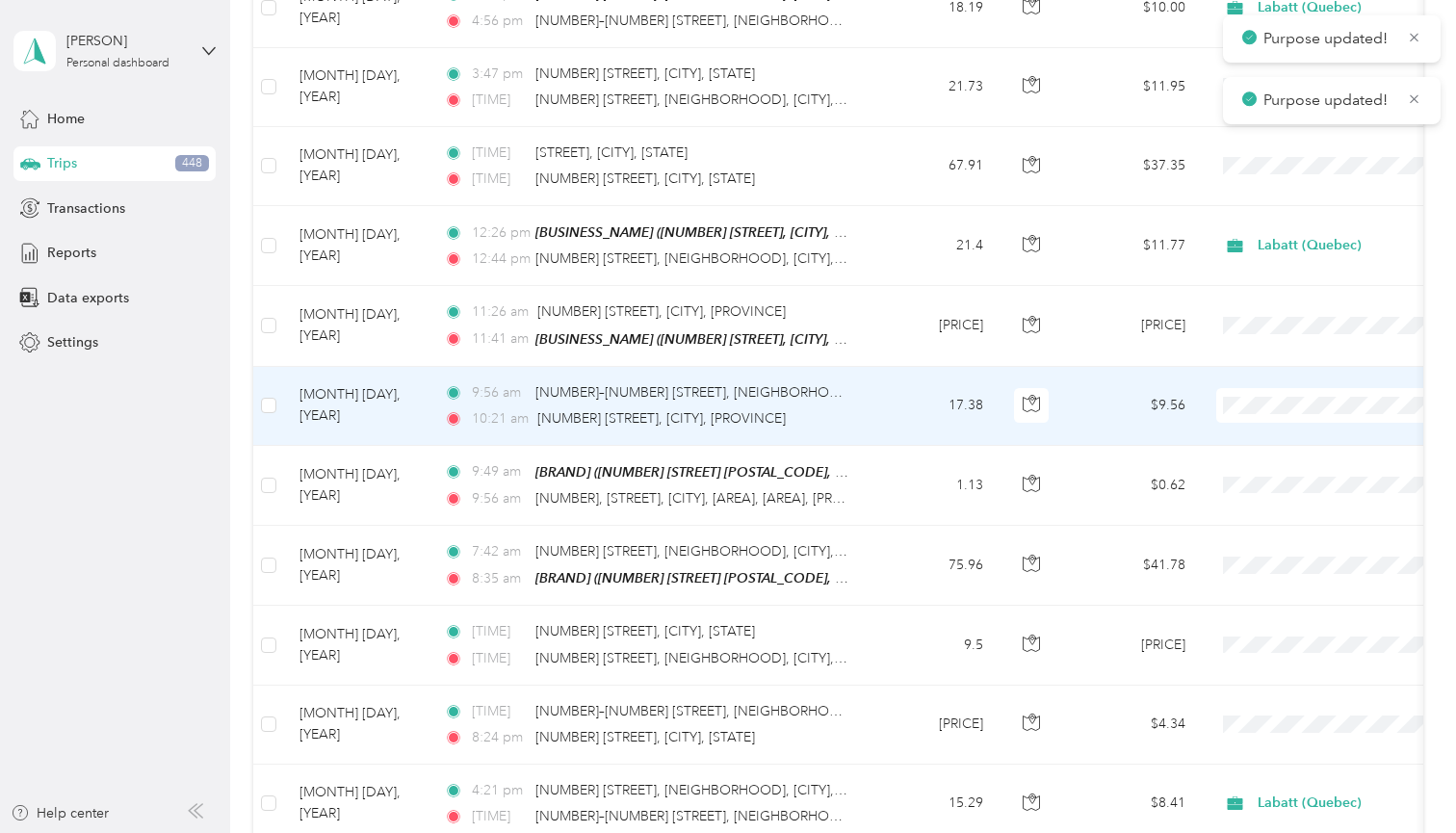 click at bounding box center [1336, 405] 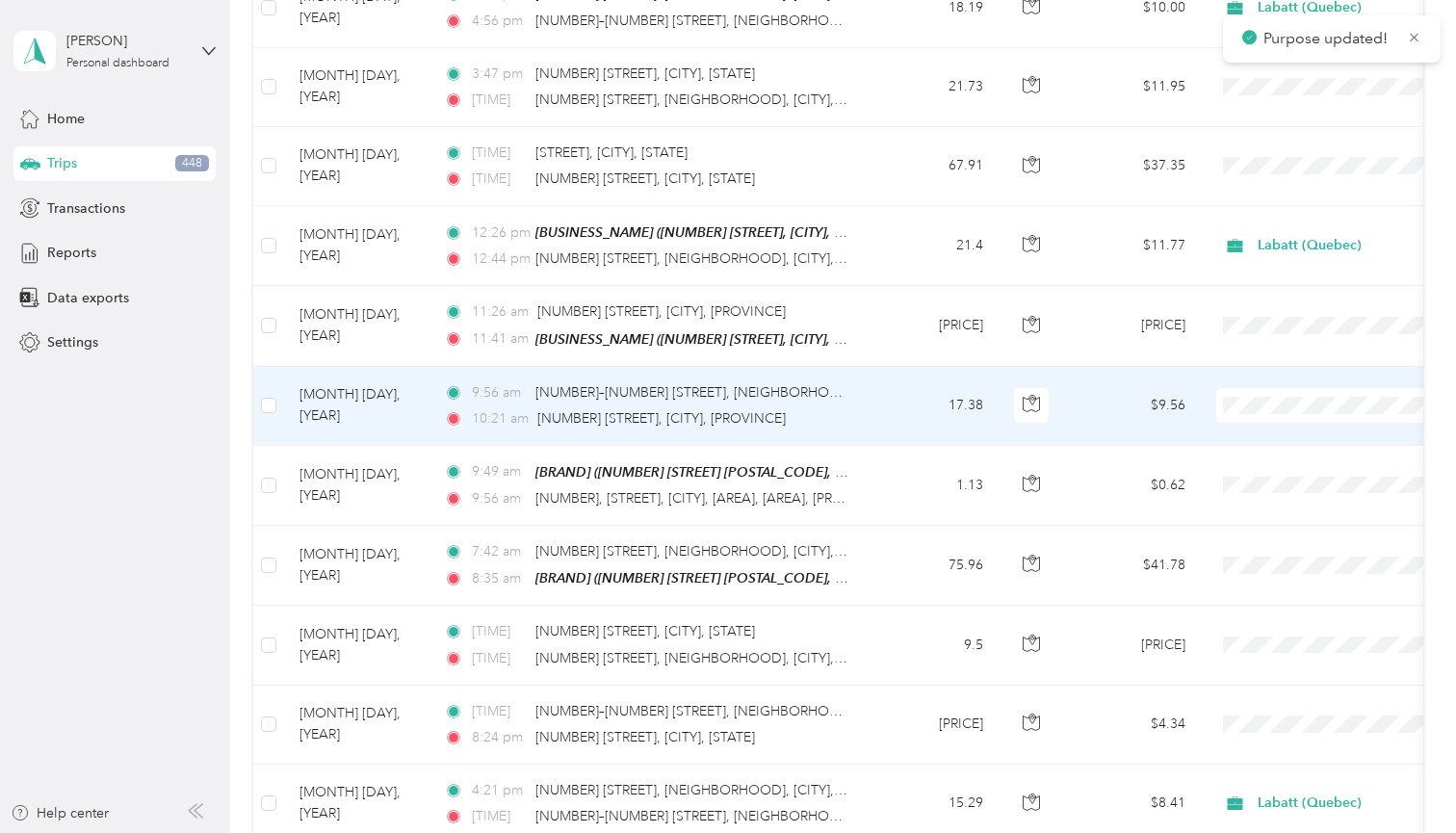 click on "Labatt (Quebec)" at bounding box center [1353, 431] 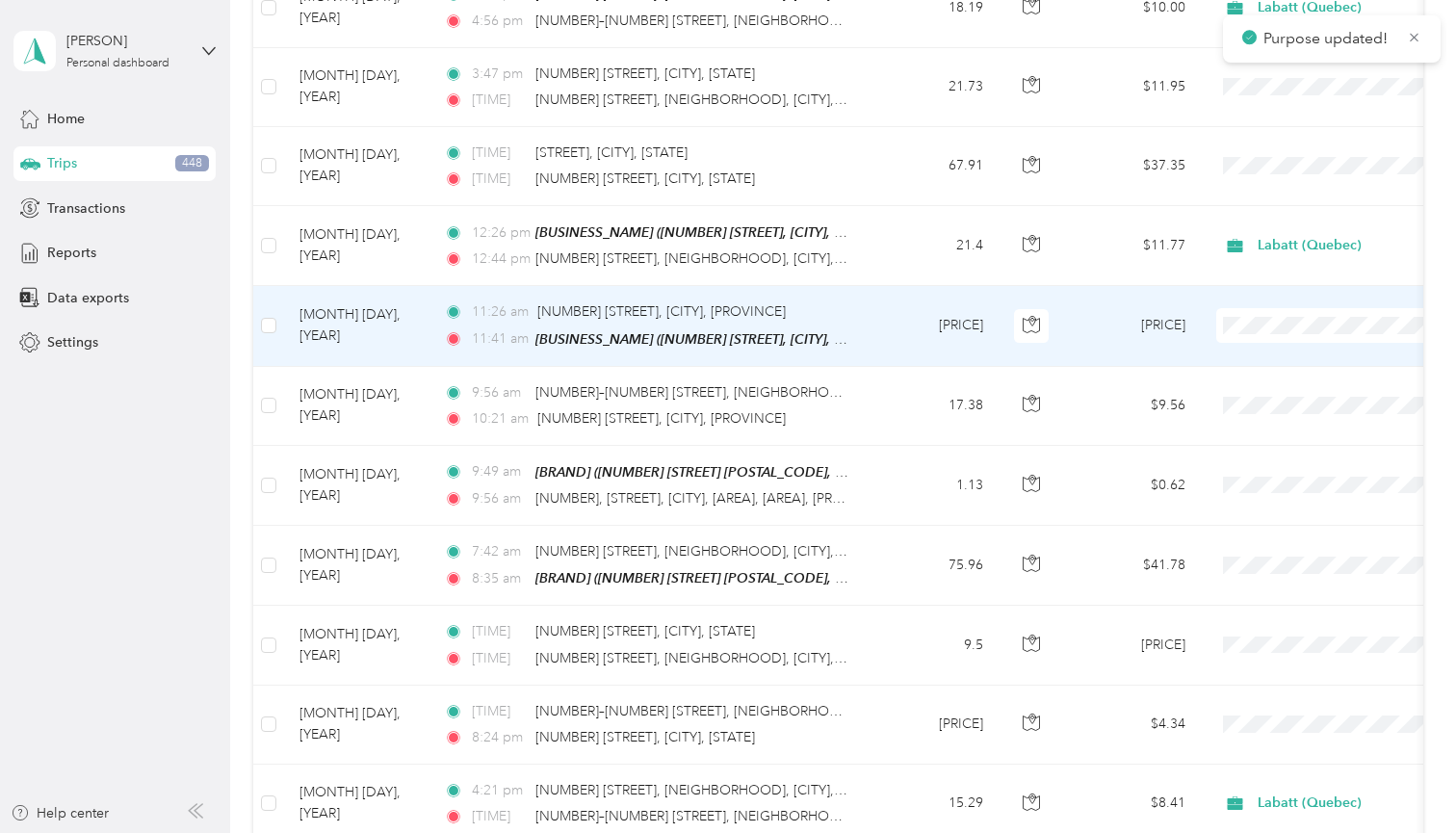 click on "Labatt (Quebec)" at bounding box center (1337, 352) 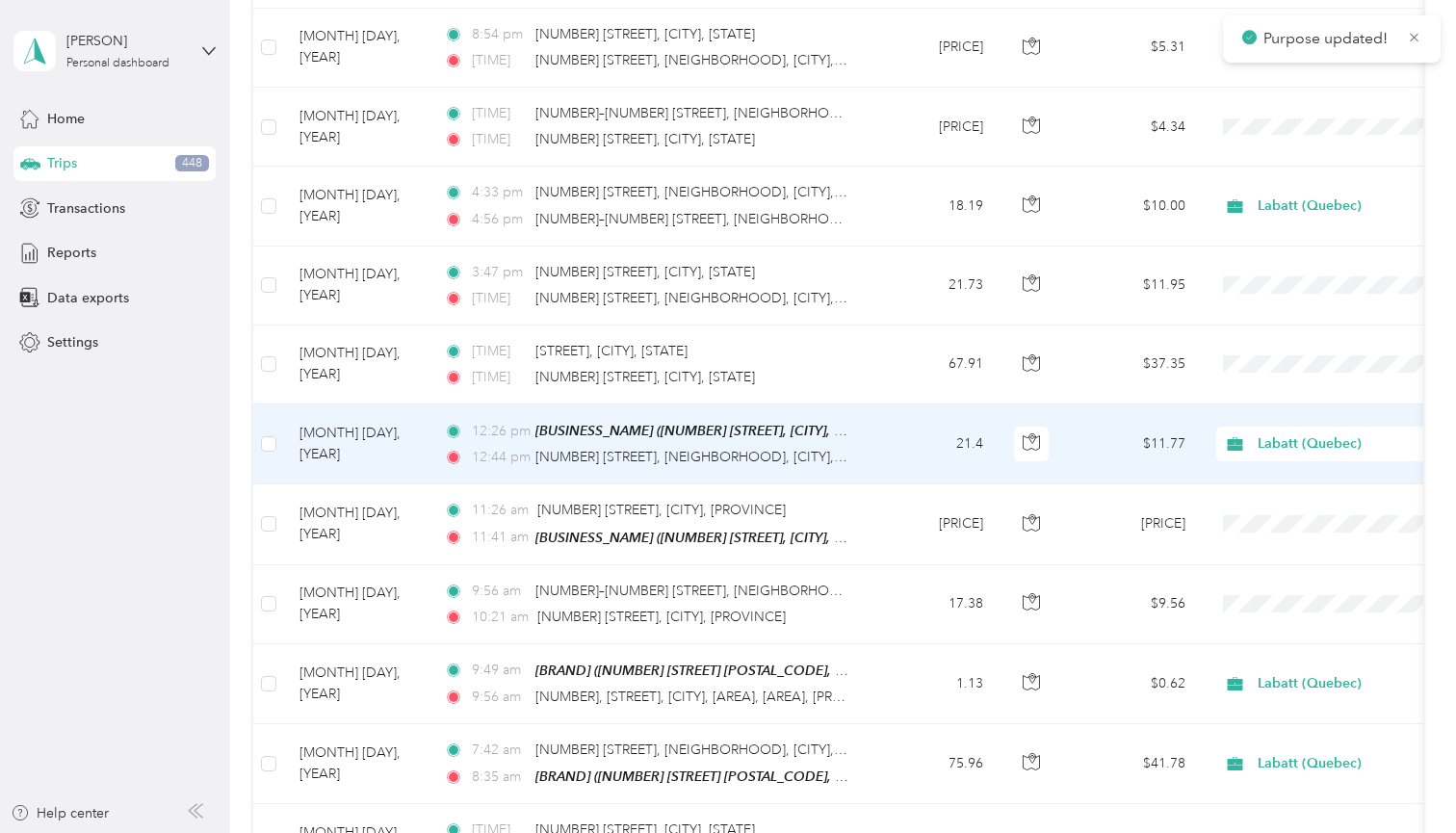scroll, scrollTop: 2427, scrollLeft: 0, axis: vertical 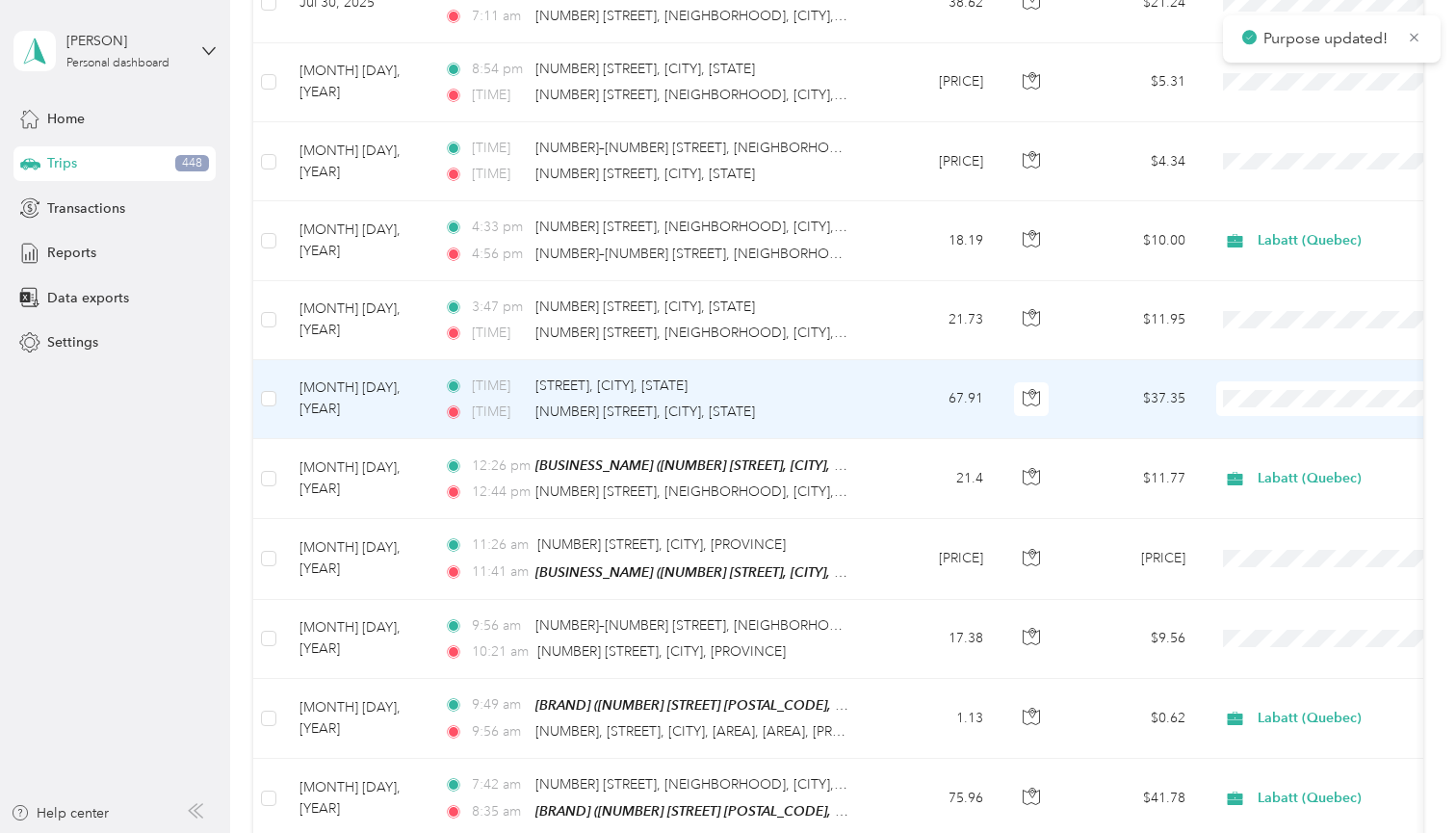 click on "Labatt (Quebec)" at bounding box center [1337, 427] 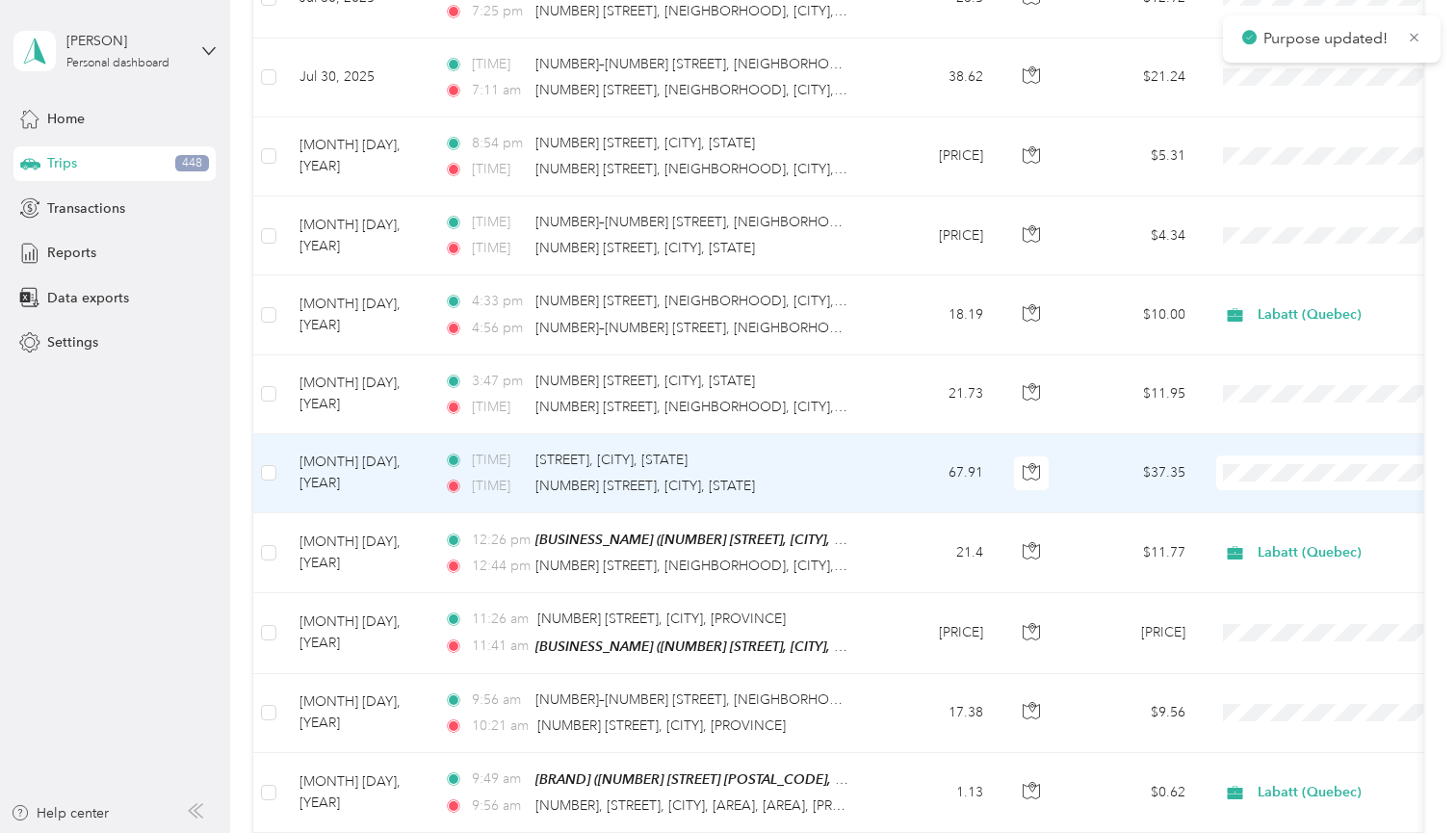 scroll, scrollTop: 2339, scrollLeft: 0, axis: vertical 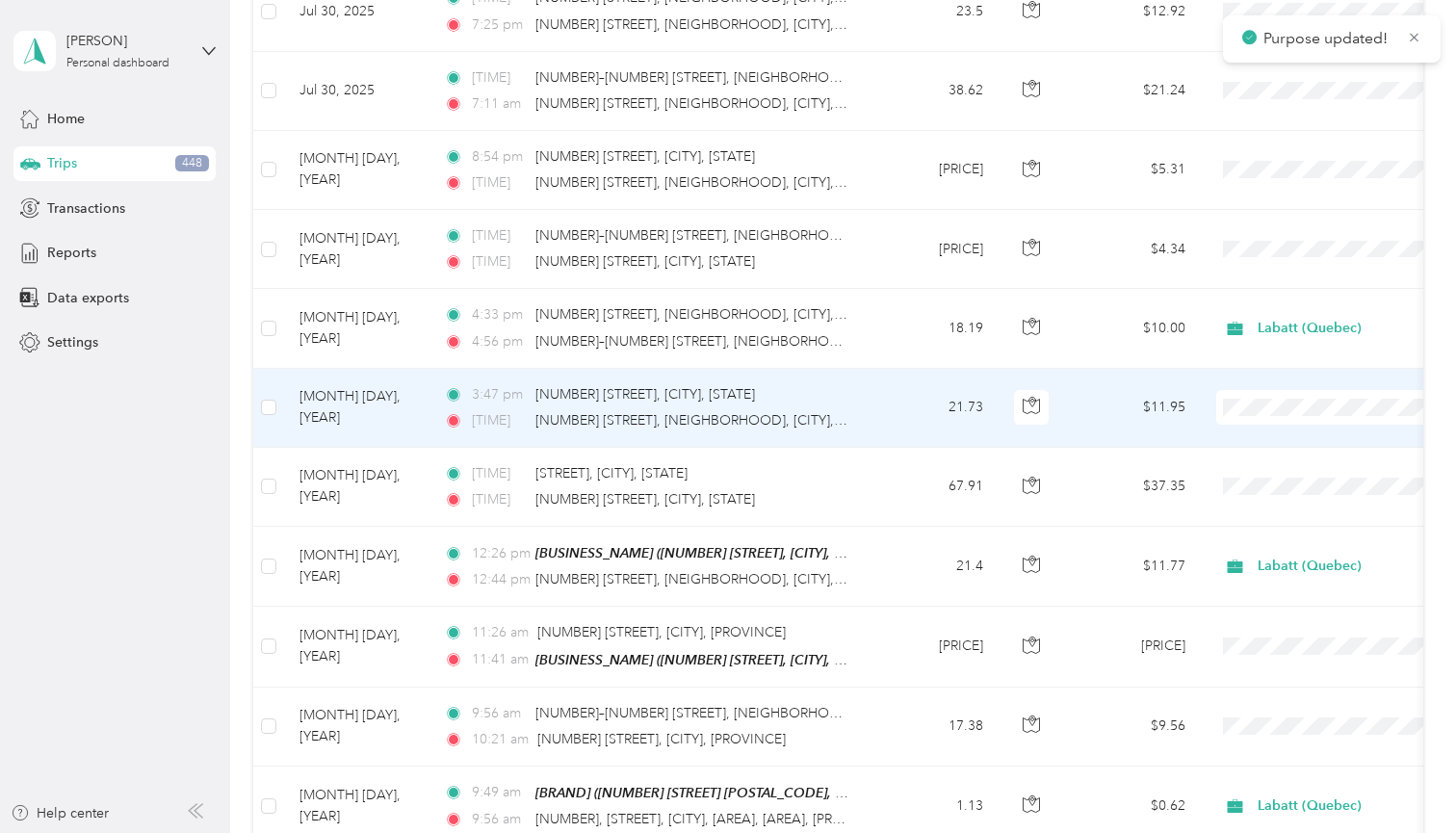 click on "Labatt (Quebec)" at bounding box center (1353, 435) 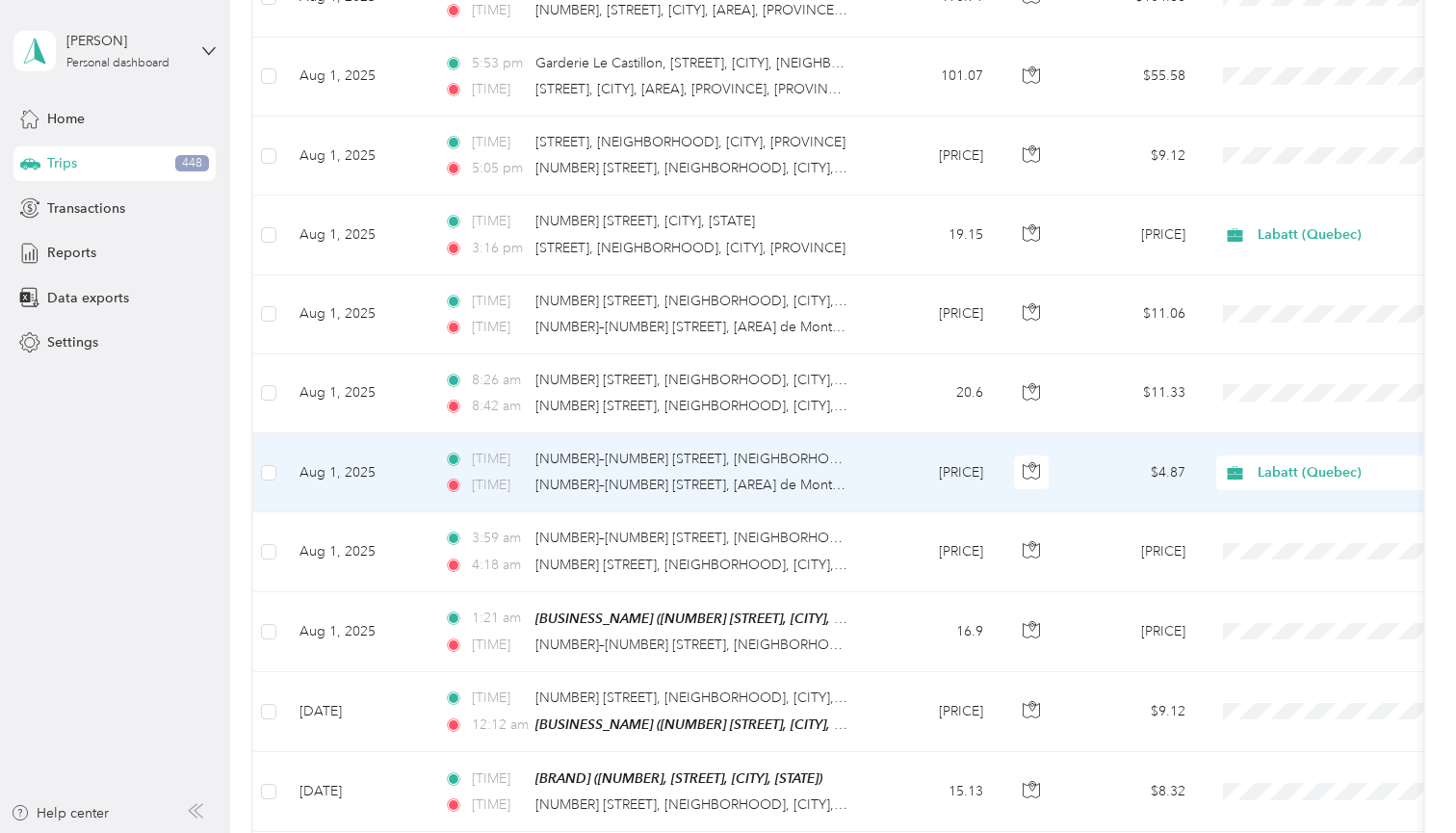 scroll, scrollTop: 820, scrollLeft: 0, axis: vertical 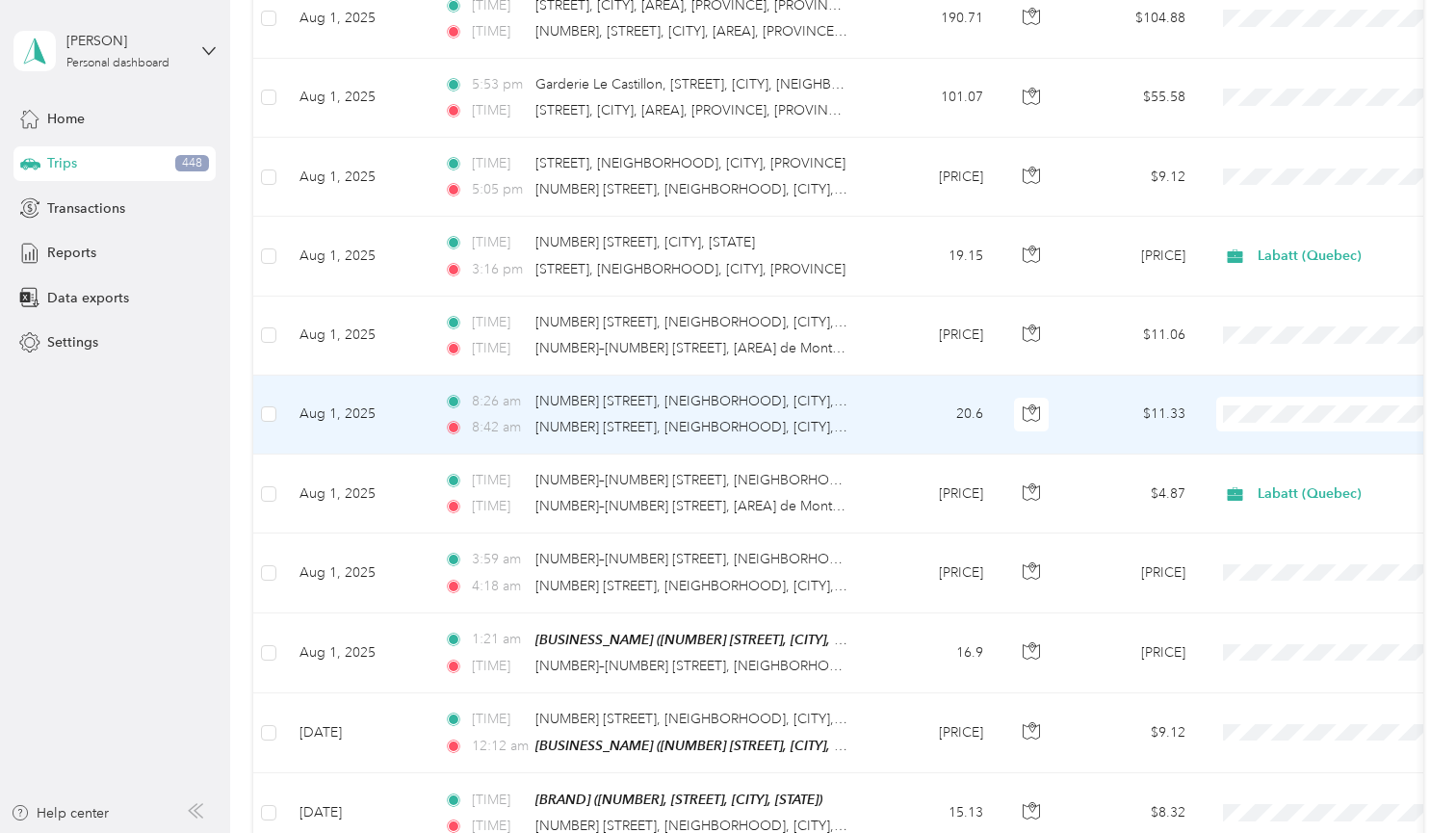 click on "Labatt (Quebec)" at bounding box center [1337, 449] 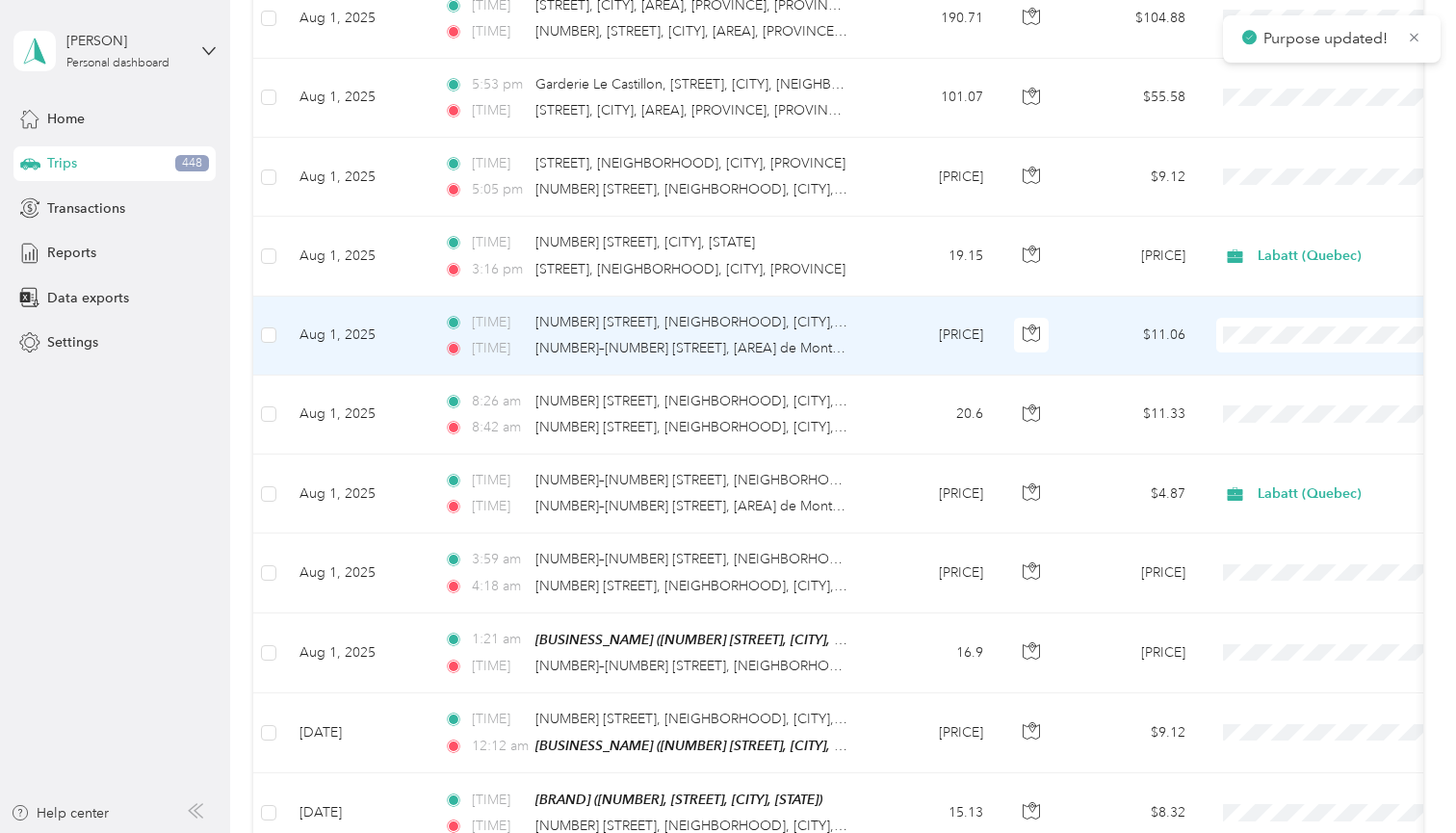 click on "Labatt (Quebec)" at bounding box center (1337, 370) 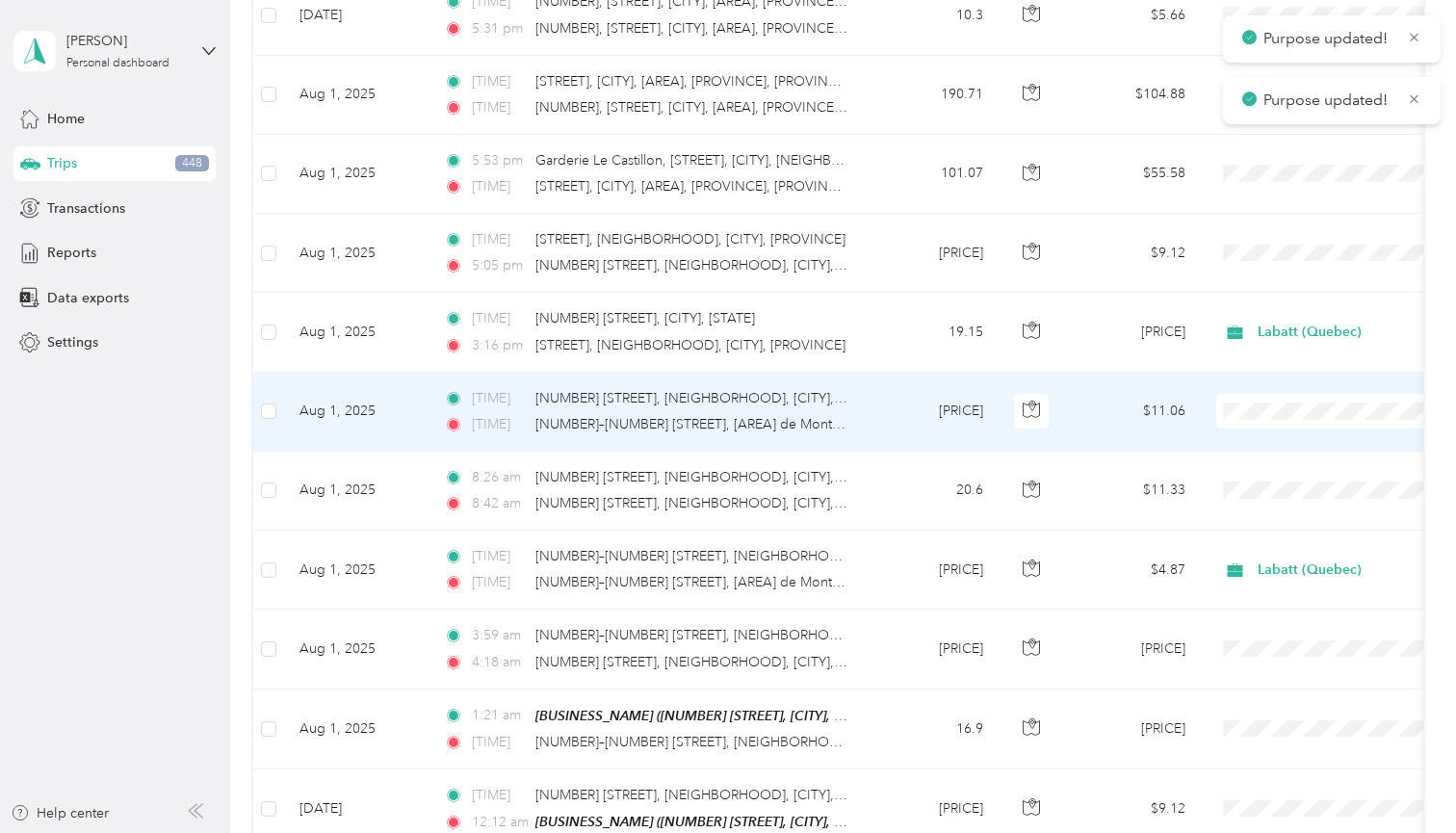 scroll, scrollTop: 658, scrollLeft: 0, axis: vertical 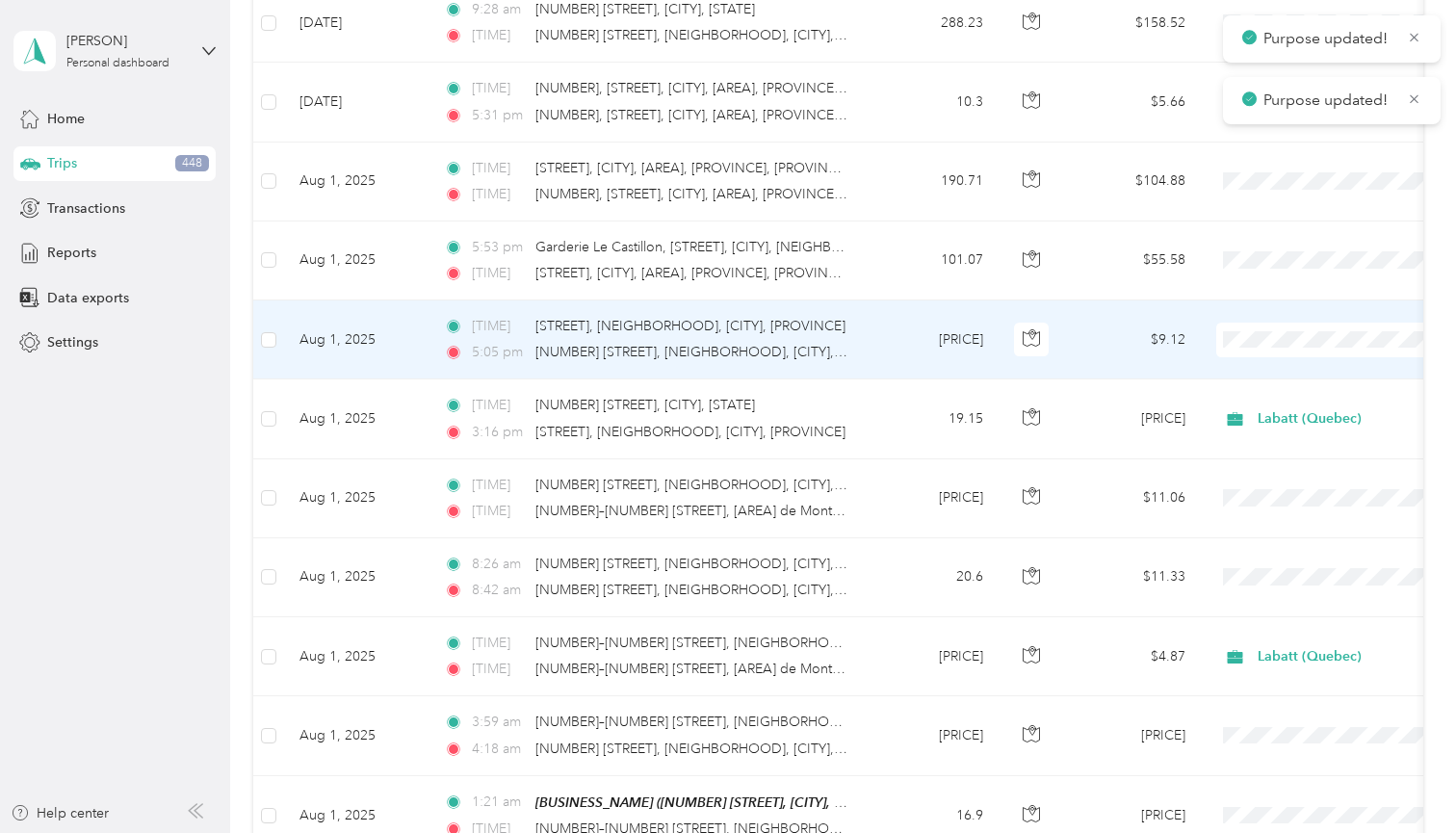 click on "Labatt (Quebec)" at bounding box center [1353, 373] 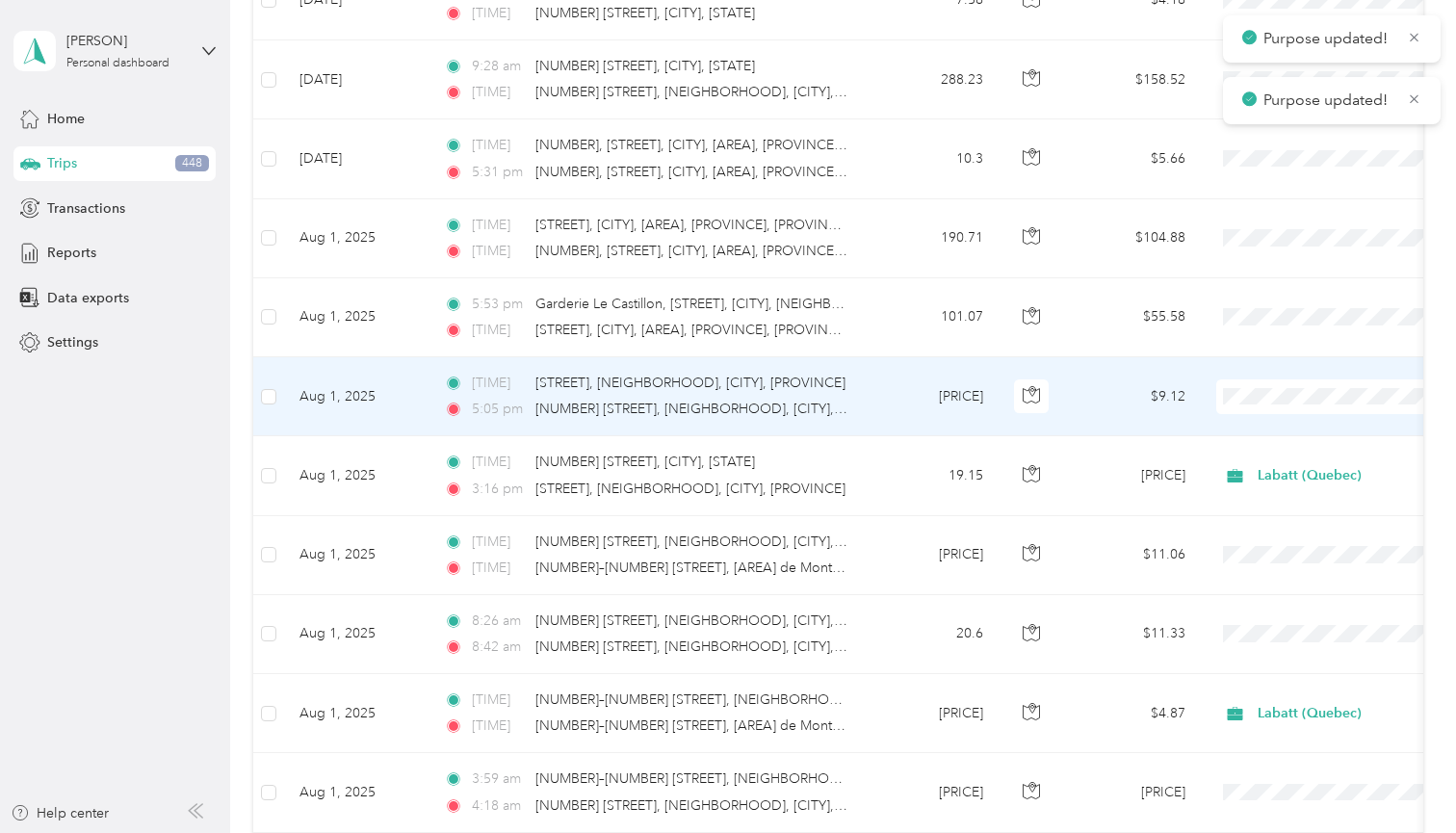 scroll, scrollTop: 559, scrollLeft: 0, axis: vertical 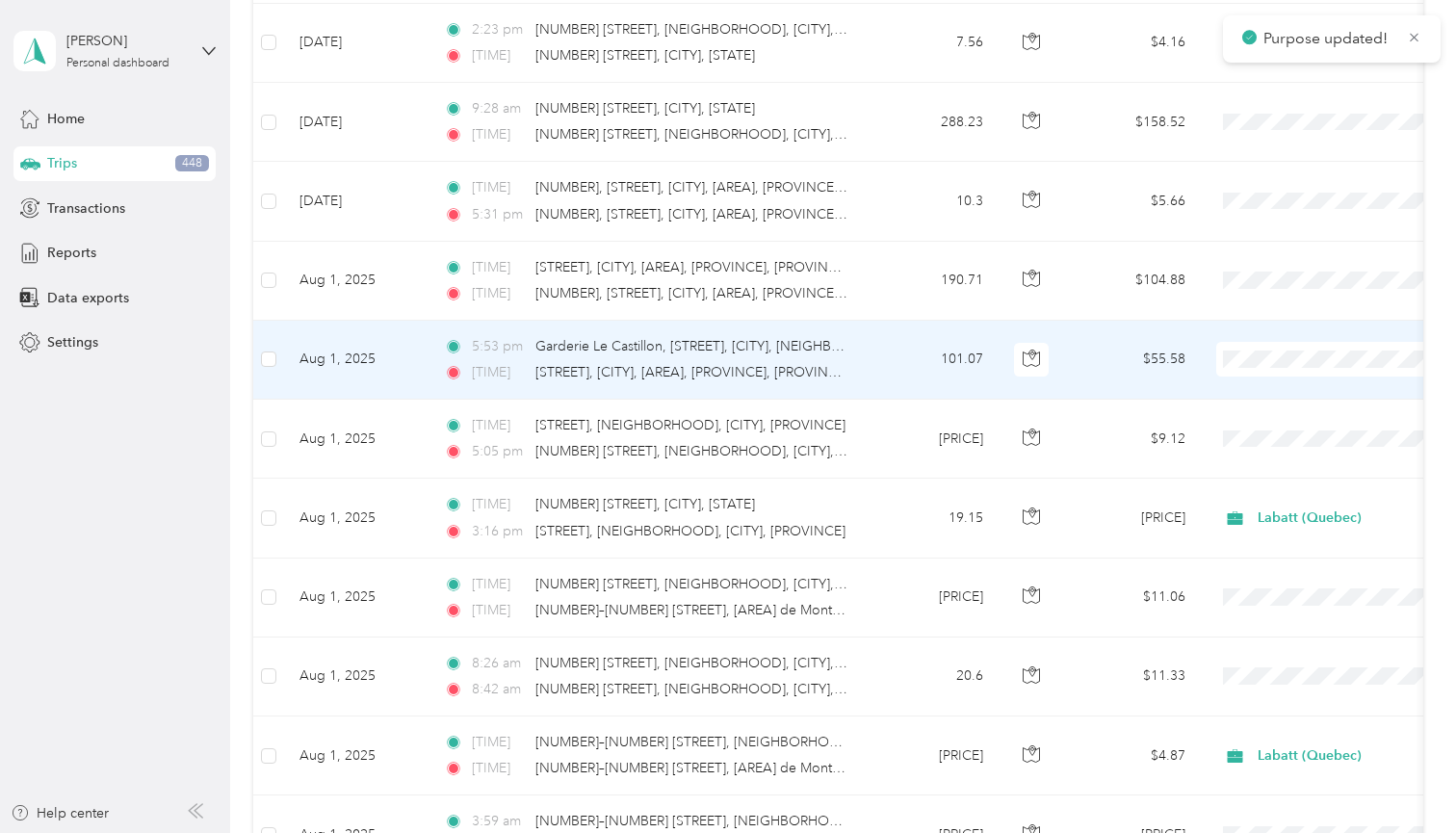 click on "Labatt (Quebec)" at bounding box center [1337, 394] 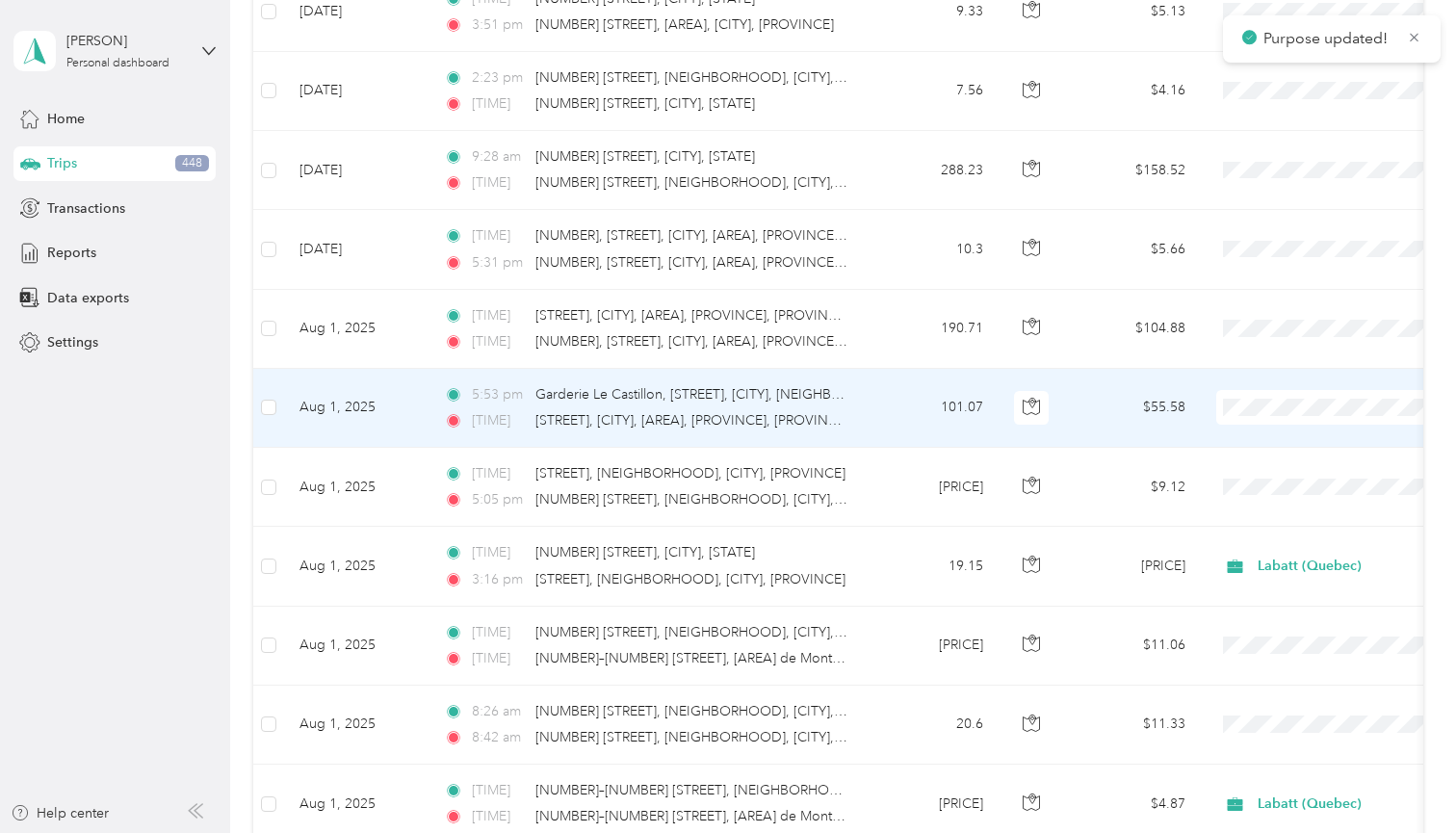 scroll, scrollTop: 488, scrollLeft: 0, axis: vertical 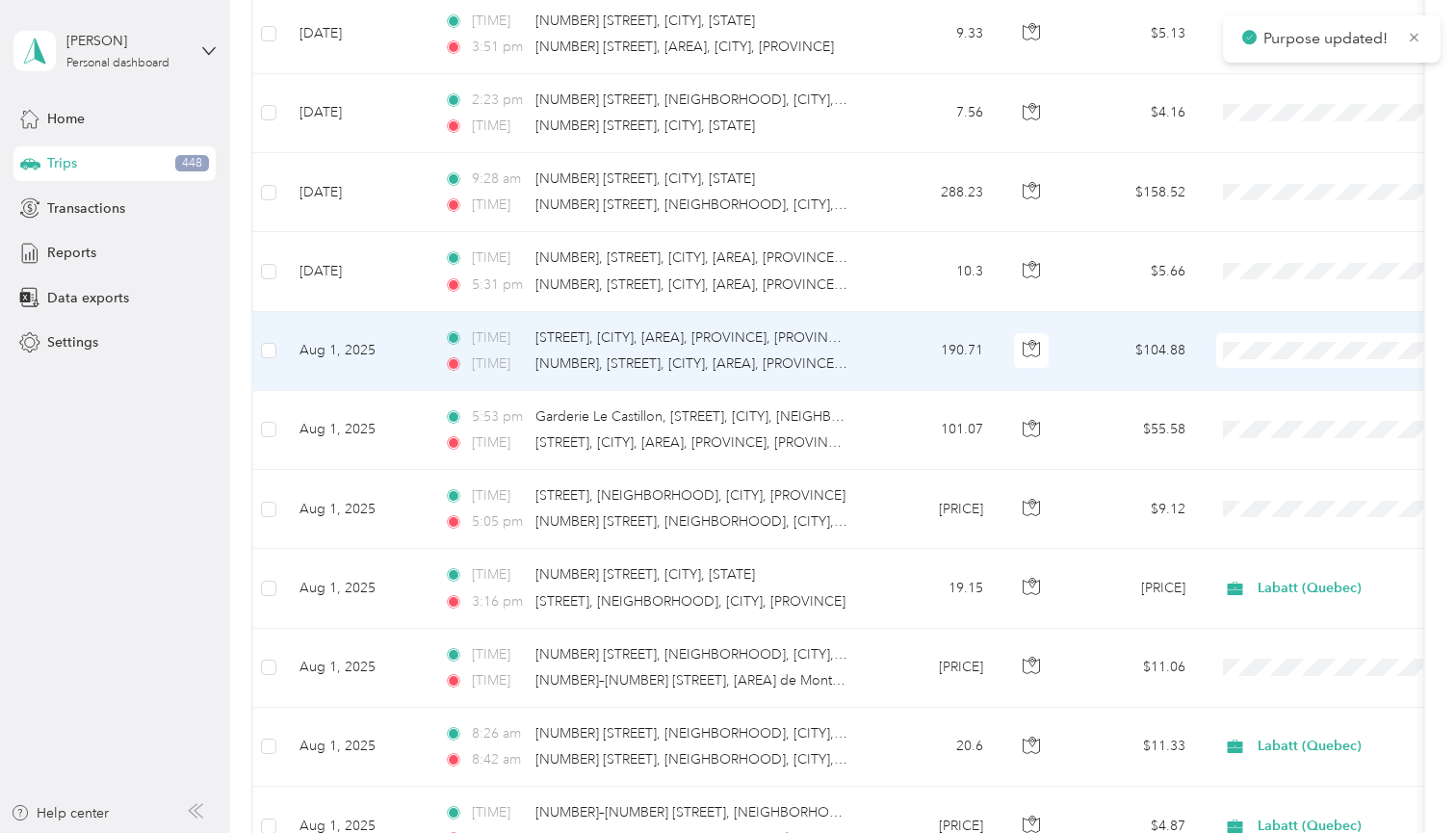 click on "Labatt (Quebec)" at bounding box center (1353, 381) 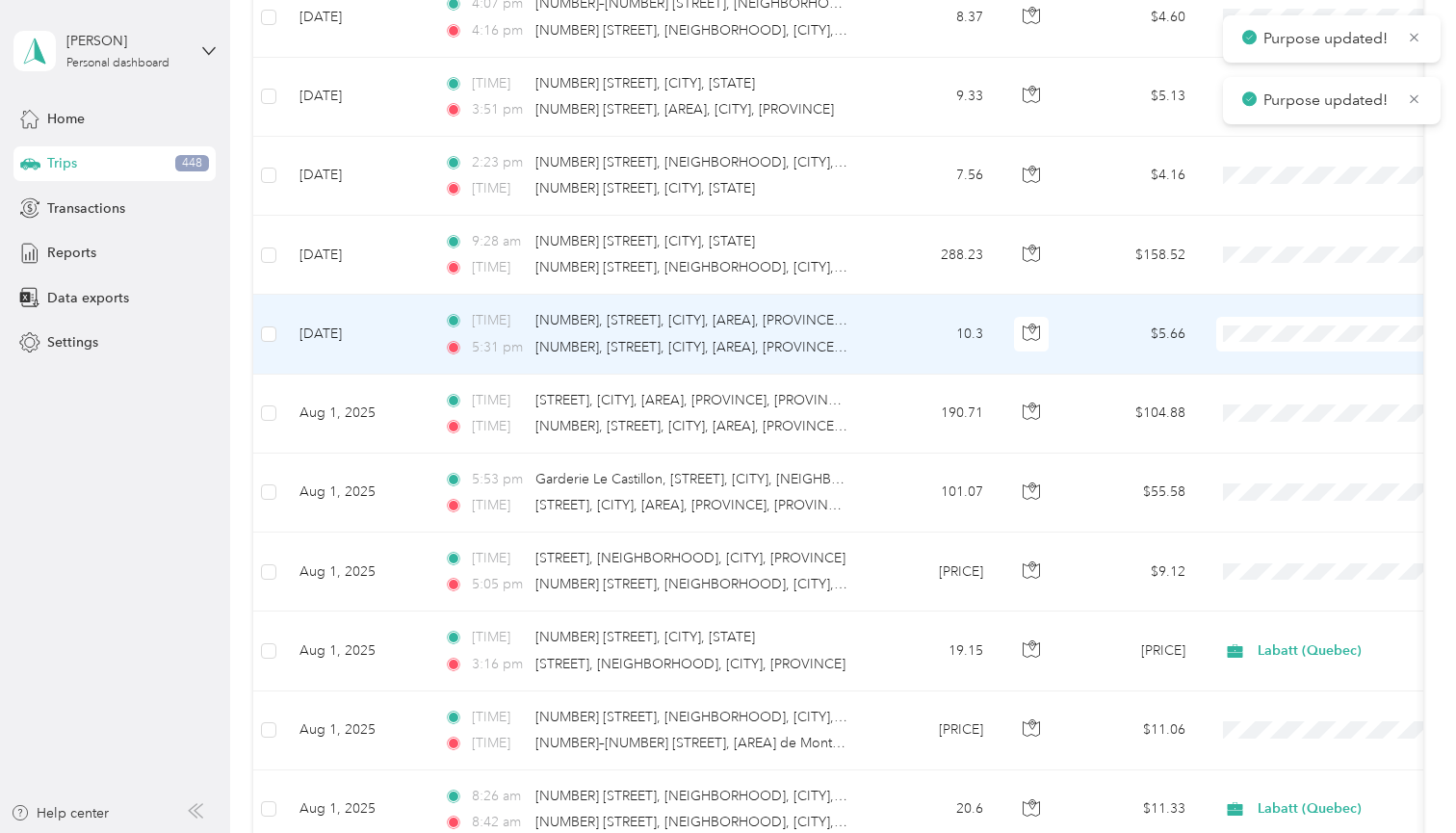 scroll, scrollTop: 424, scrollLeft: 0, axis: vertical 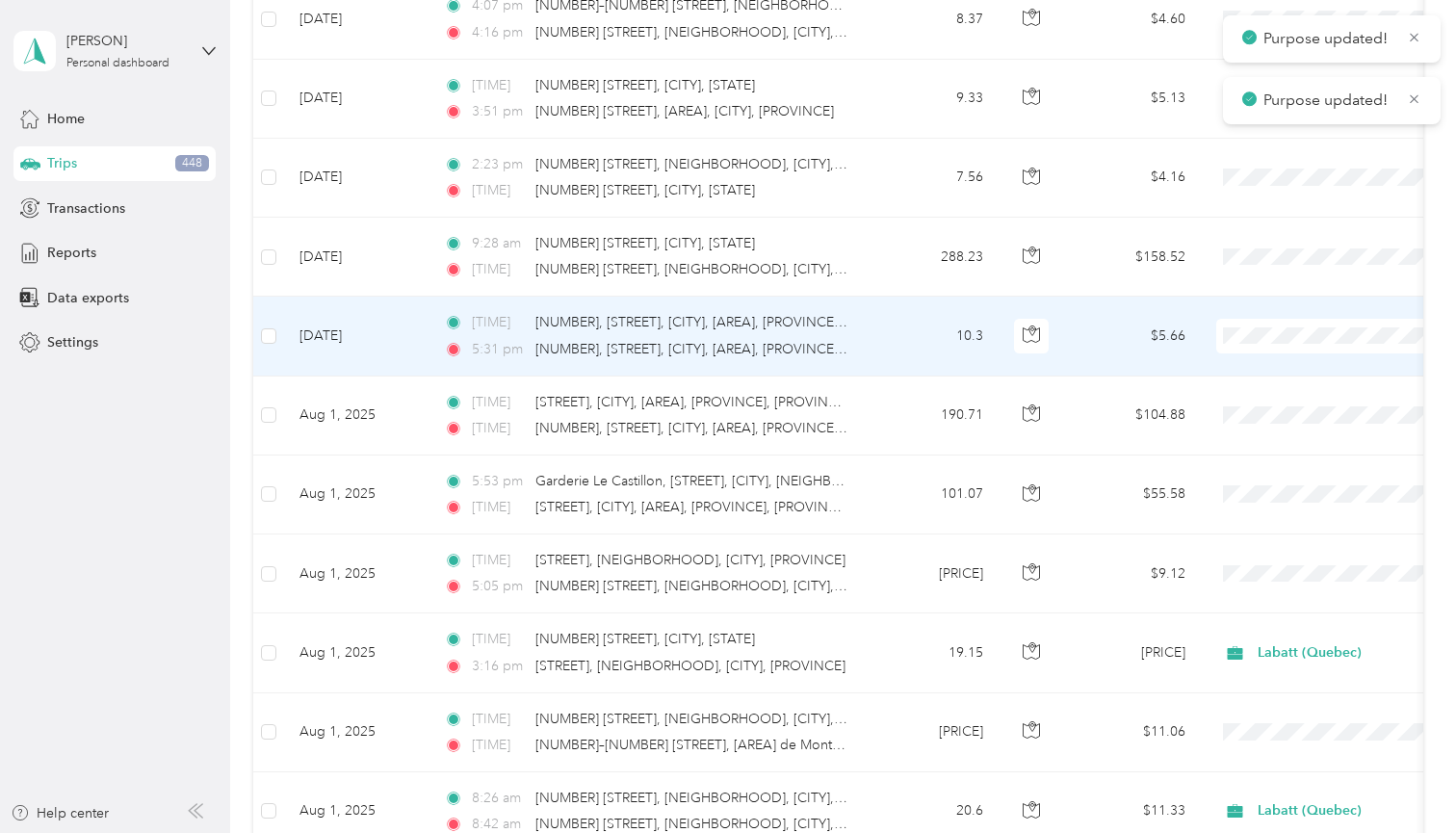 click at bounding box center [1336, 336] 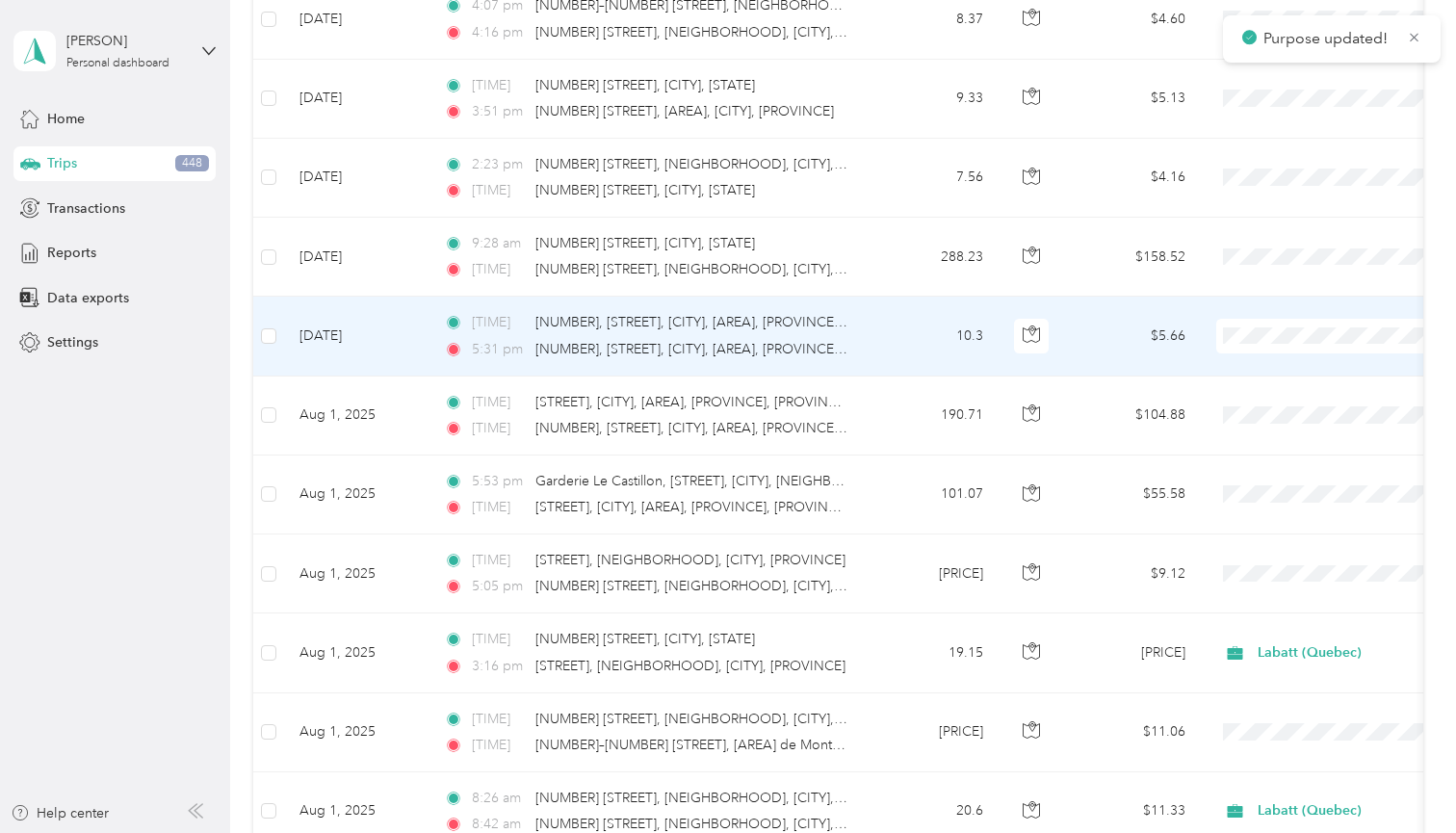 click on "Labatt (Quebec)" at bounding box center [1337, 371] 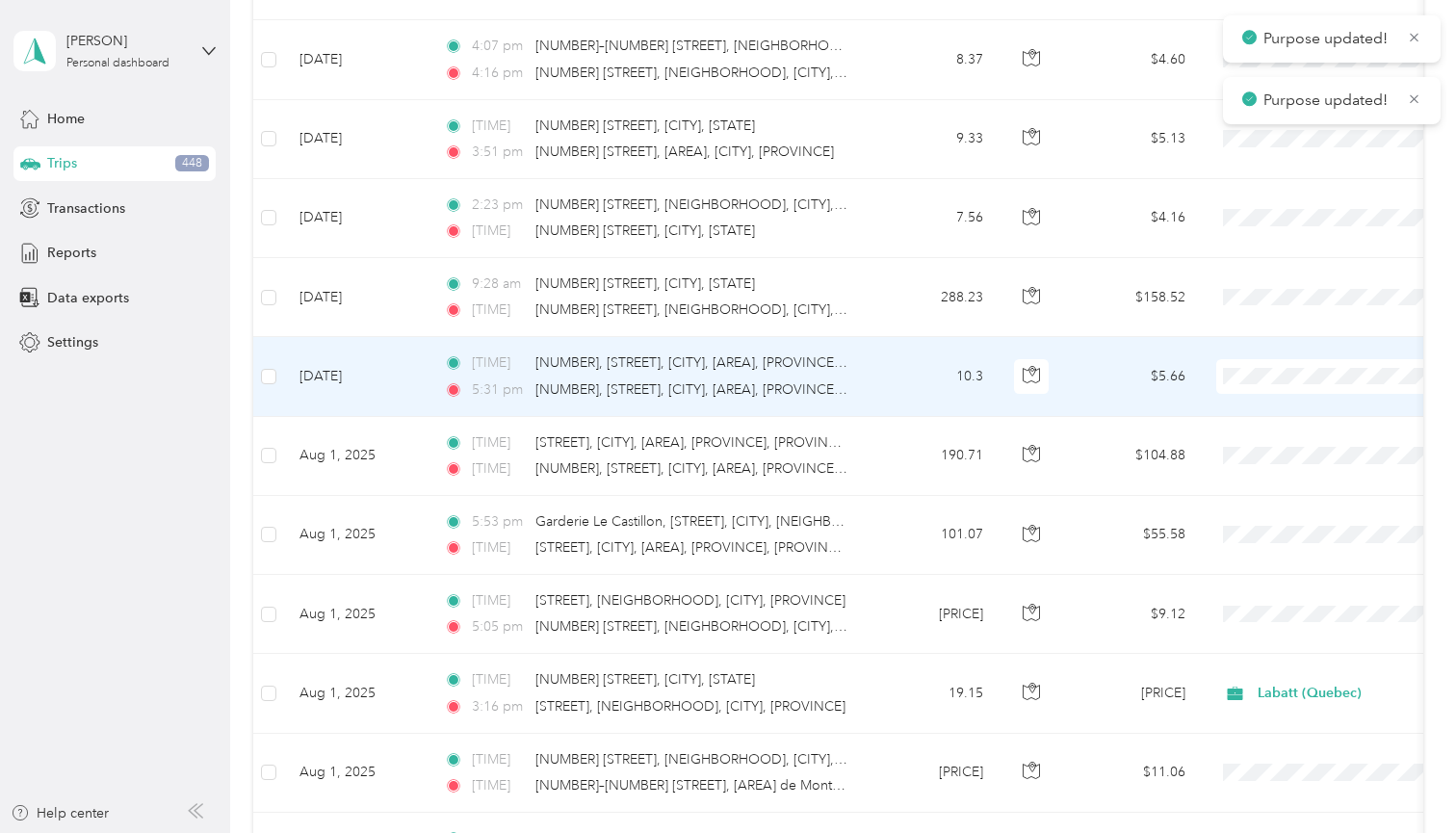 scroll, scrollTop: 382, scrollLeft: 0, axis: vertical 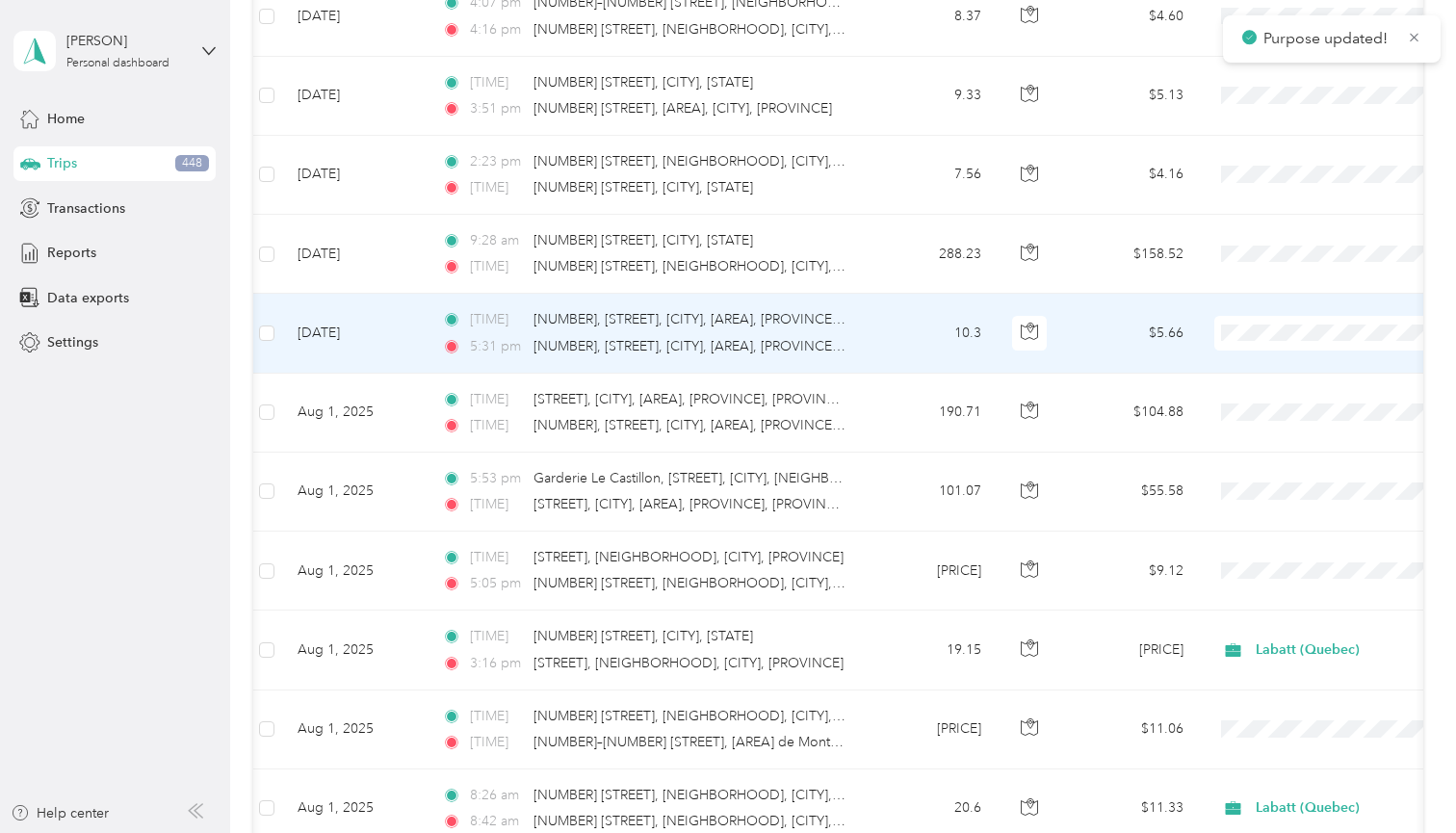 click on "Personal" at bounding box center [1351, 402] 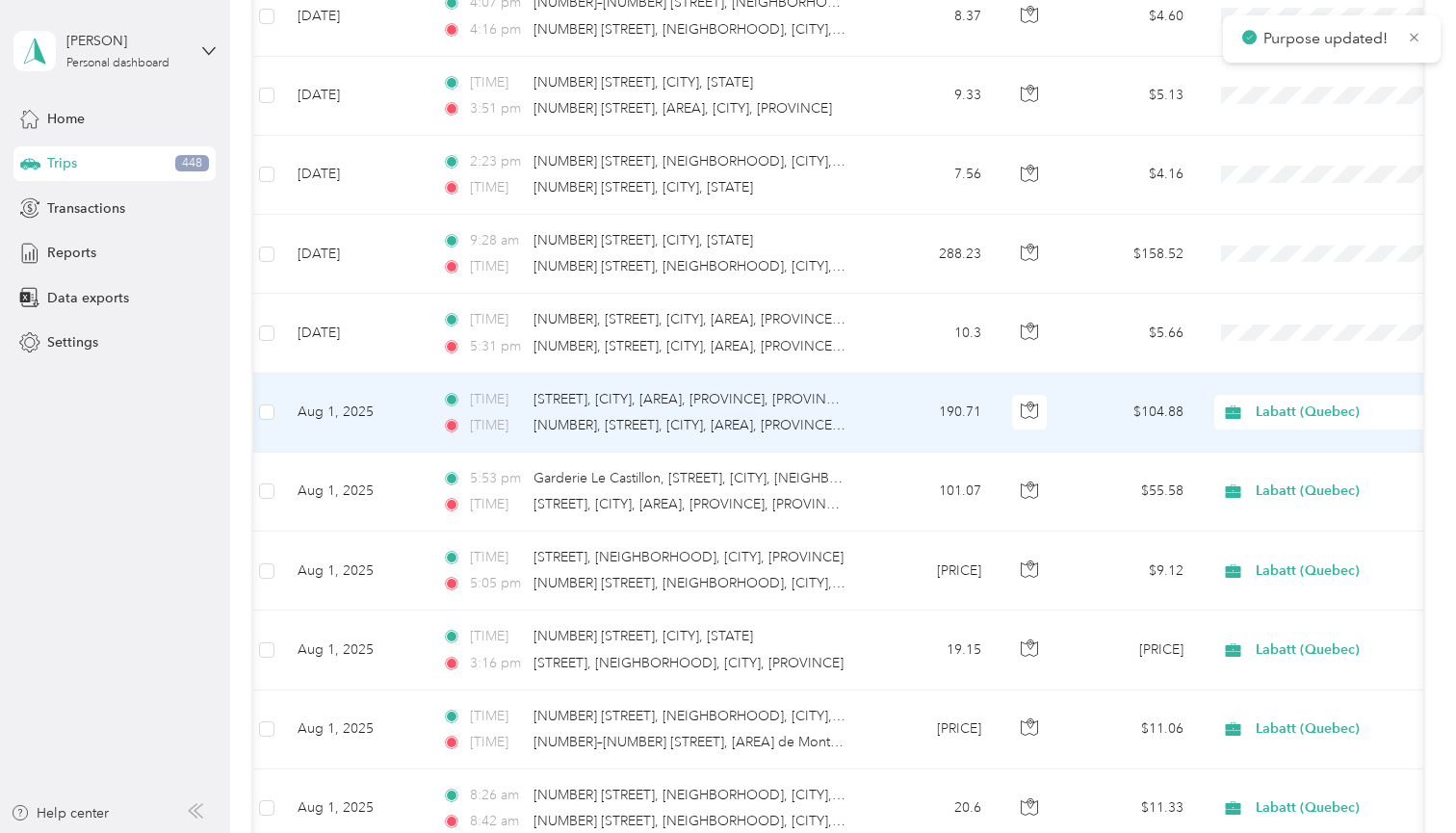 click on "Labatt (Quebec)" at bounding box center (1343, 412) 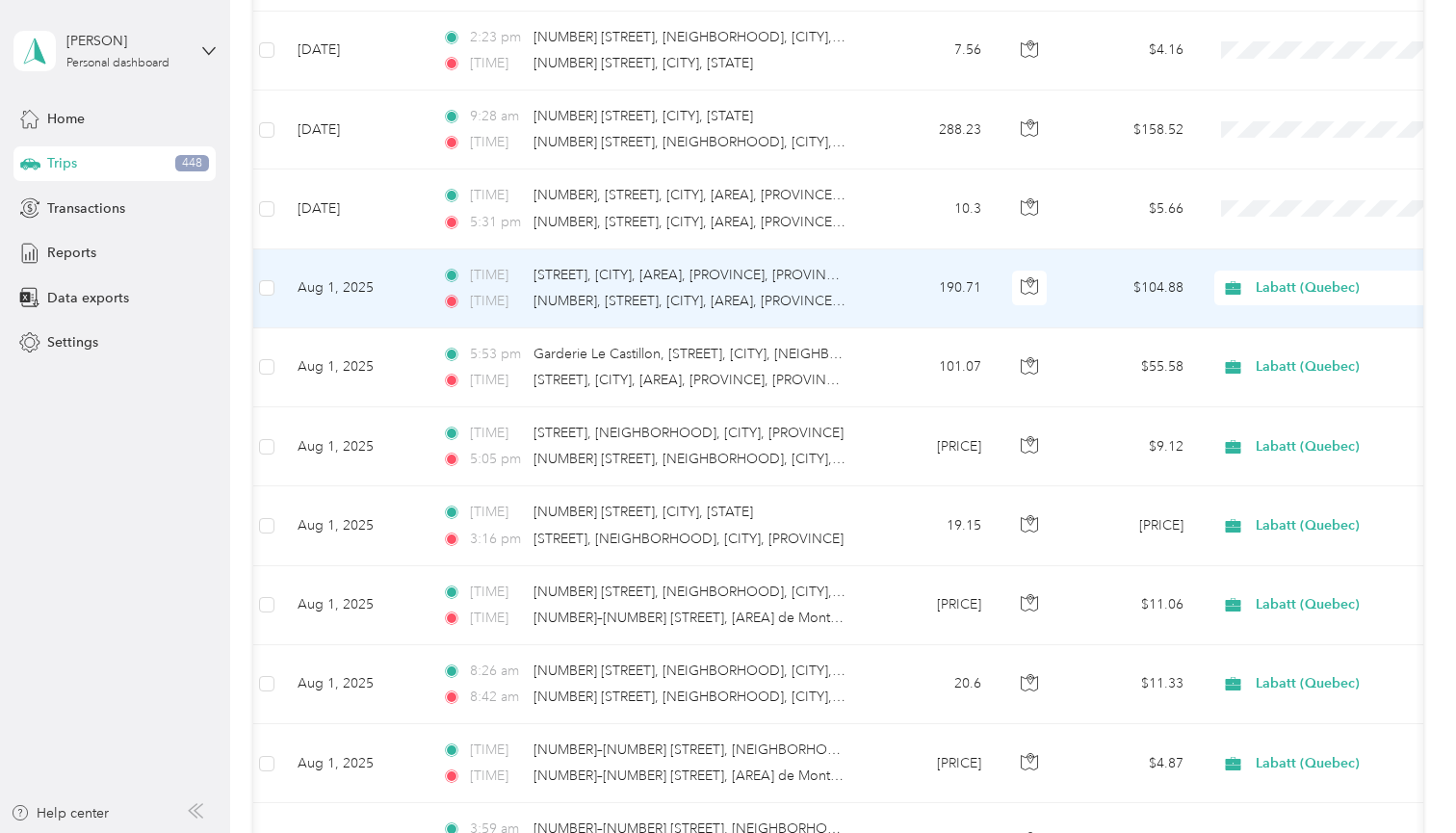 scroll, scrollTop: 562, scrollLeft: 0, axis: vertical 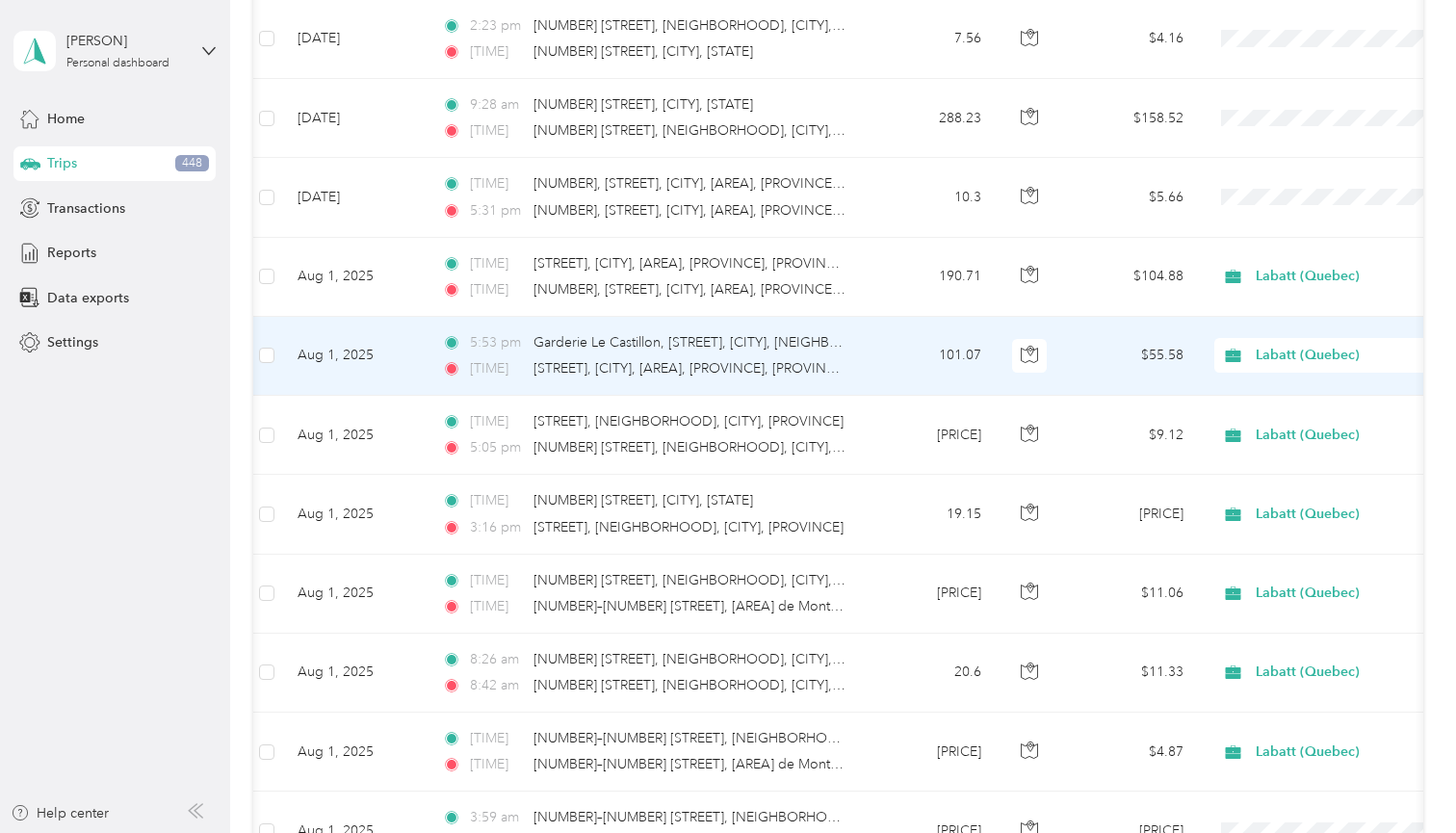 click on "Labatt (Quebec)" at bounding box center [1343, 355] 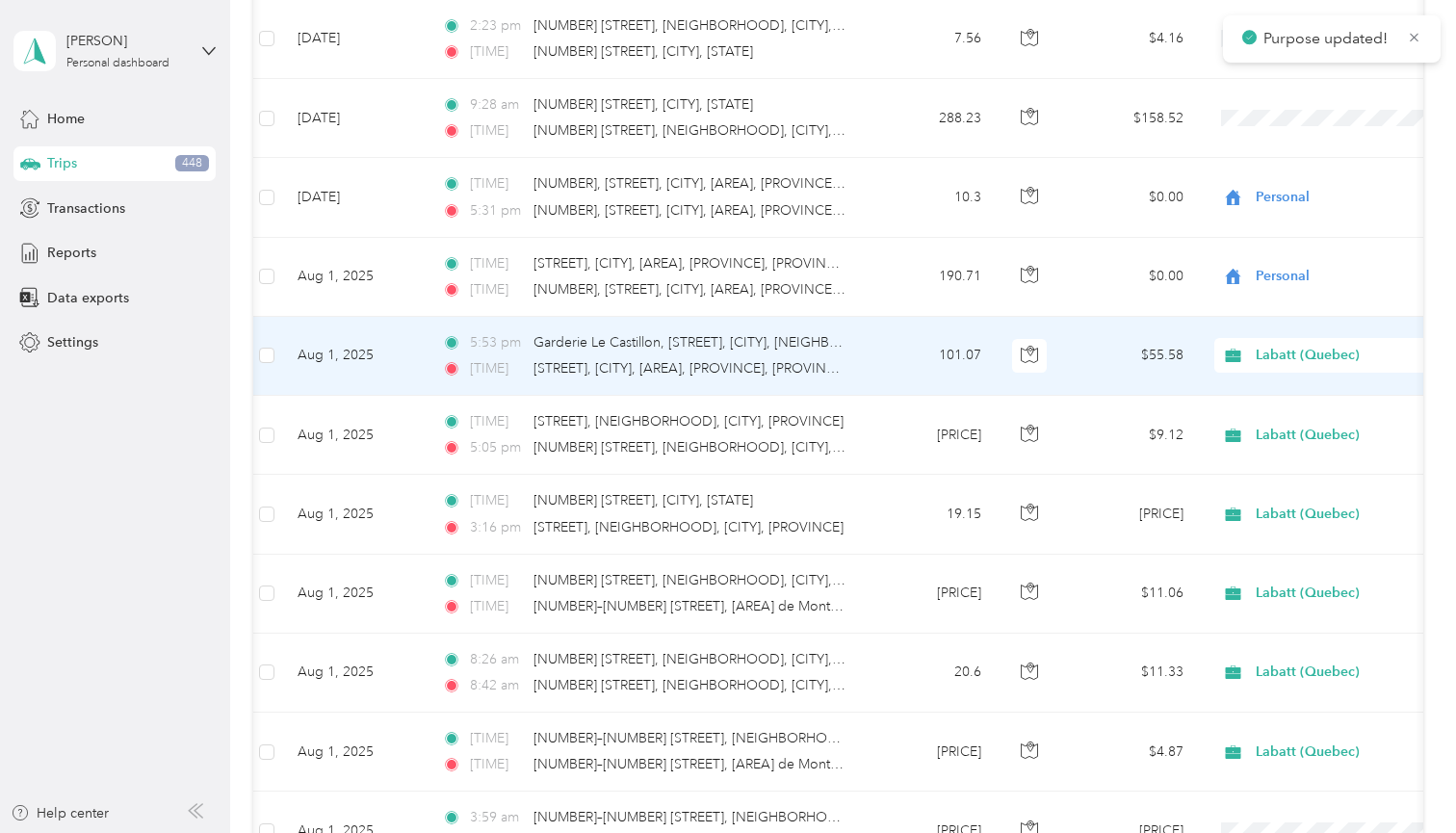 click on "Labatt (Quebec)" at bounding box center [1343, 355] 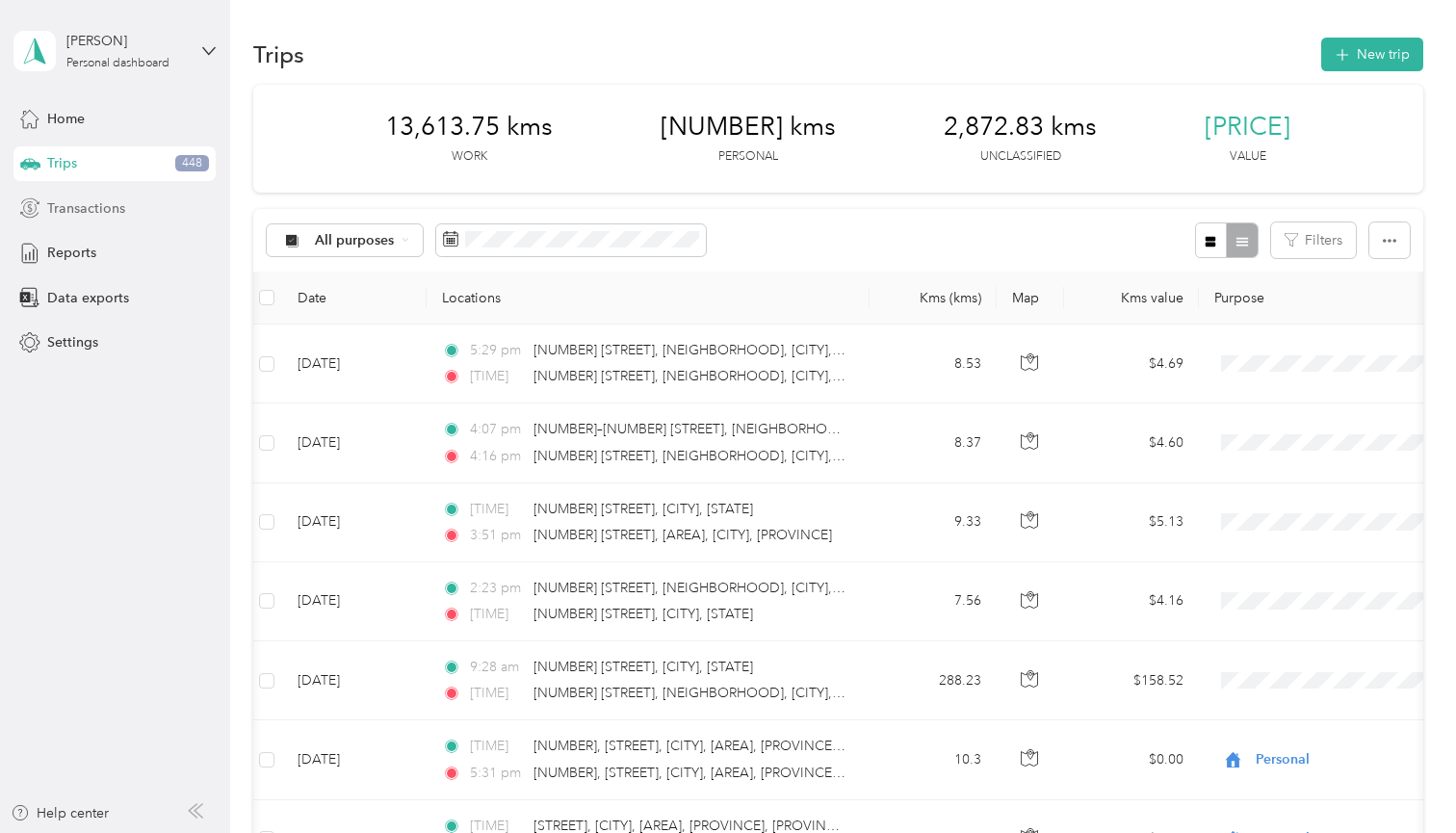 scroll, scrollTop: 0, scrollLeft: 0, axis: both 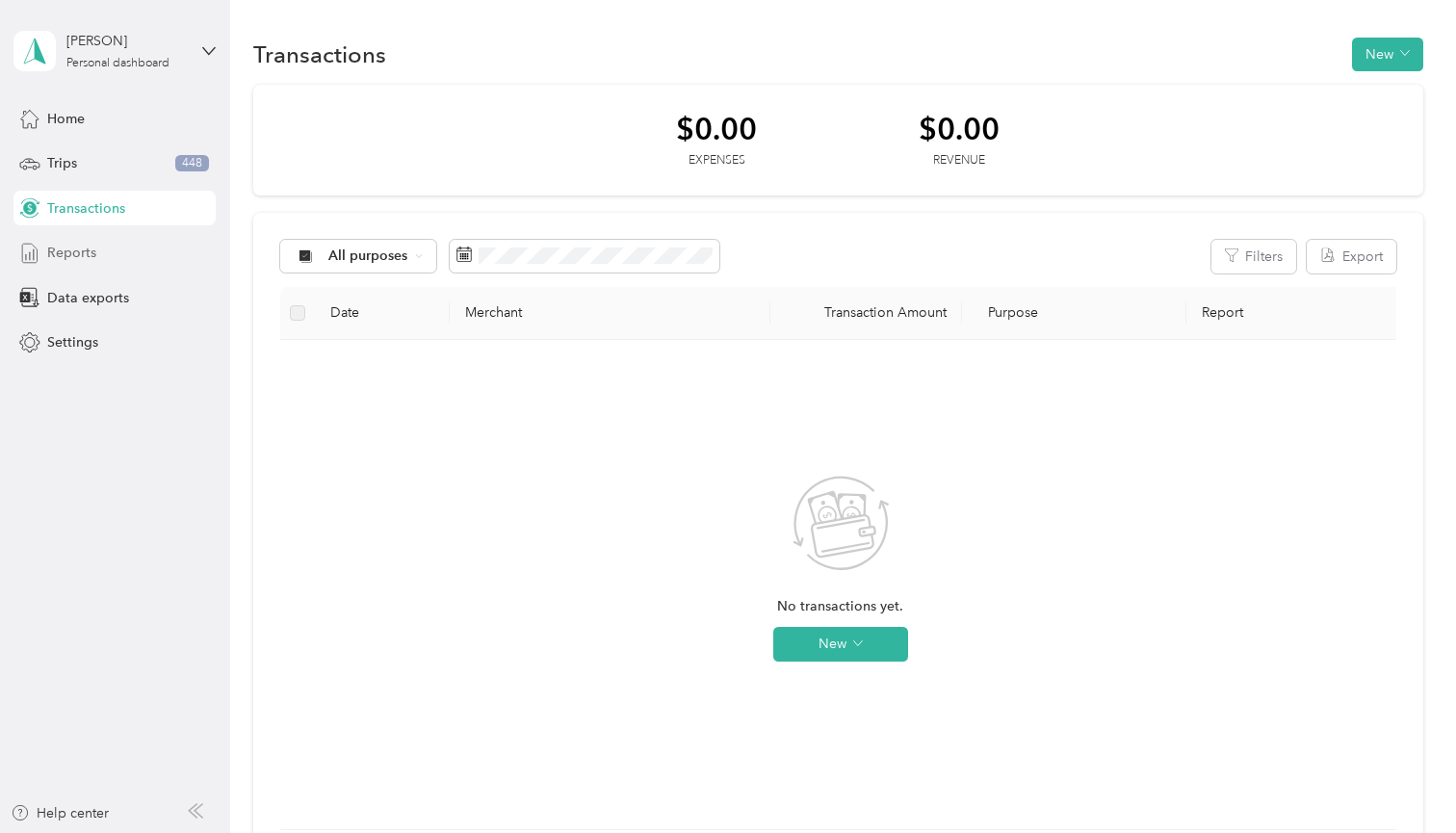 click on "Reports" at bounding box center [71, 252] 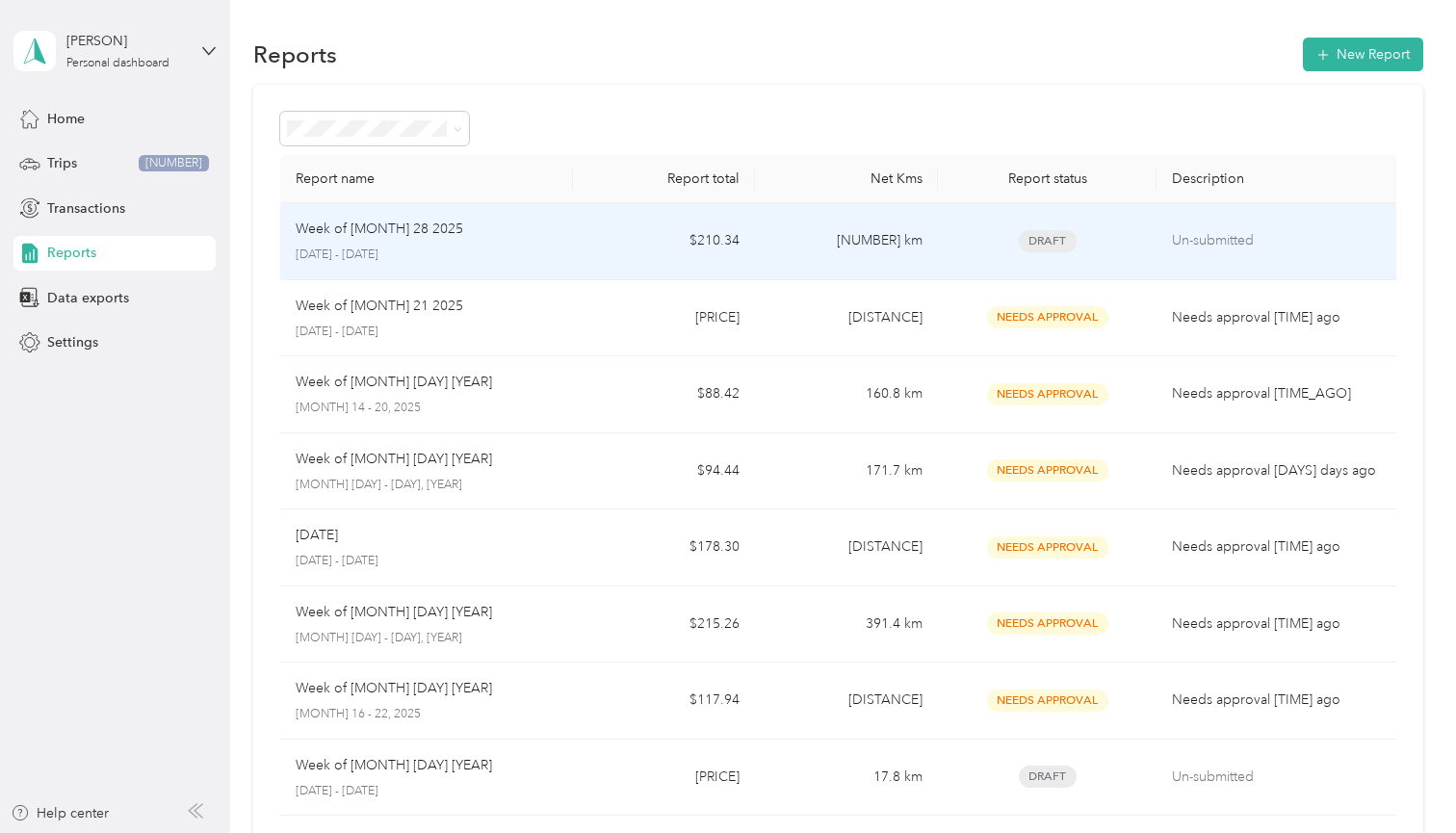 scroll, scrollTop: 0, scrollLeft: 0, axis: both 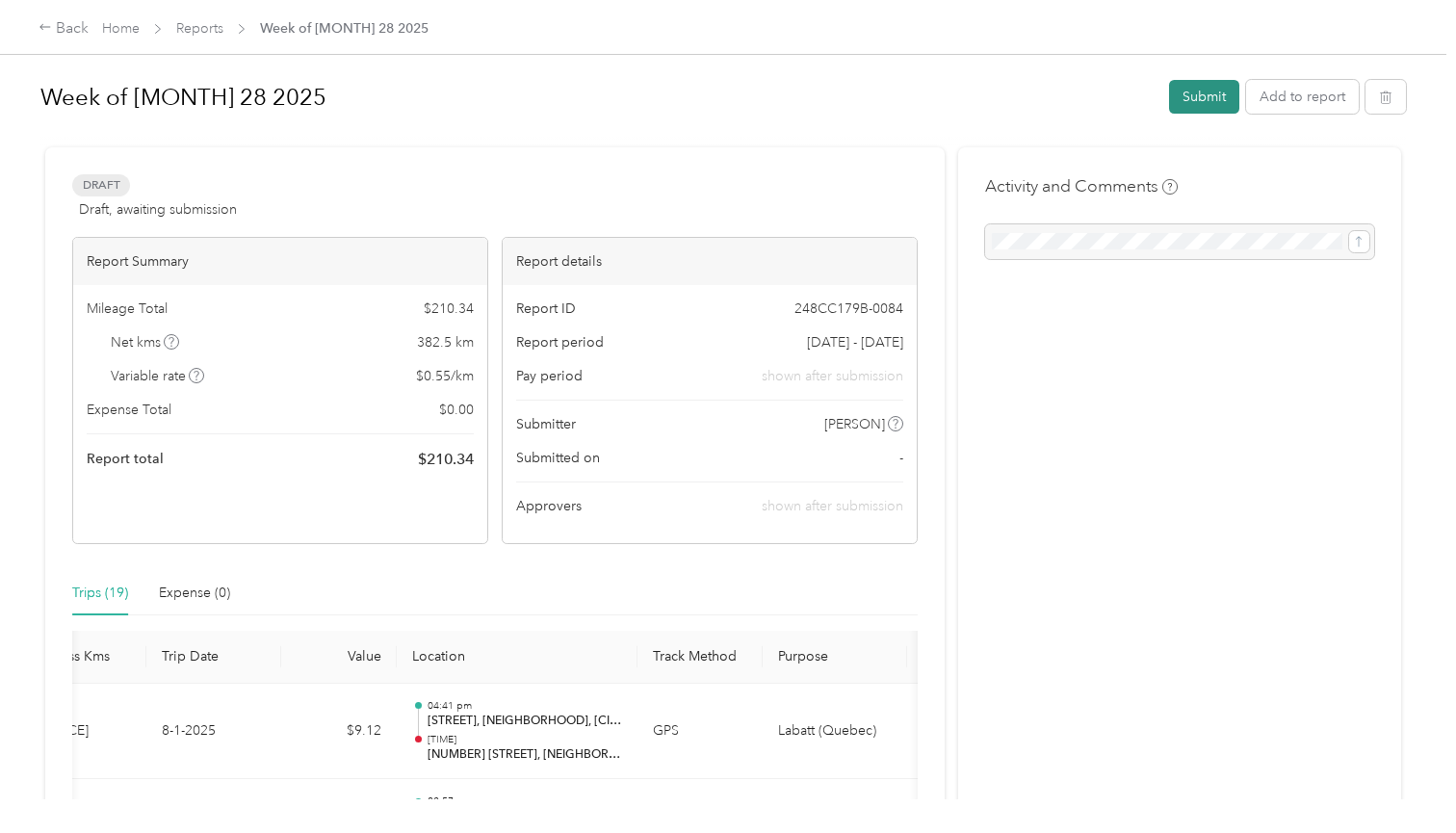 click on "Submit" at bounding box center [1204, 96] 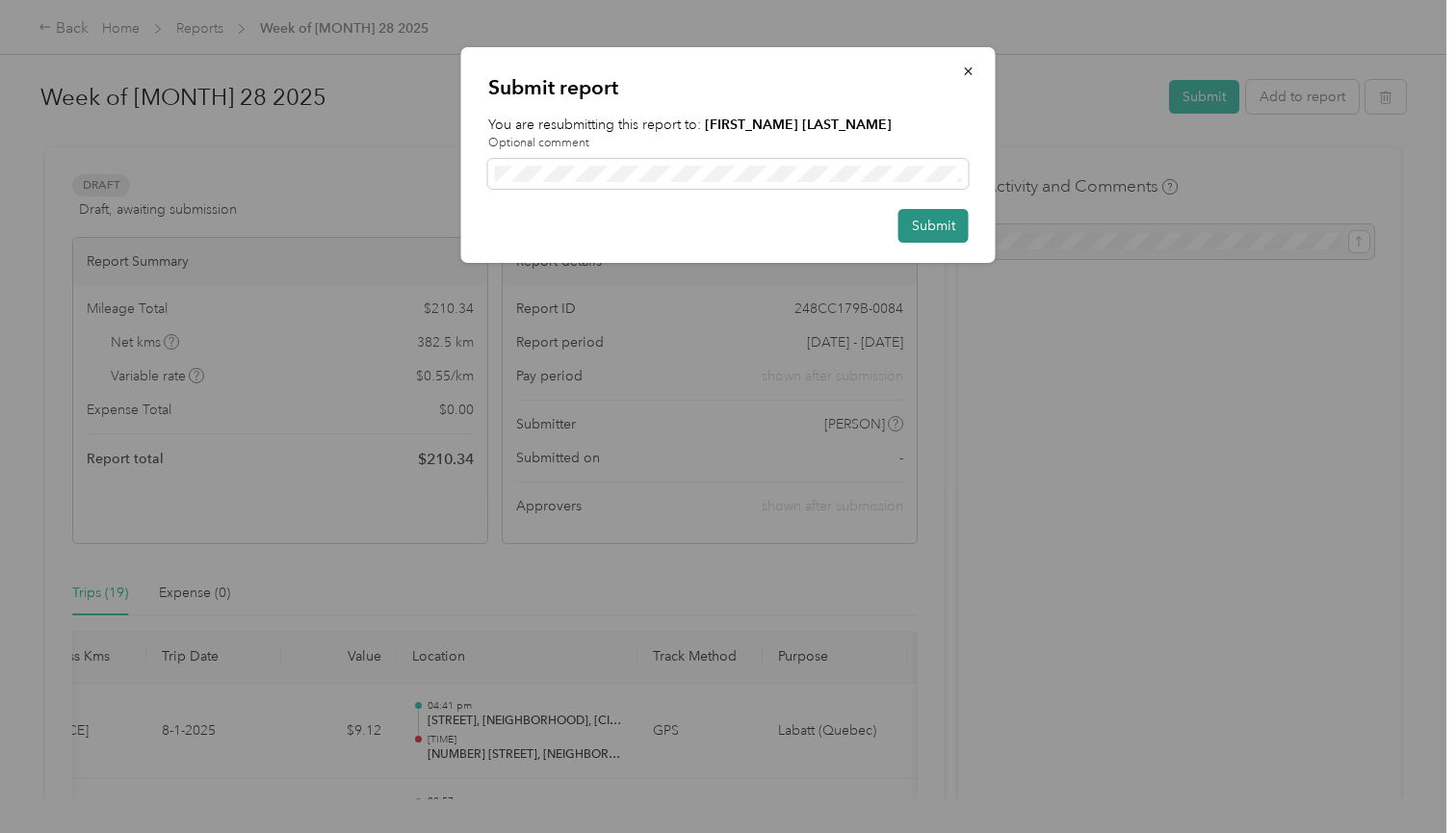 click on "Submit" at bounding box center (933, 225) 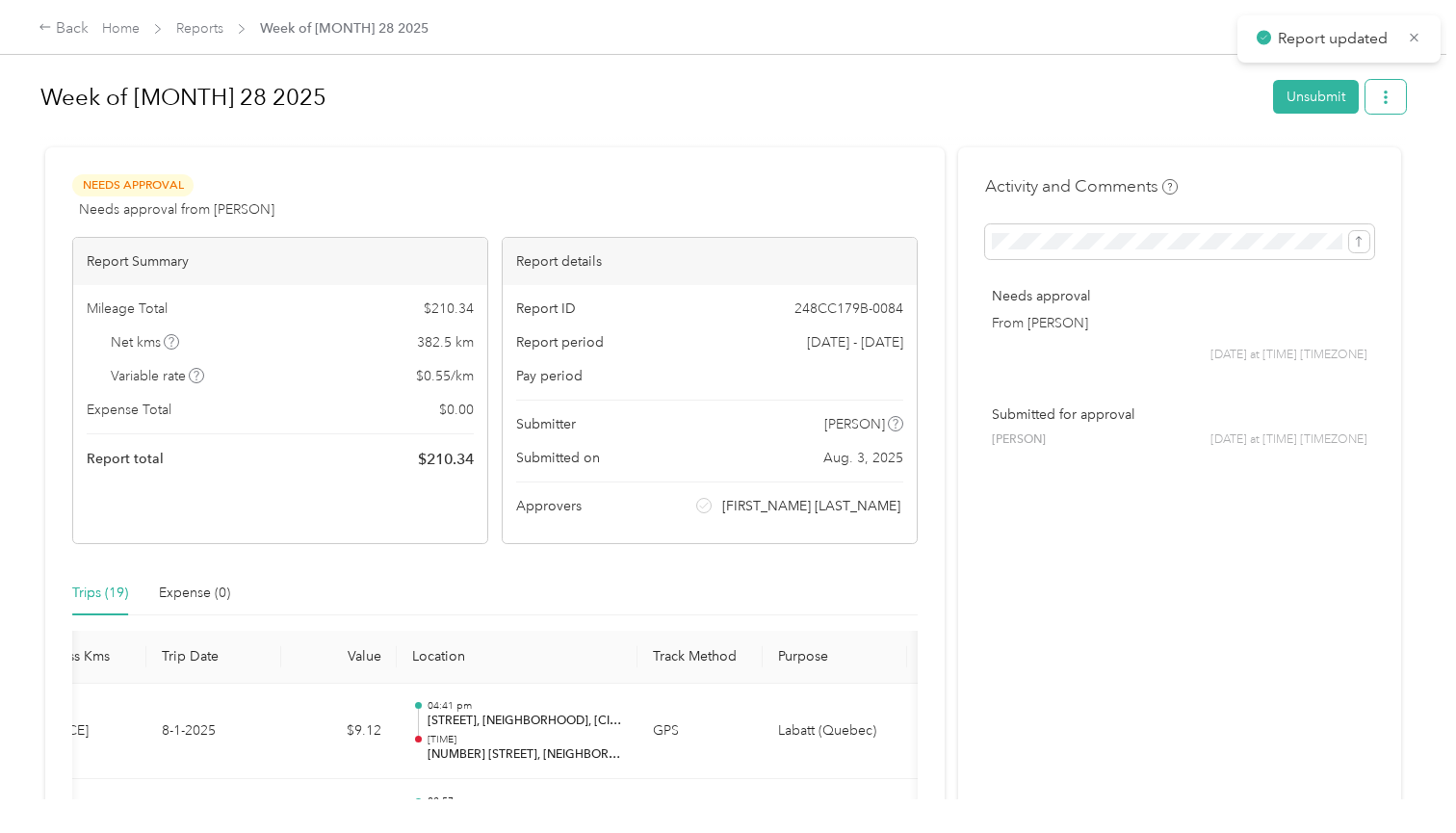 click at bounding box center [1386, 96] 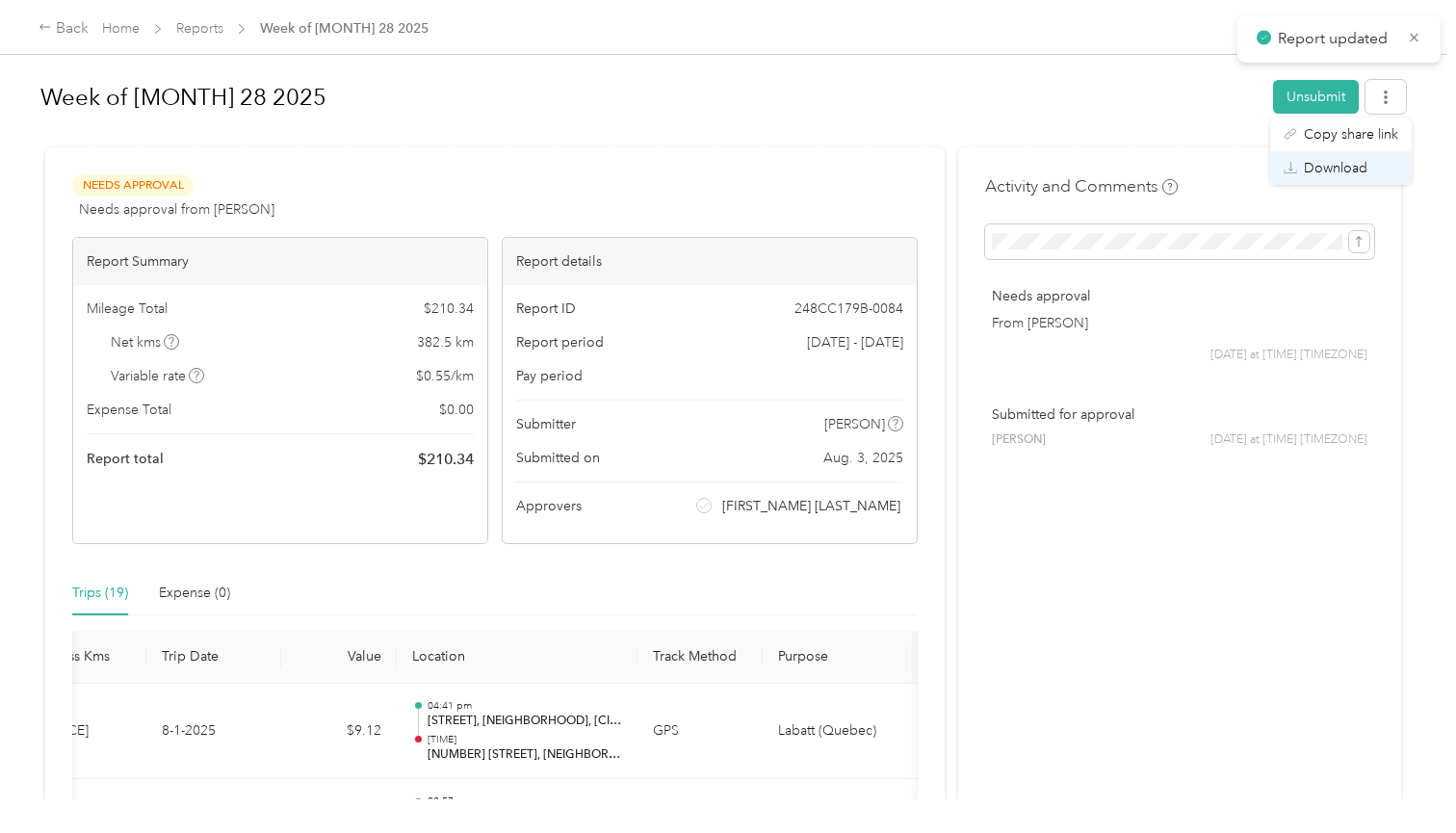 click on "Download" at bounding box center (1340, 168) 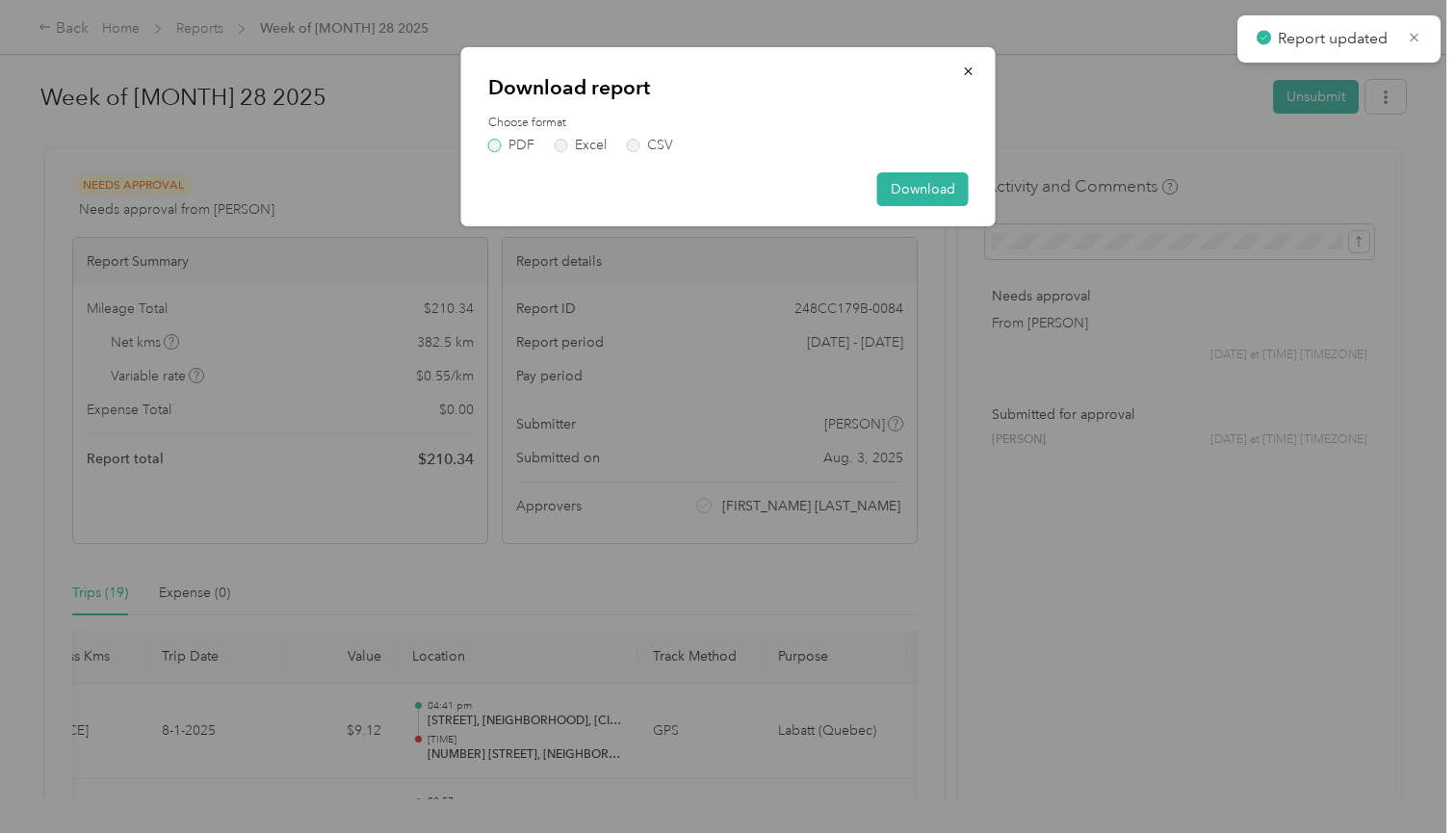 click on "PDF" at bounding box center [511, 145] 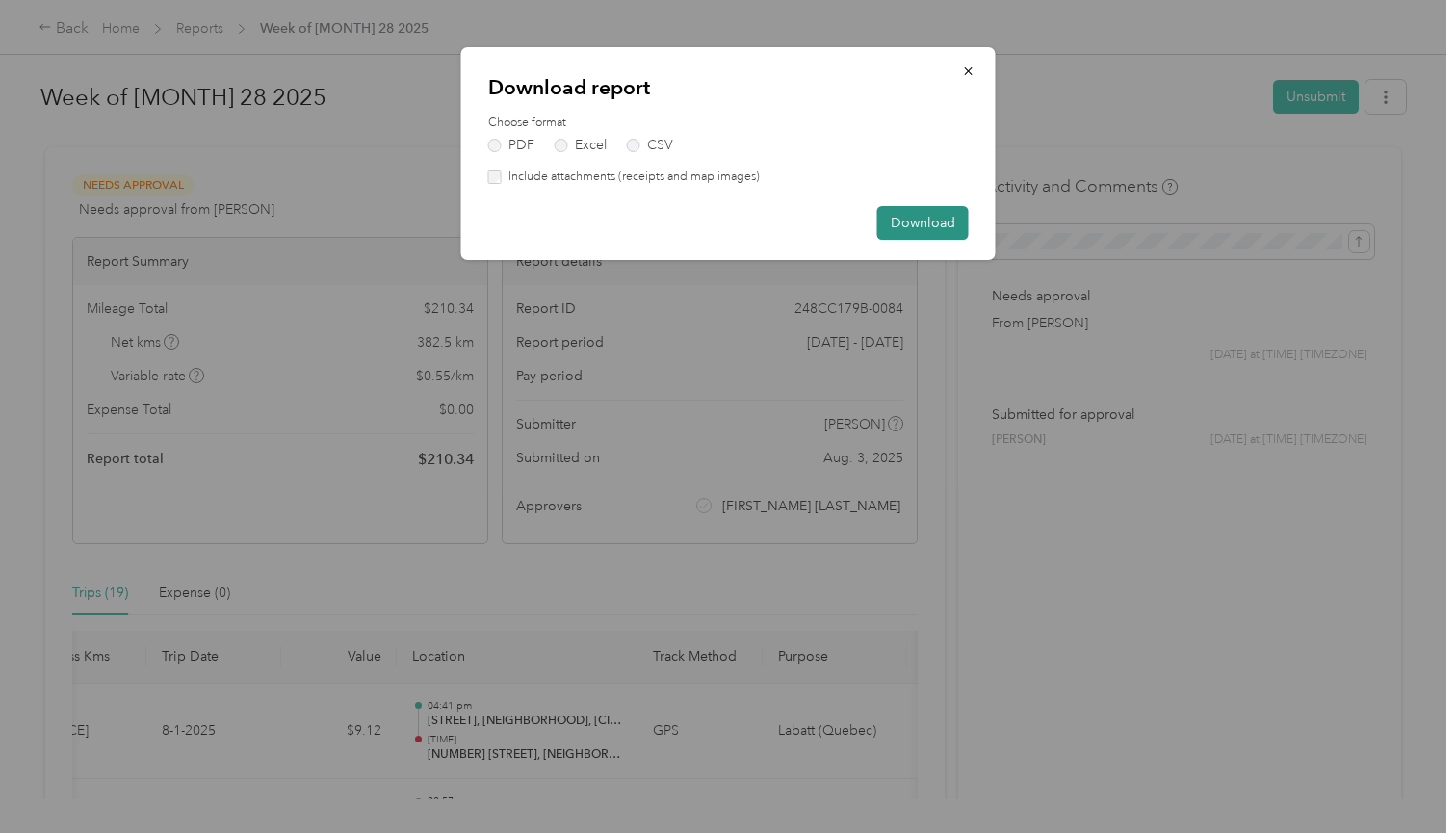 click on "Download" at bounding box center (923, 222) 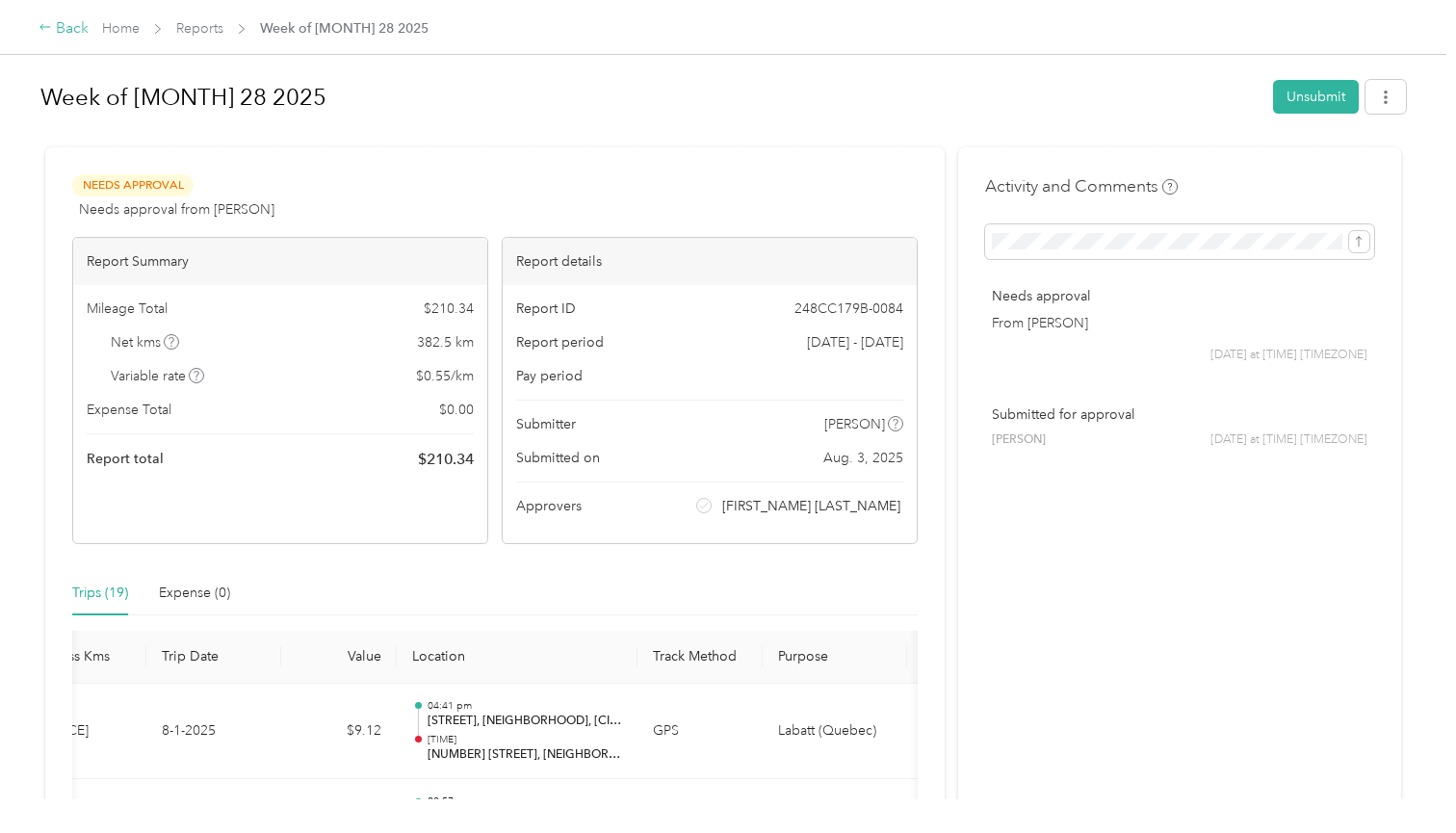 click 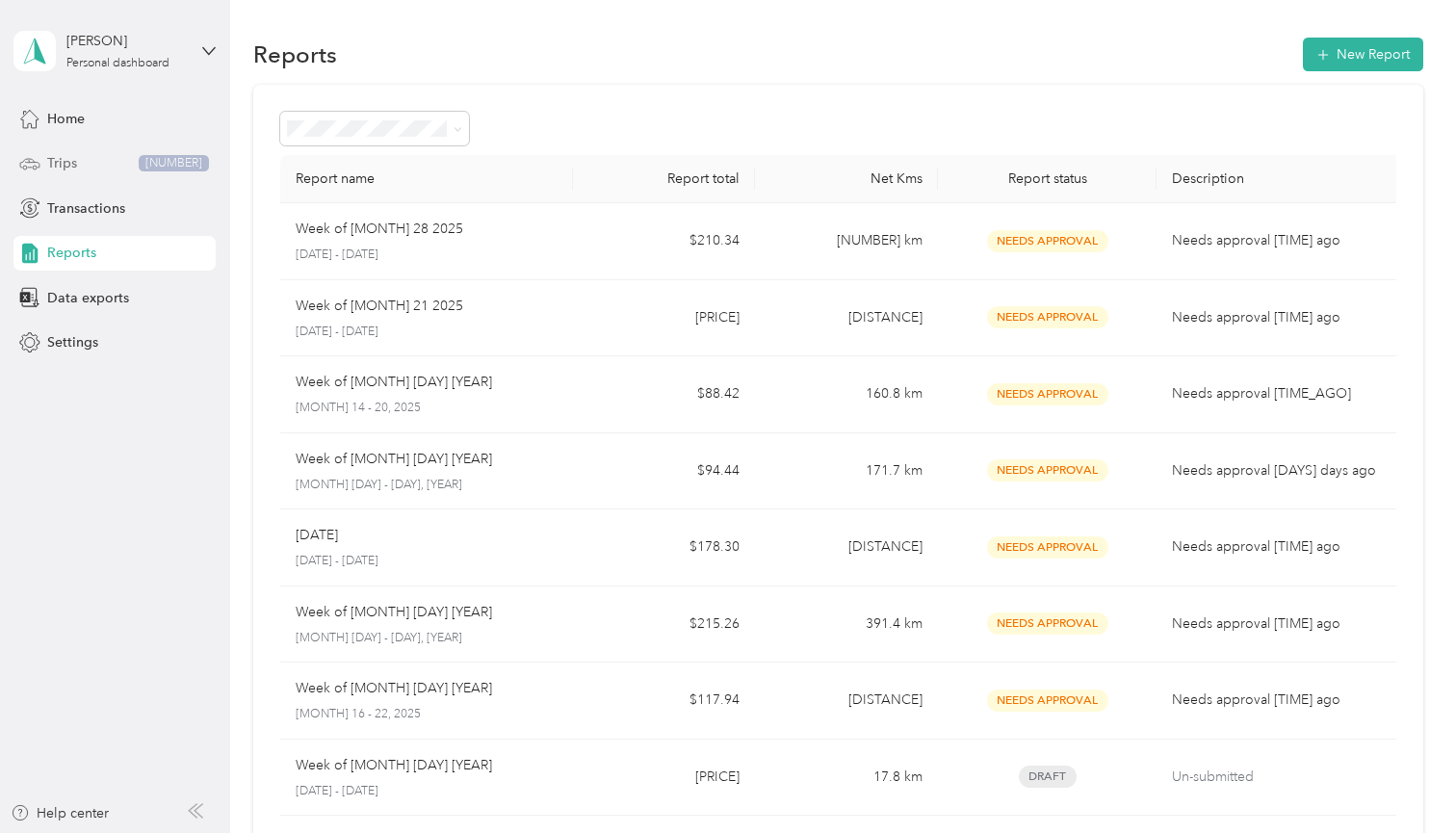 click on "Trips" at bounding box center (62, 163) 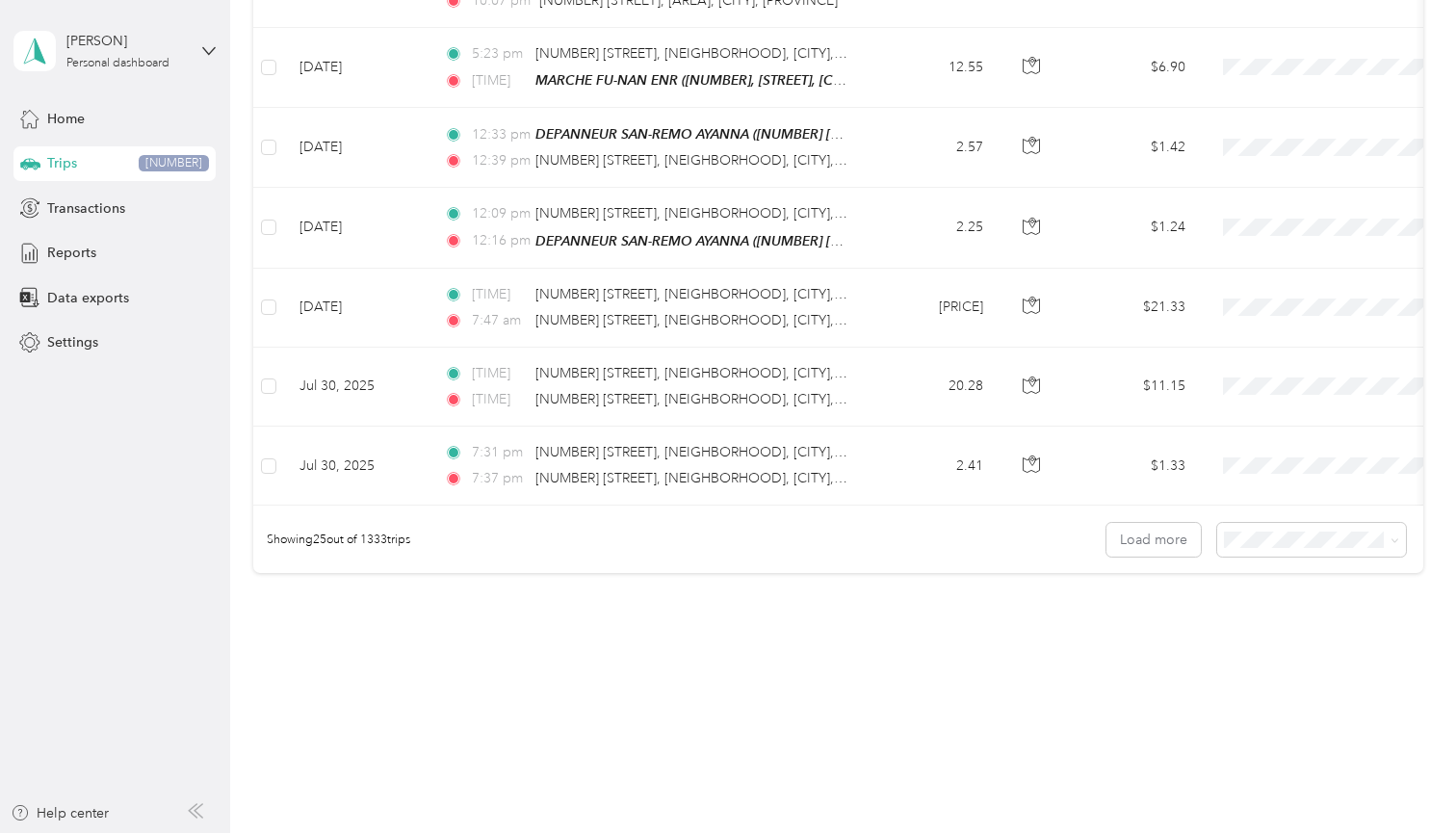 scroll, scrollTop: 1809, scrollLeft: 0, axis: vertical 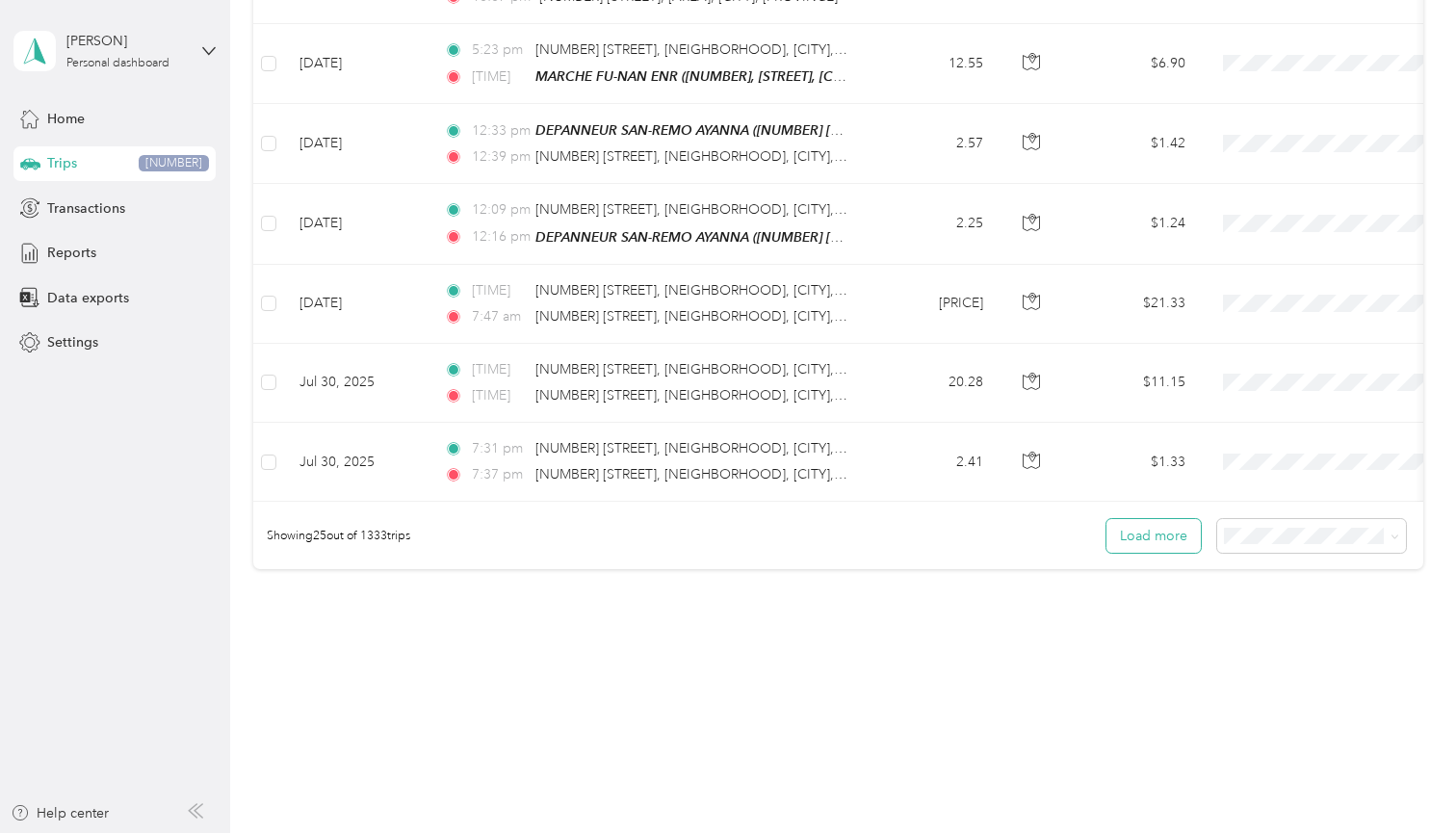 click on "Load more" at bounding box center [1154, 535] 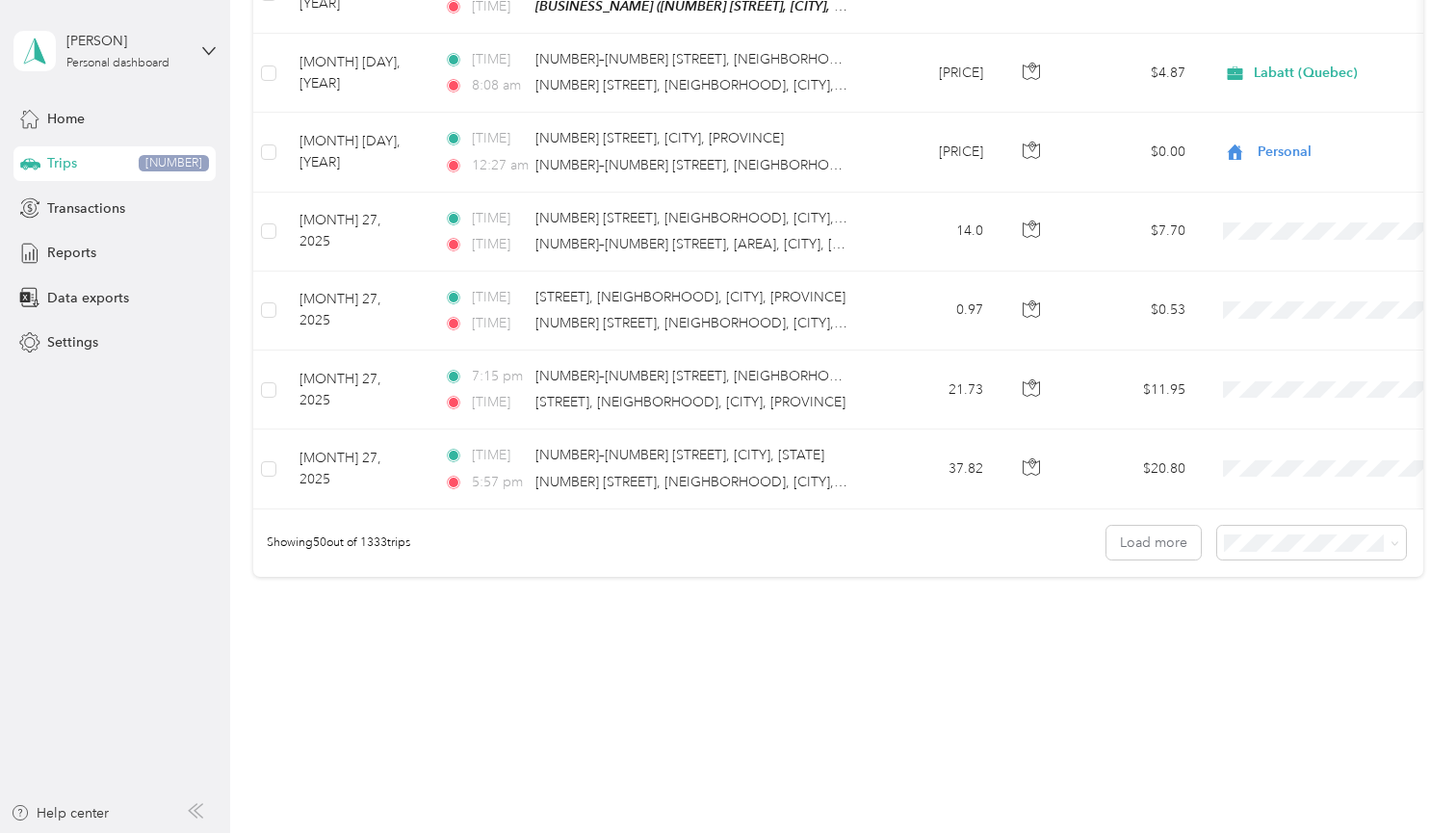 scroll, scrollTop: 3789, scrollLeft: 0, axis: vertical 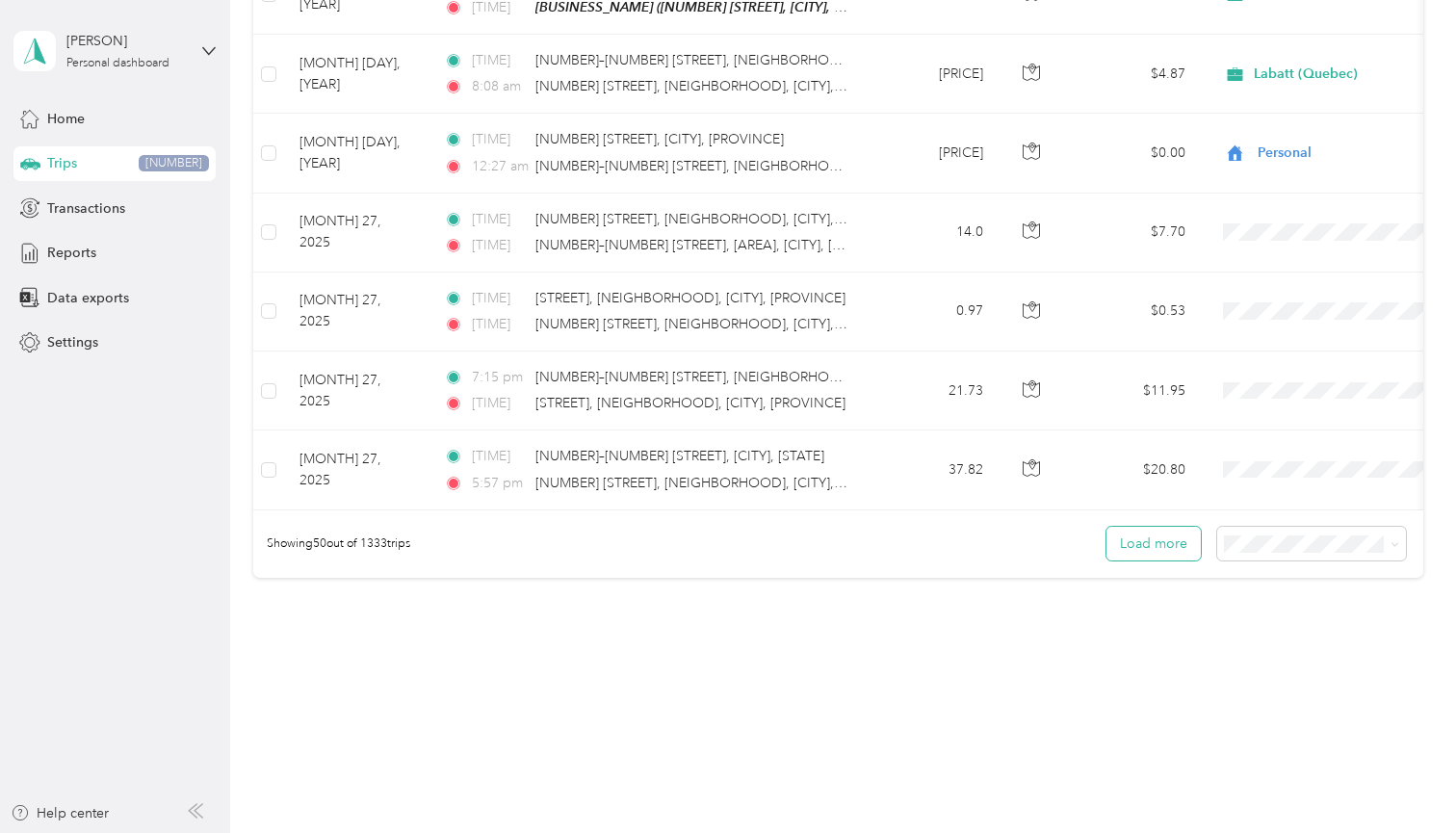 click on "Load more" at bounding box center (1154, 543) 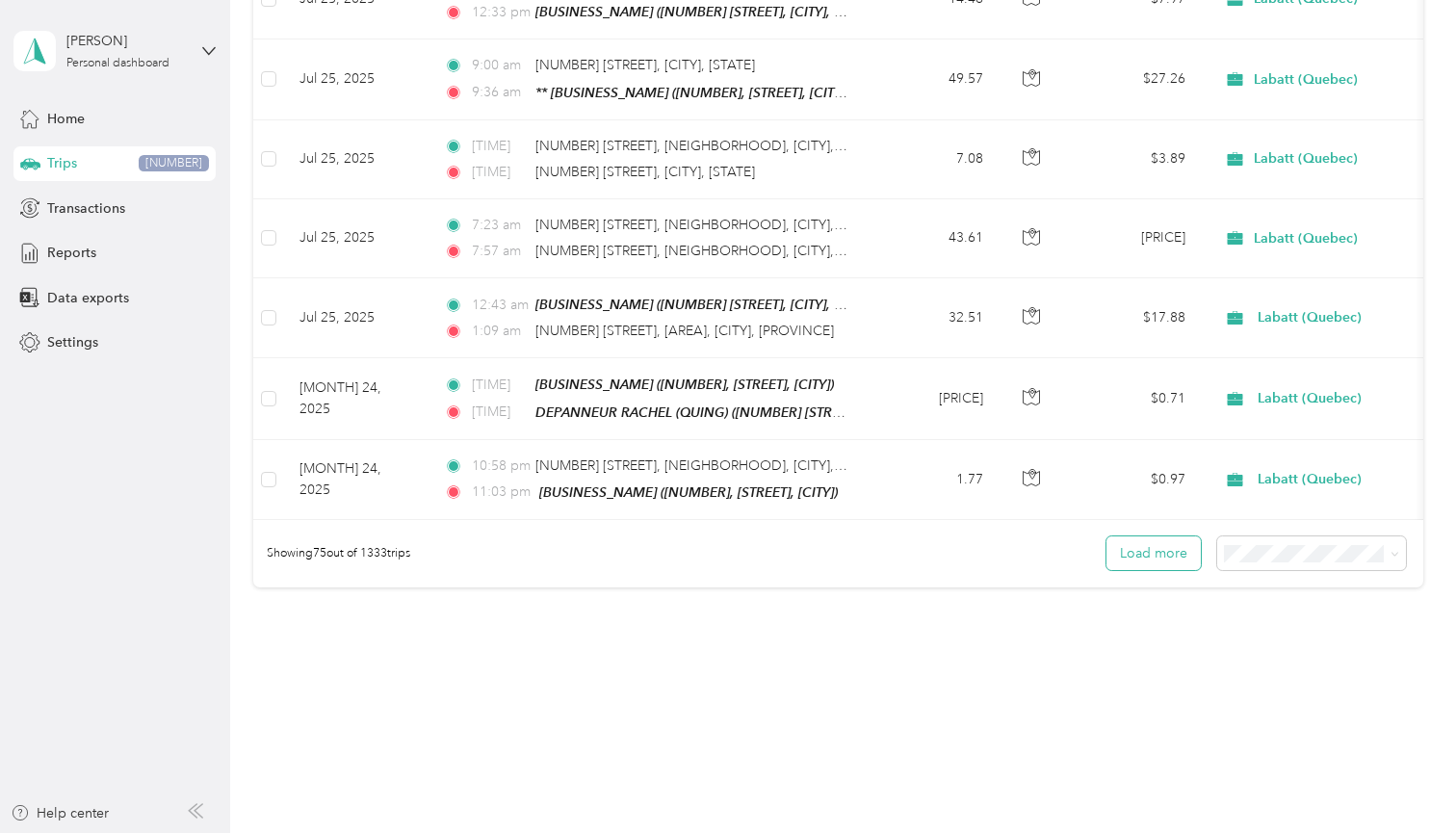 scroll, scrollTop: 5769, scrollLeft: 0, axis: vertical 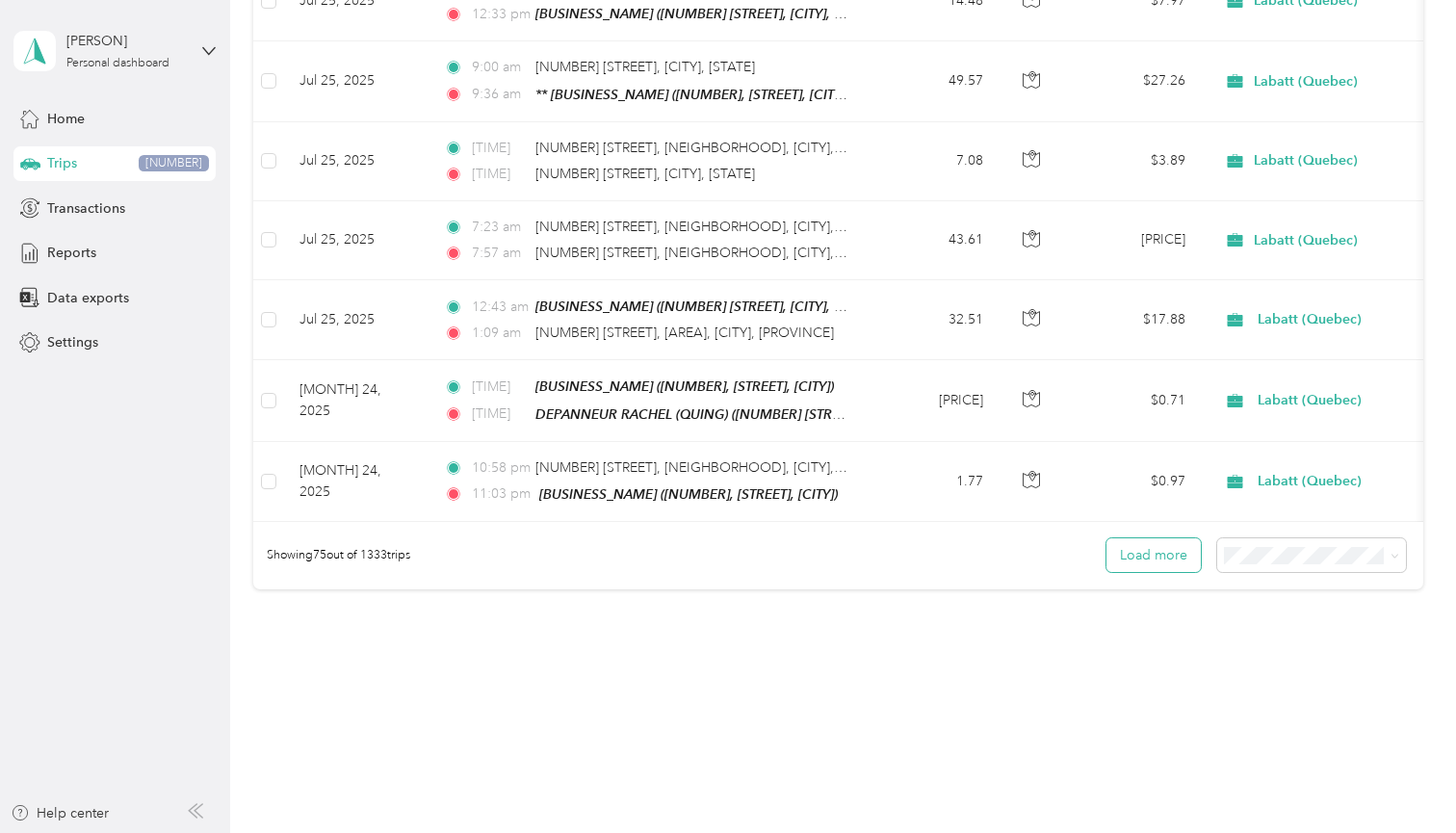 click on "Load more" at bounding box center (1154, 555) 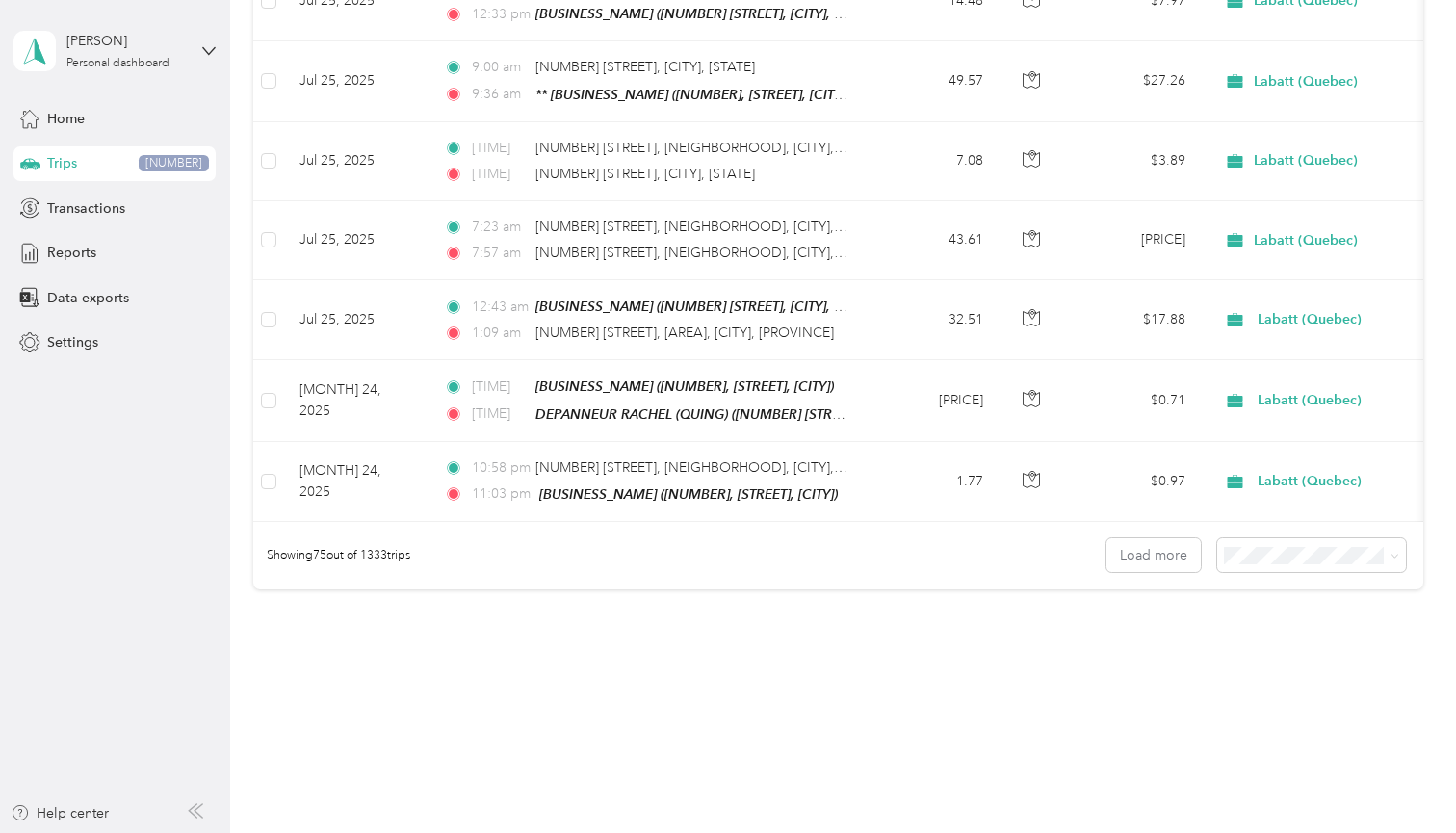 scroll, scrollTop: 0, scrollLeft: 0, axis: both 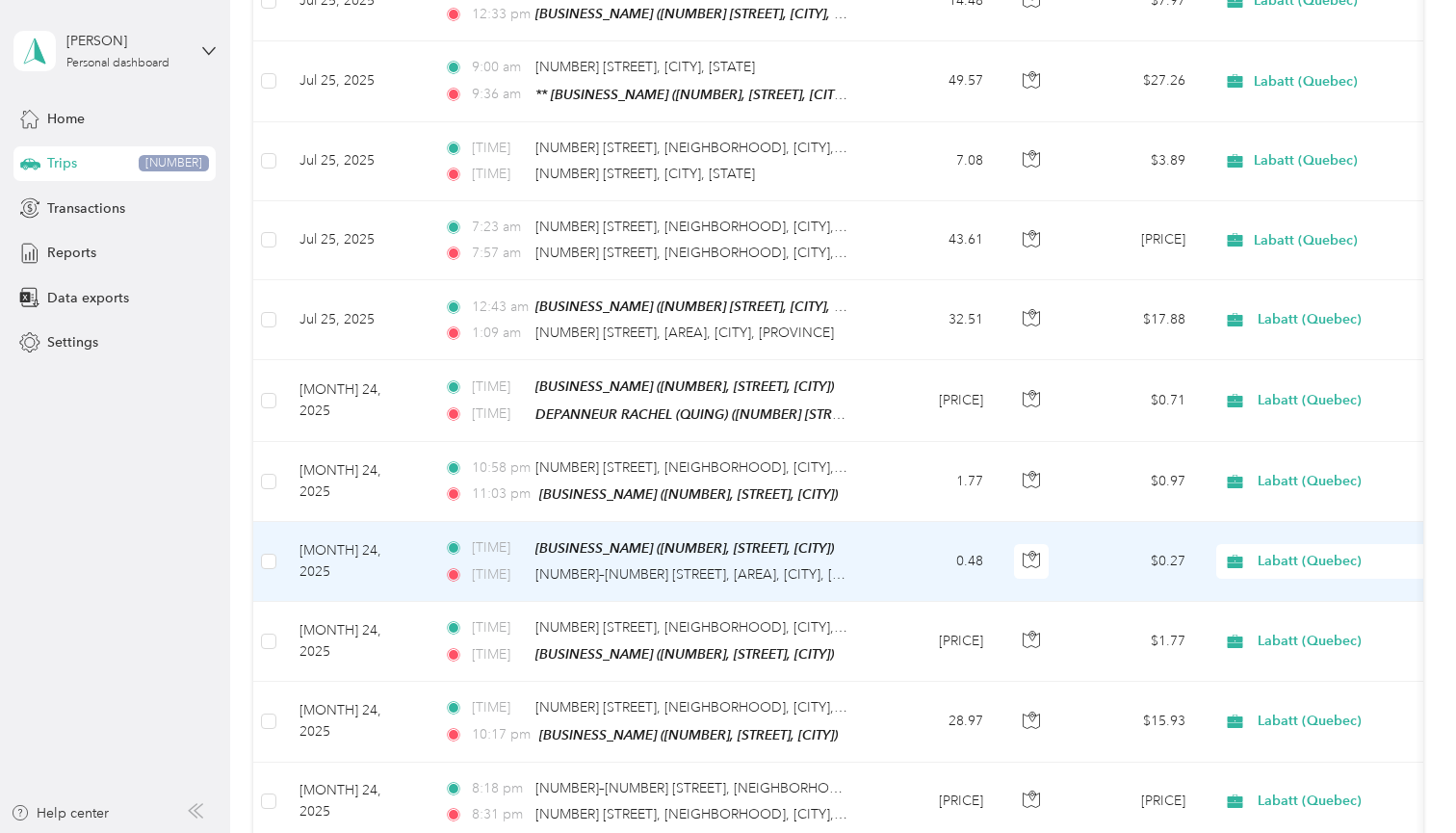 click on "$0.27" at bounding box center [1133, 561] 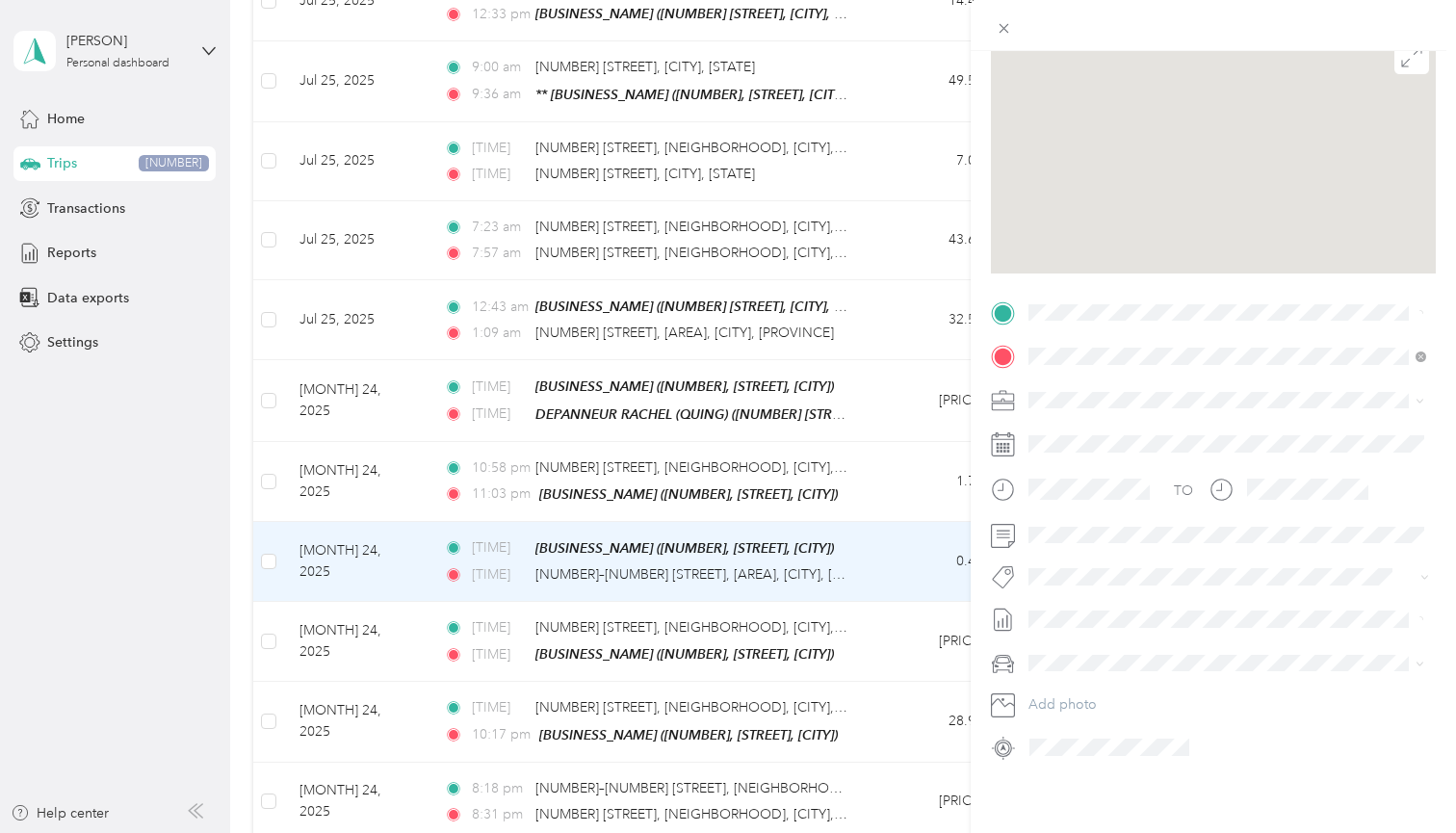 scroll, scrollTop: 169, scrollLeft: 0, axis: vertical 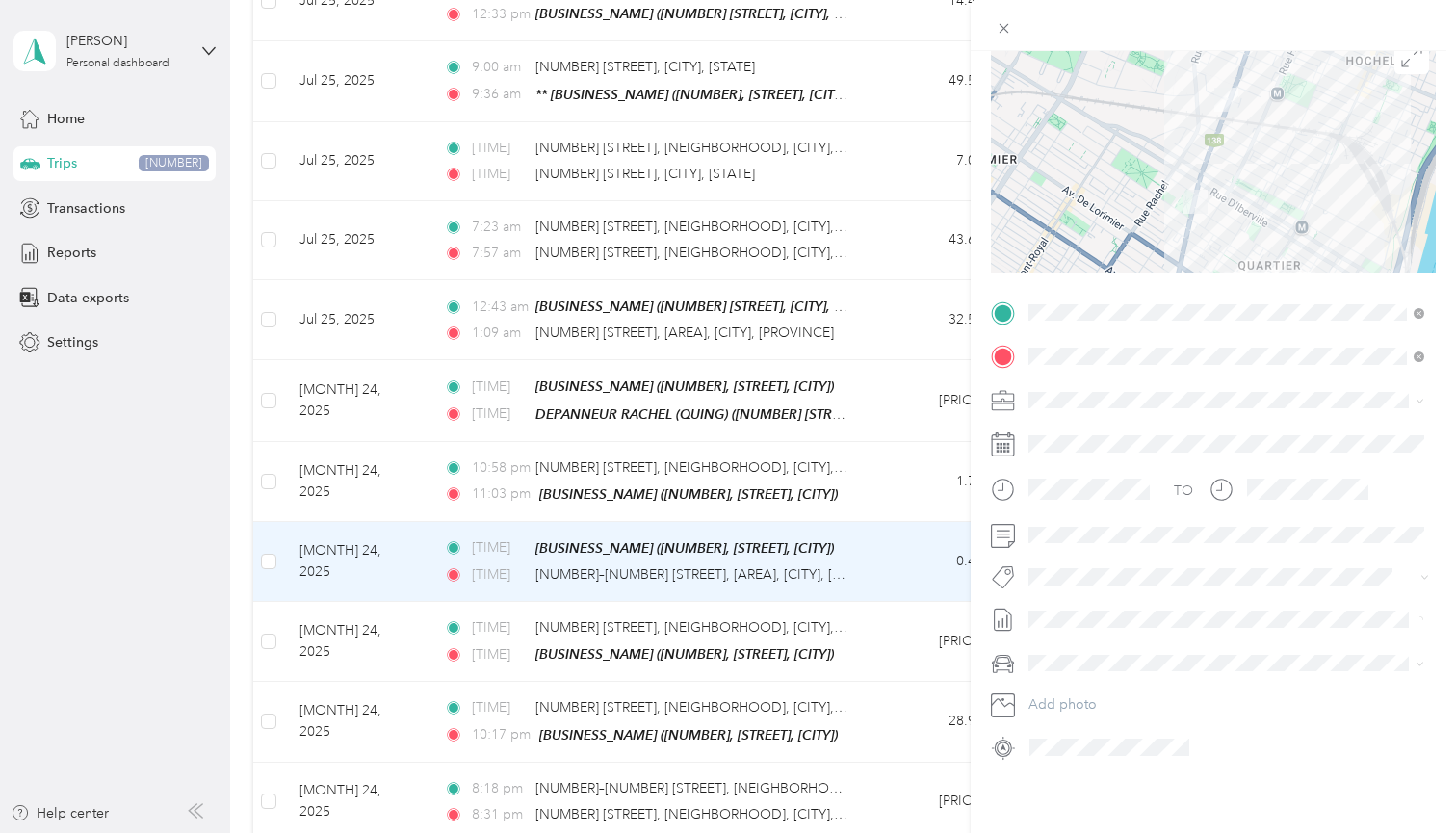 click 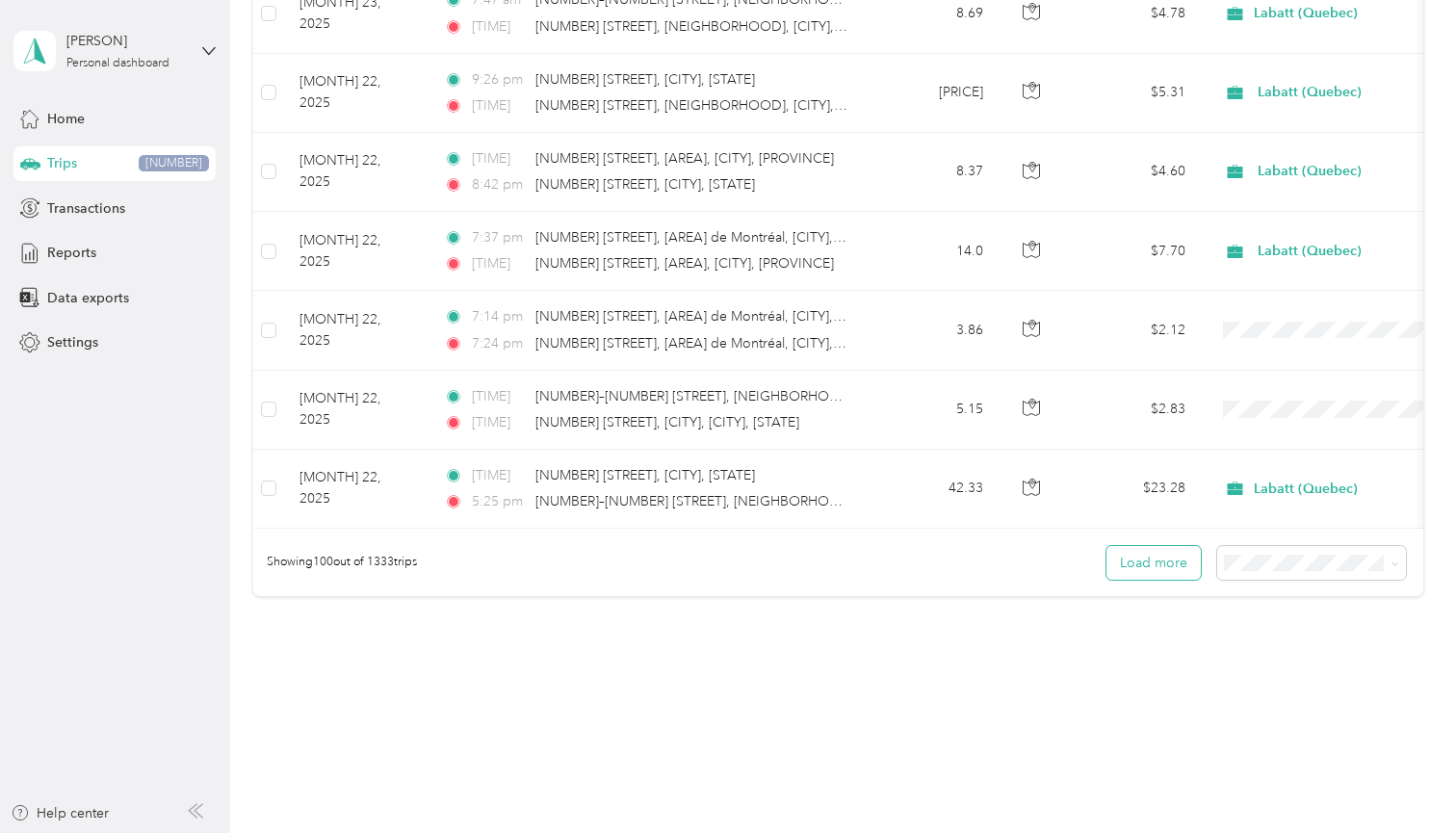 scroll, scrollTop: 7750, scrollLeft: 0, axis: vertical 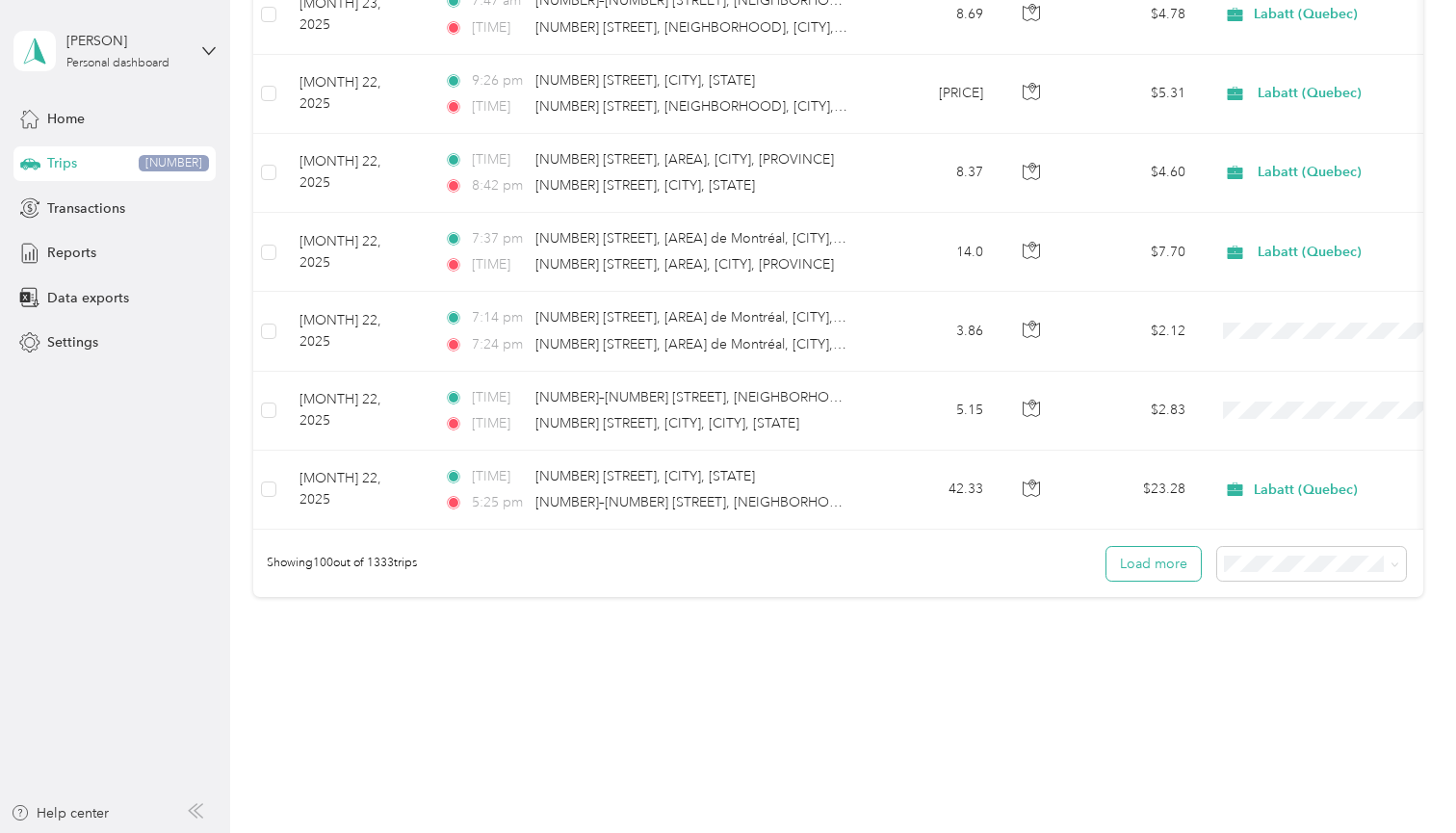 click on "Load more" at bounding box center [1154, 563] 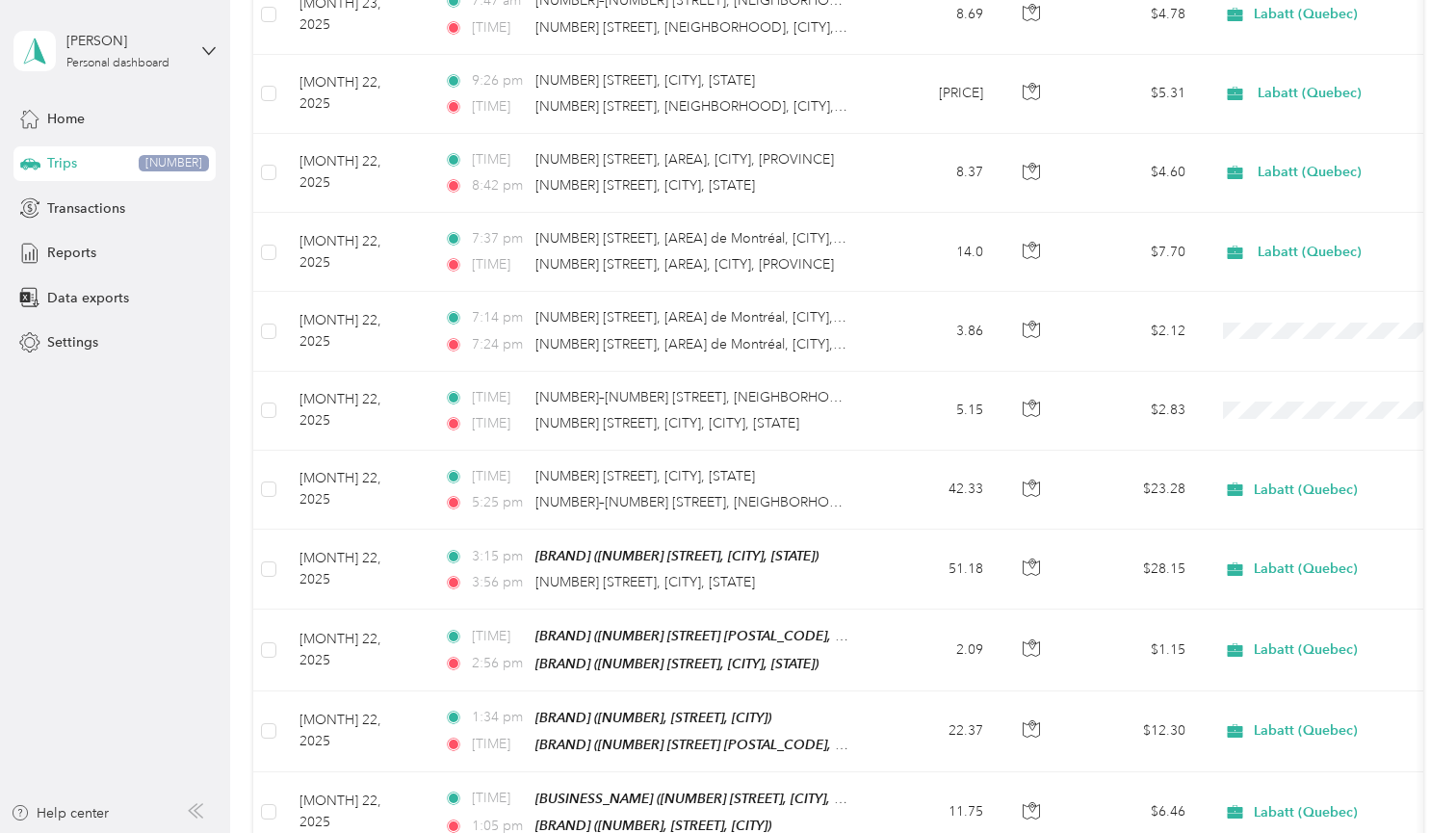 click on "$28.15" at bounding box center [1133, 569] 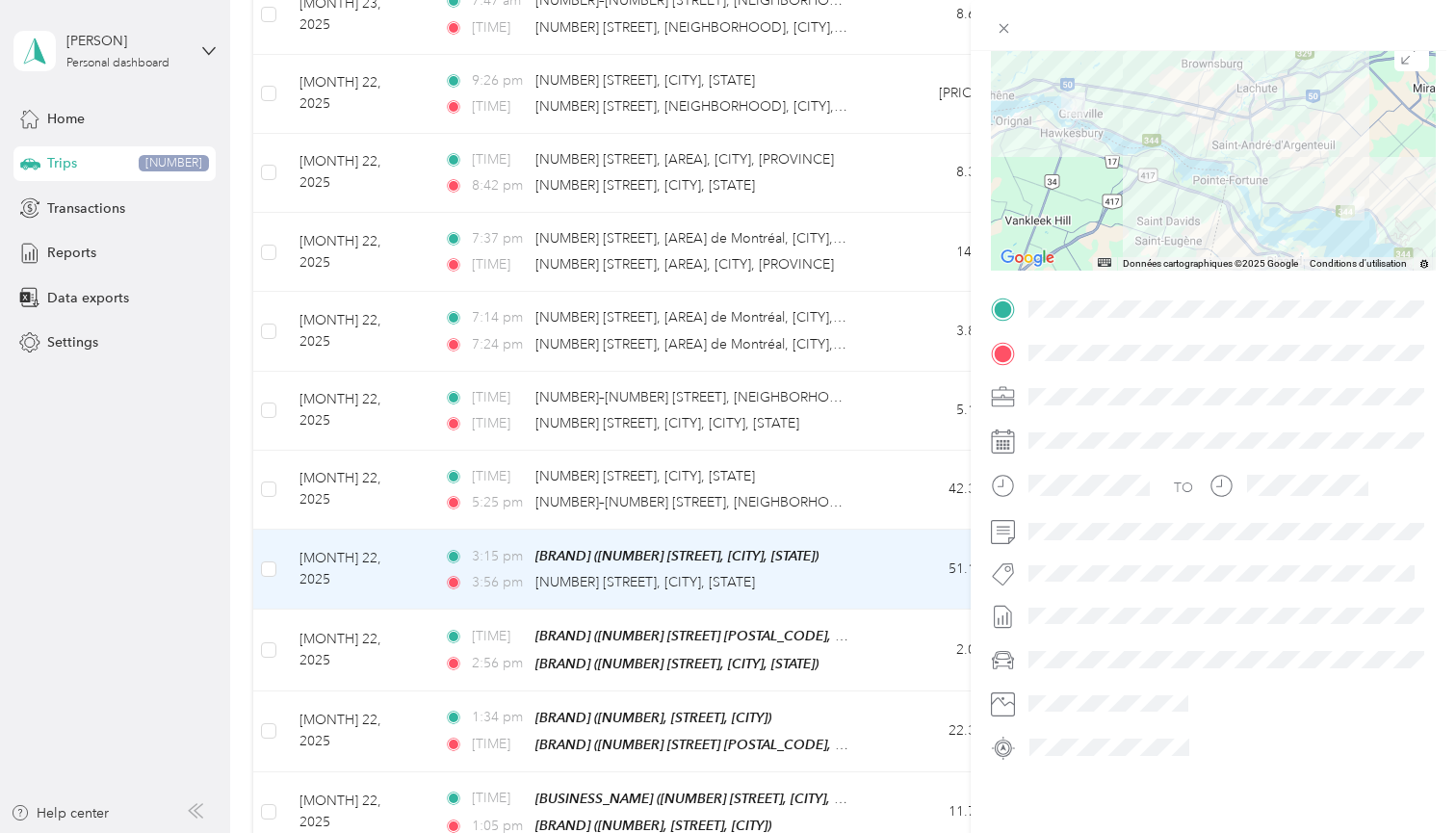 scroll, scrollTop: 258, scrollLeft: 0, axis: vertical 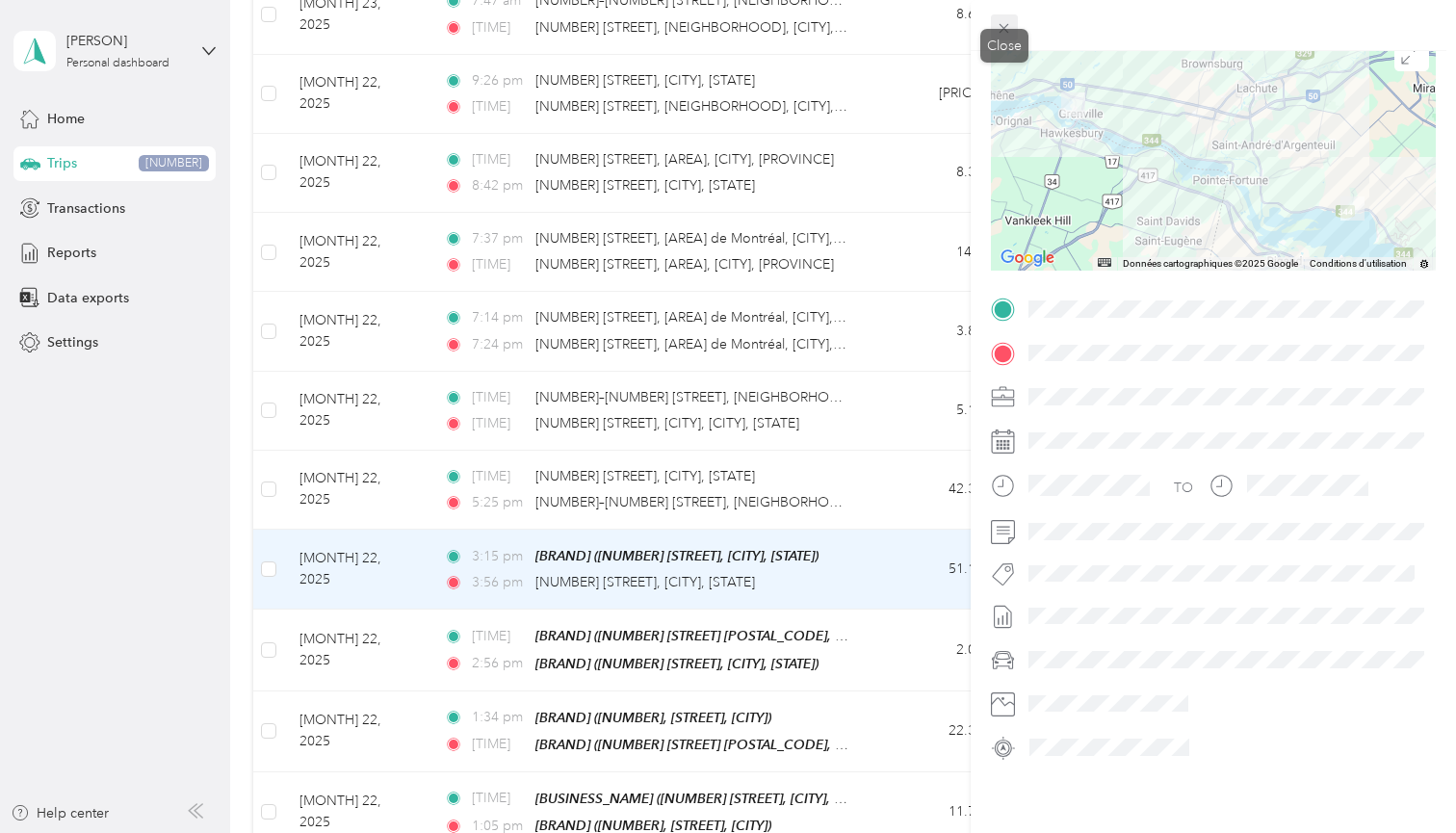 click at bounding box center [1004, 28] 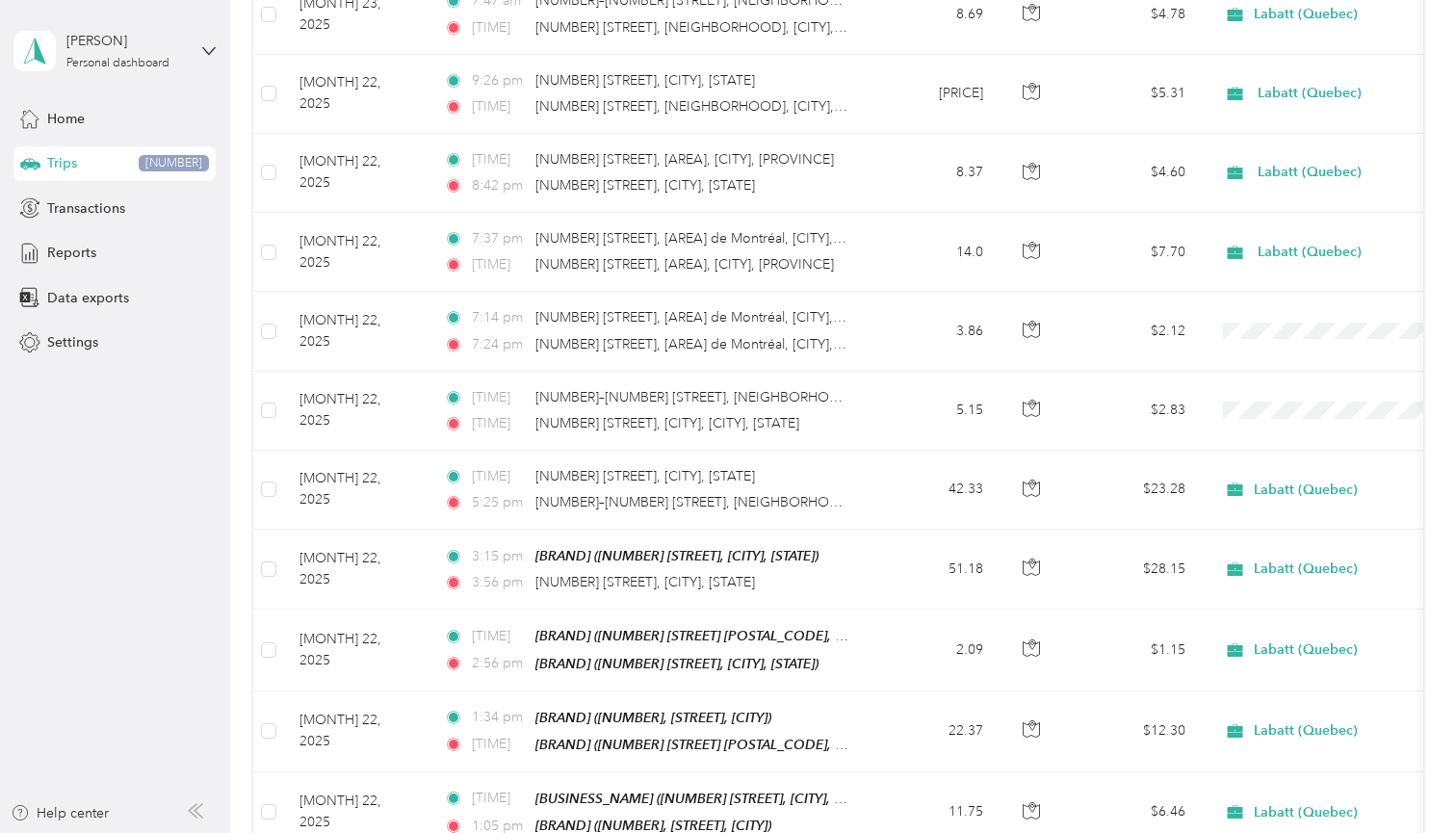 scroll, scrollTop: 0, scrollLeft: 0, axis: both 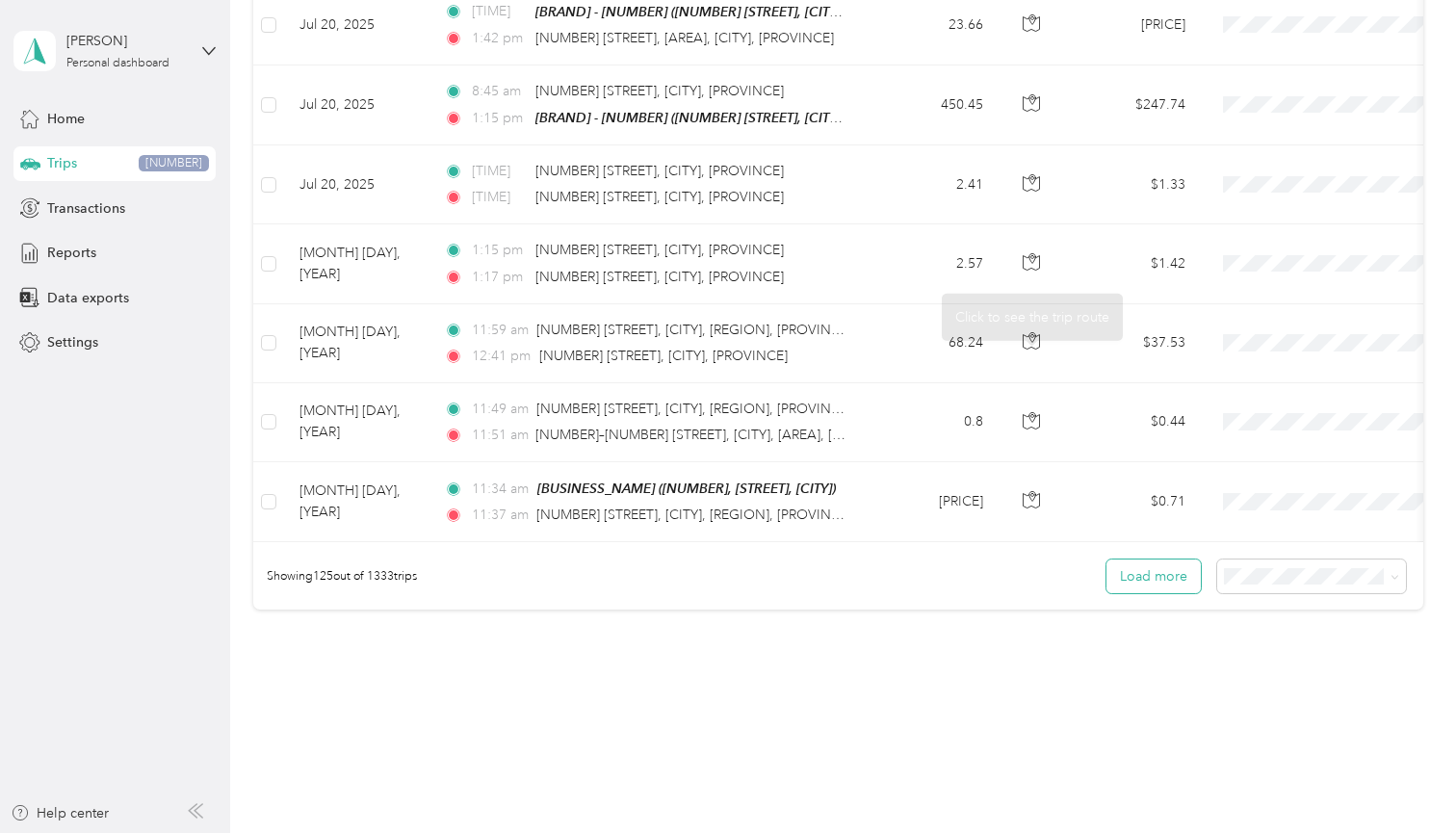 click on "Load more" at bounding box center (1154, 576) 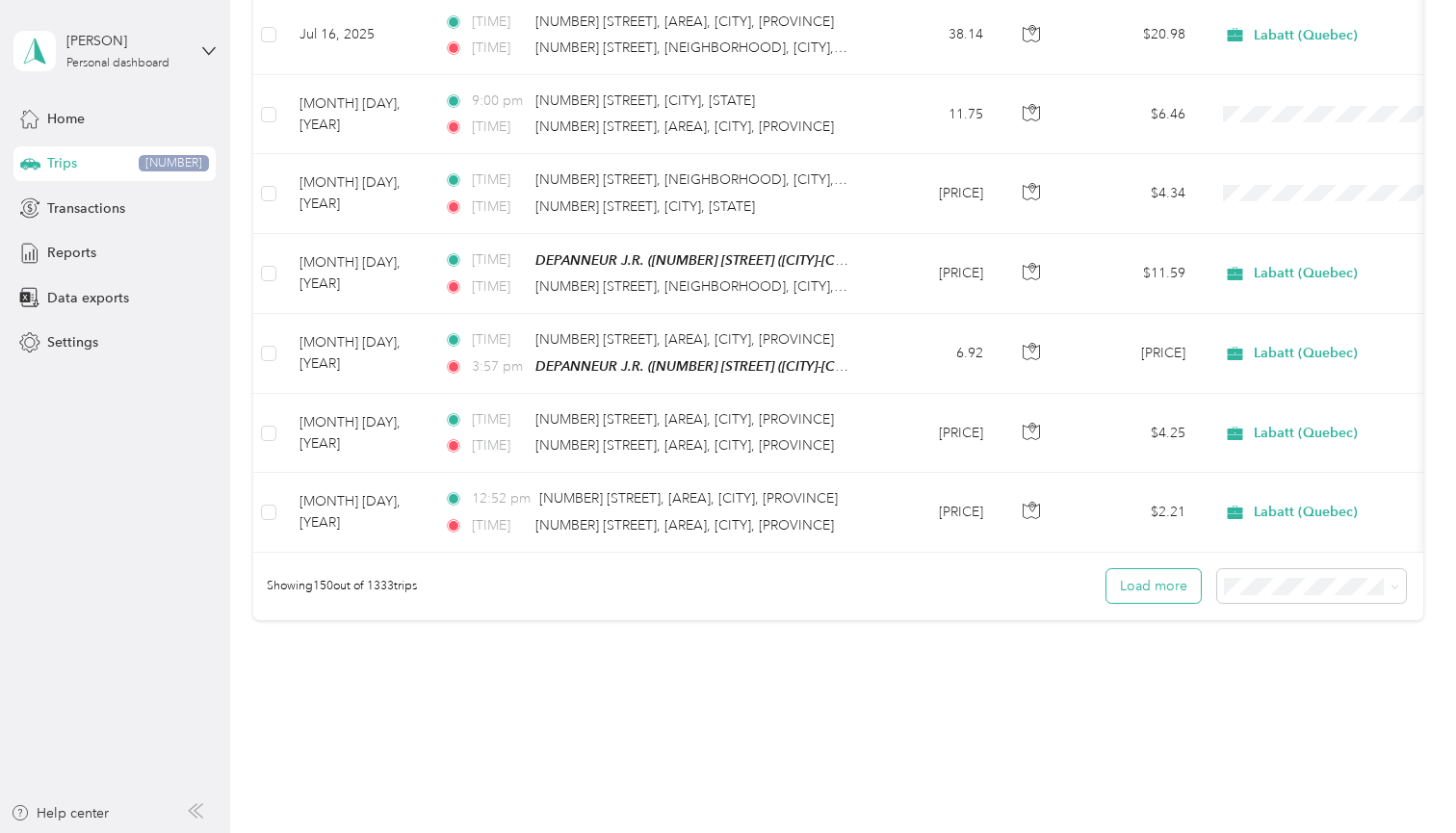 scroll, scrollTop: 11710, scrollLeft: 0, axis: vertical 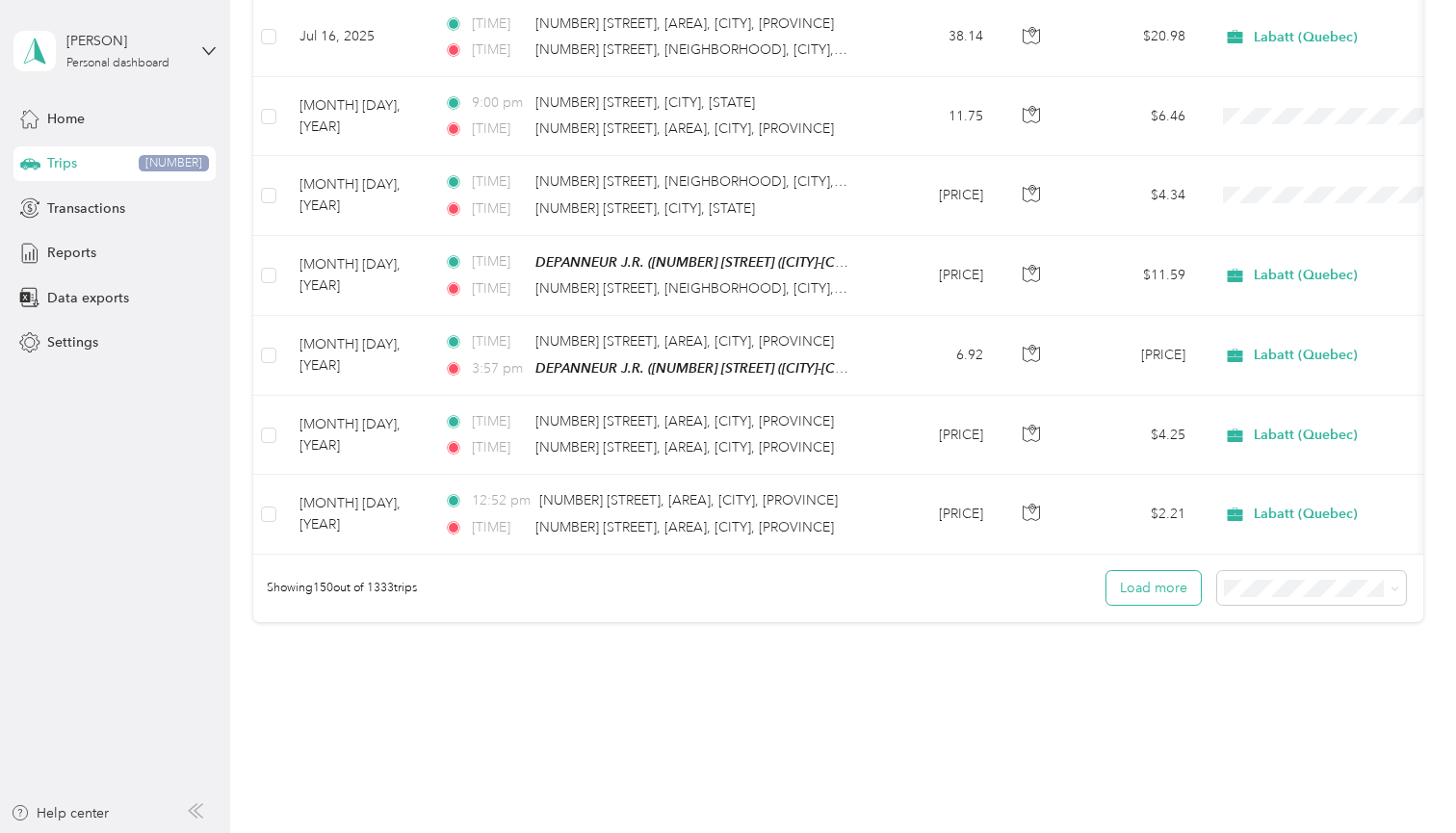 click on "Load more" at bounding box center [1154, 587] 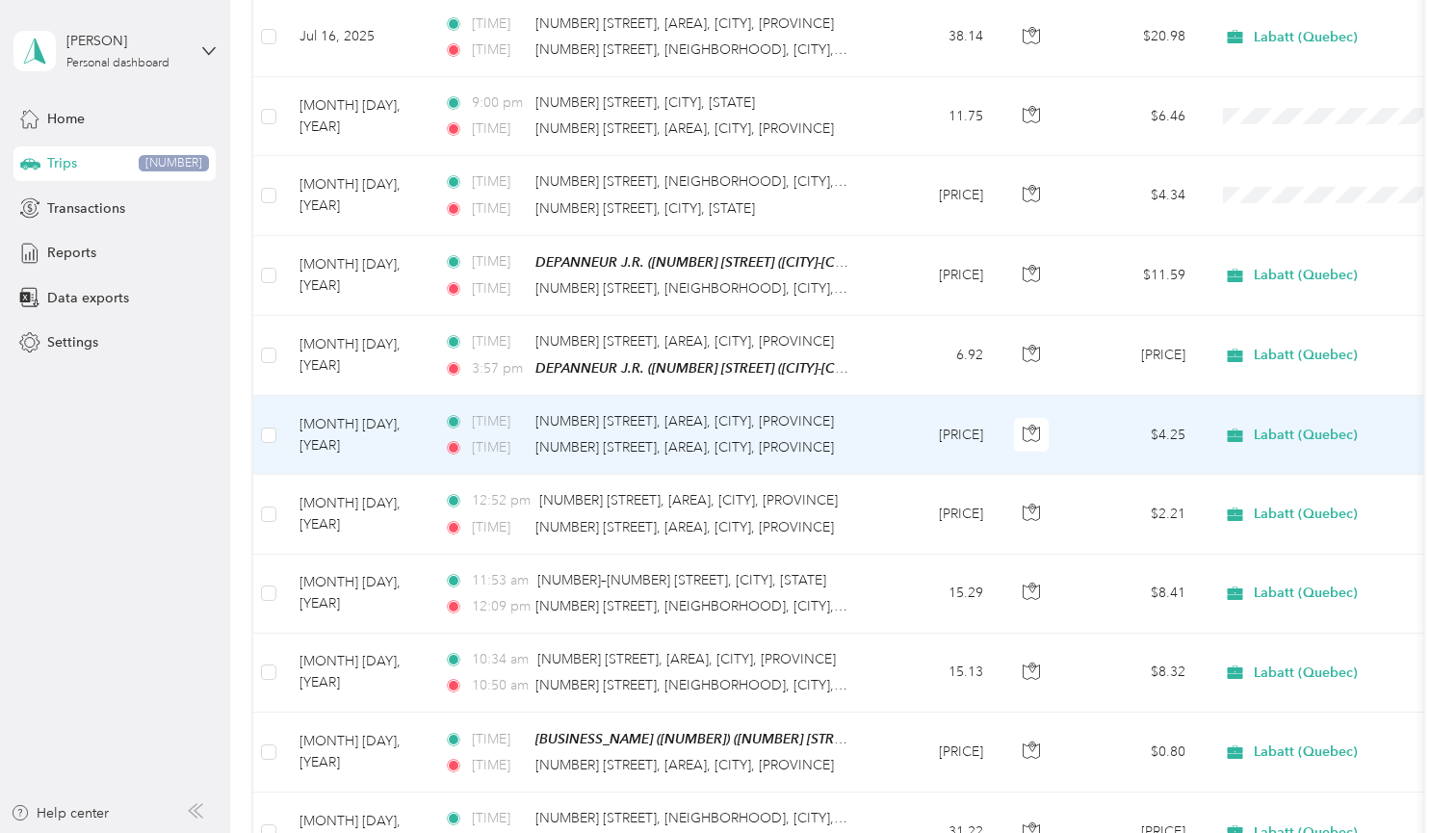 scroll, scrollTop: 0, scrollLeft: 0, axis: both 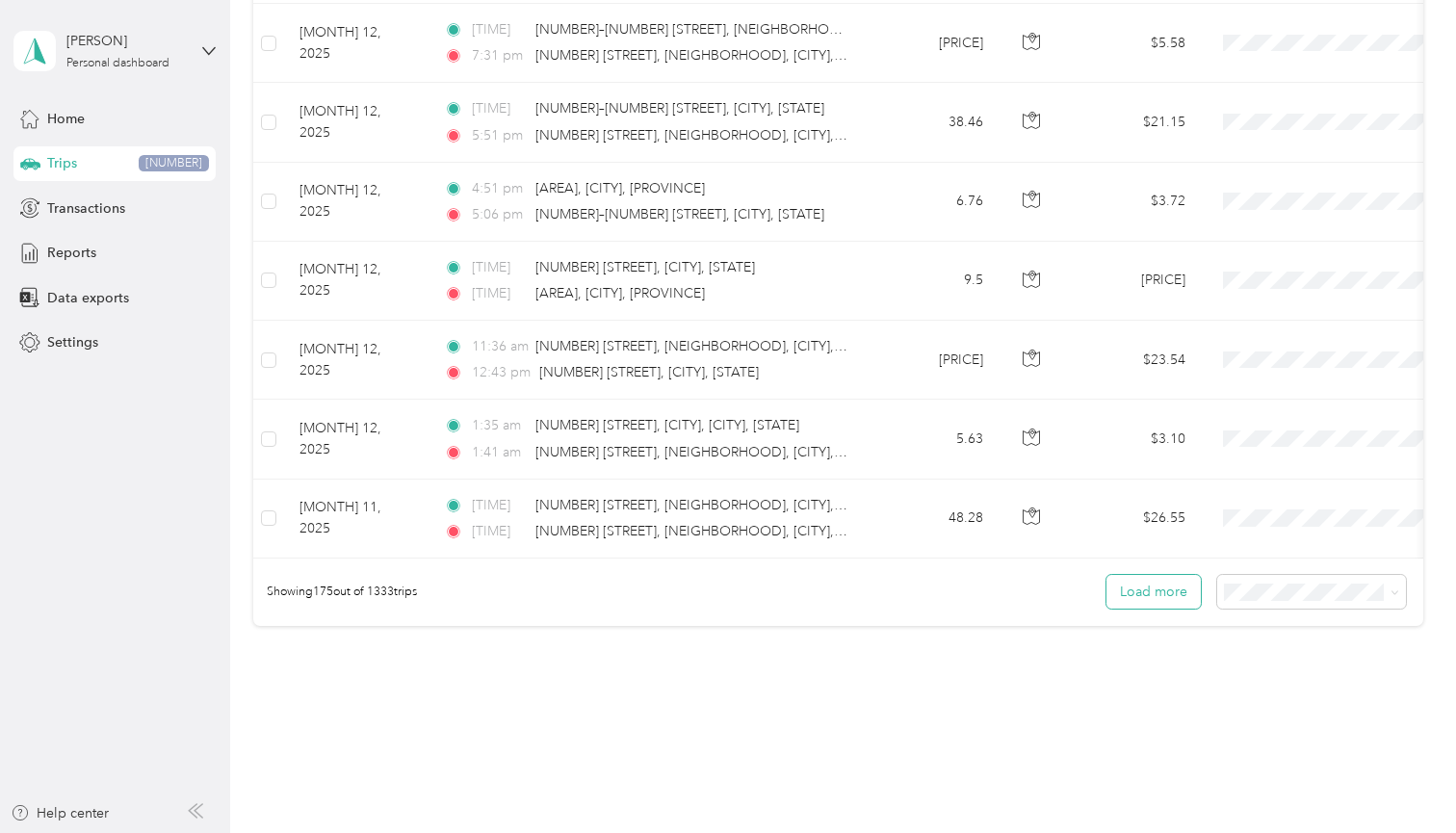 click on "Load more" at bounding box center [1154, 591] 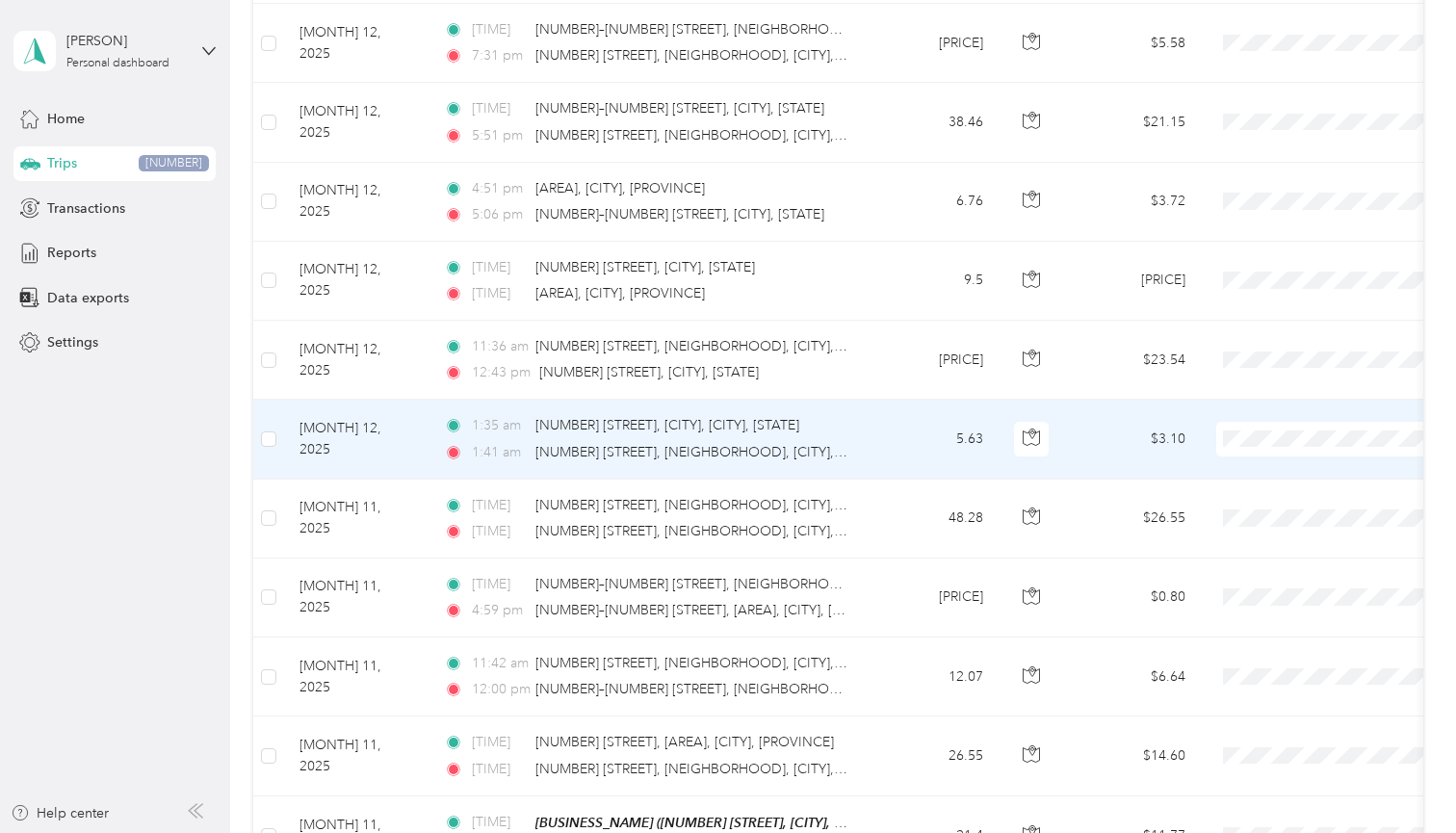 scroll, scrollTop: 0, scrollLeft: 0, axis: both 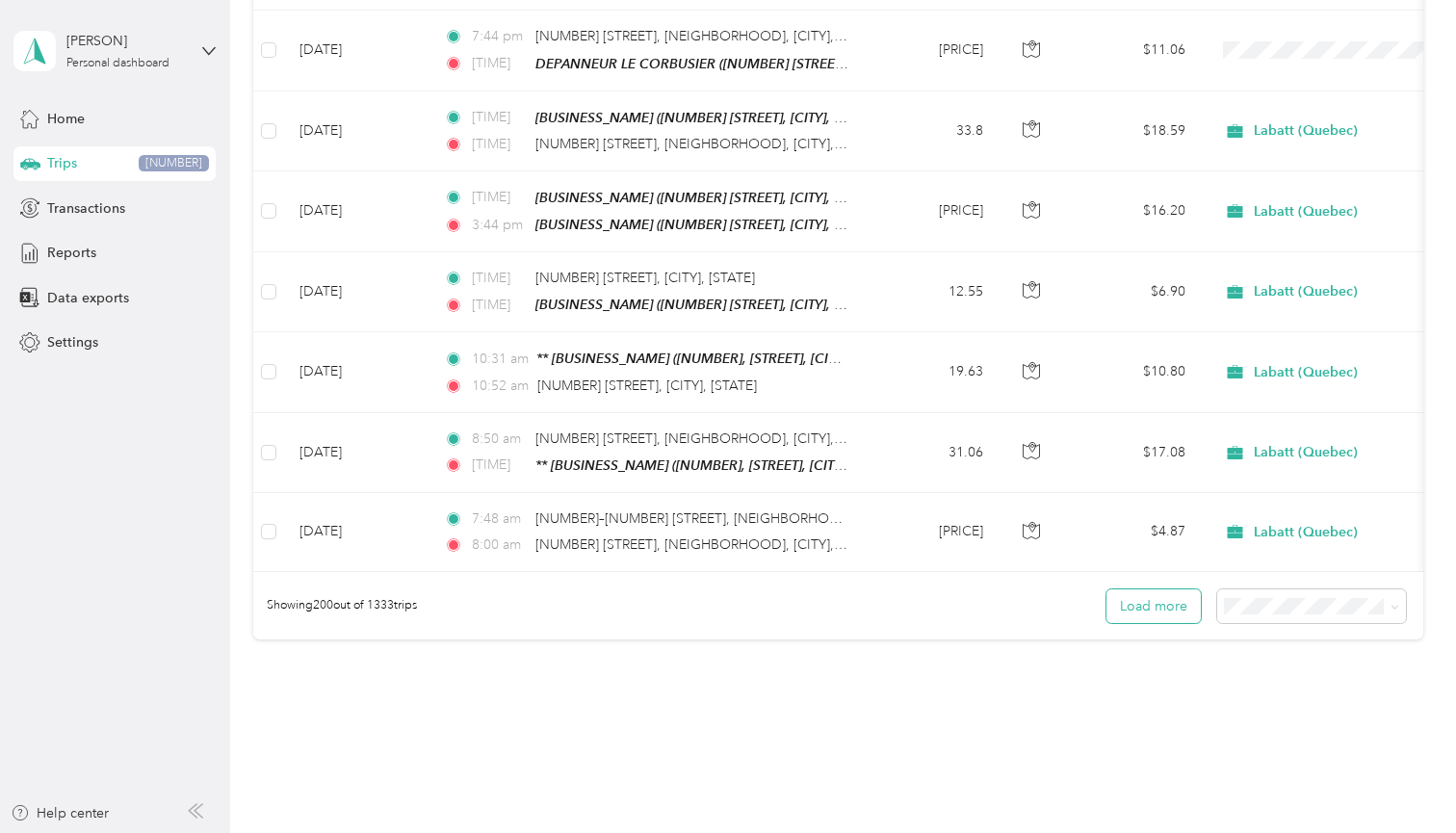 click on "Load more" at bounding box center [1154, 606] 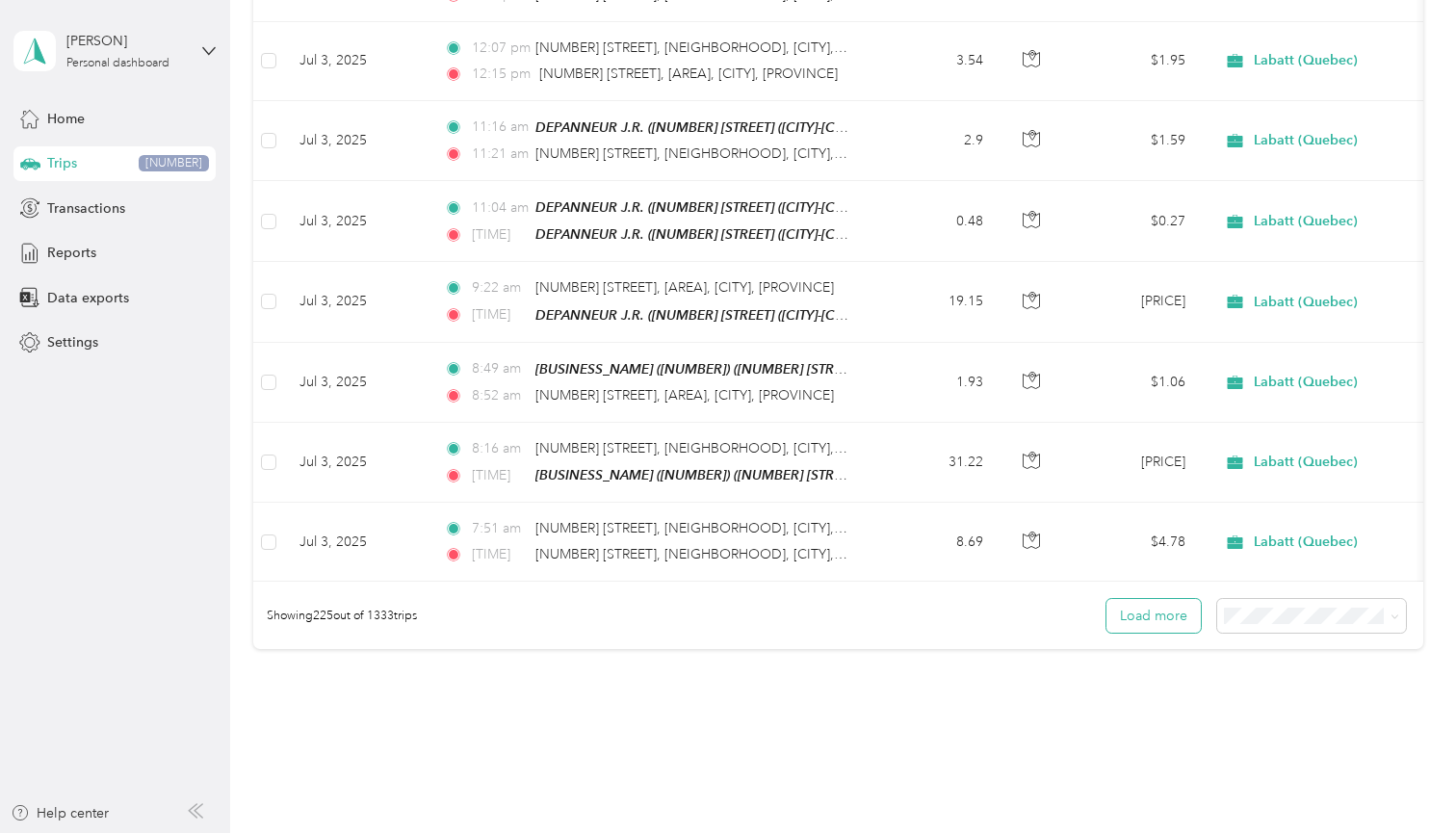 click on "Load more" at bounding box center (1154, 615) 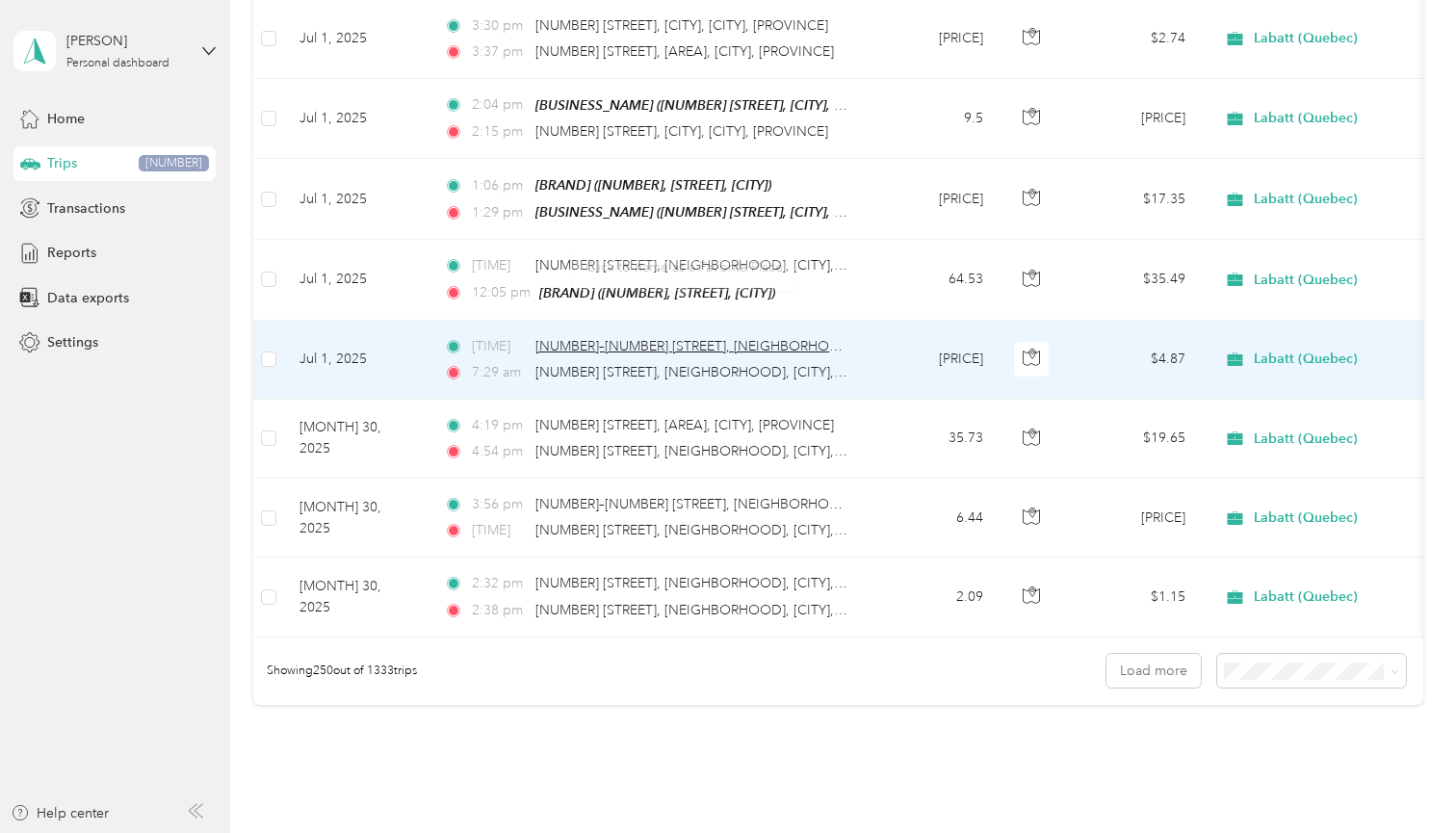 scroll, scrollTop: 19575, scrollLeft: 0, axis: vertical 